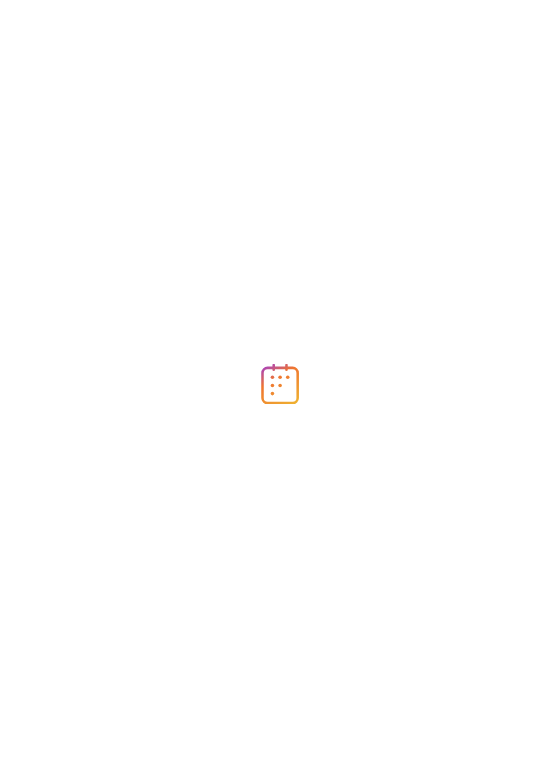 scroll, scrollTop: 0, scrollLeft: 0, axis: both 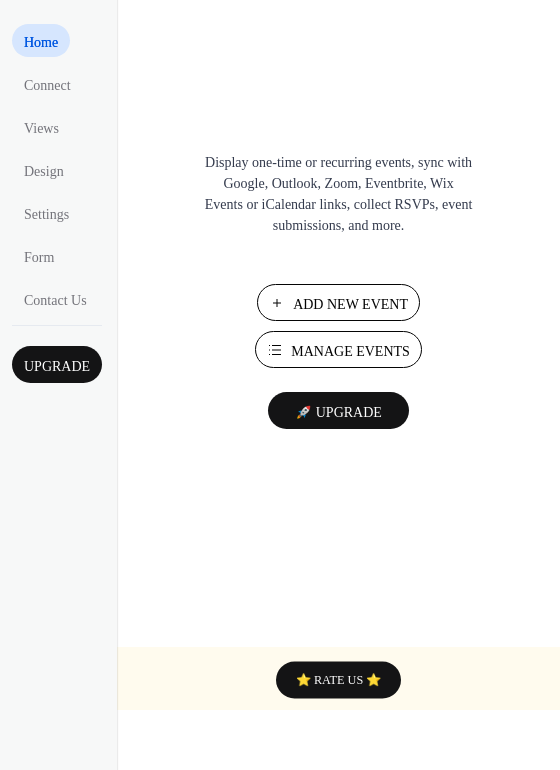 click on "Add New Event" at bounding box center [338, 302] 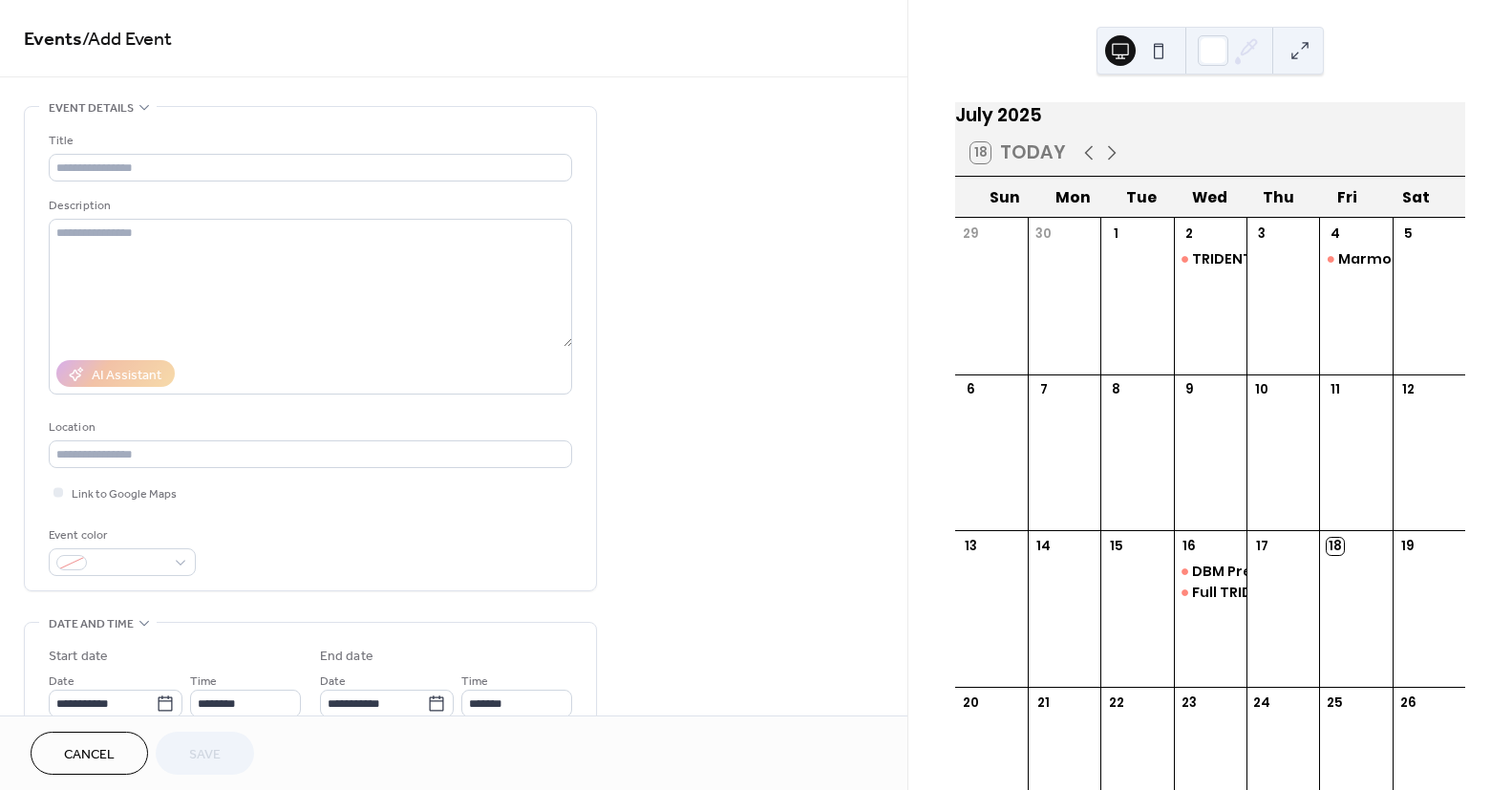 scroll, scrollTop: 0, scrollLeft: 0, axis: both 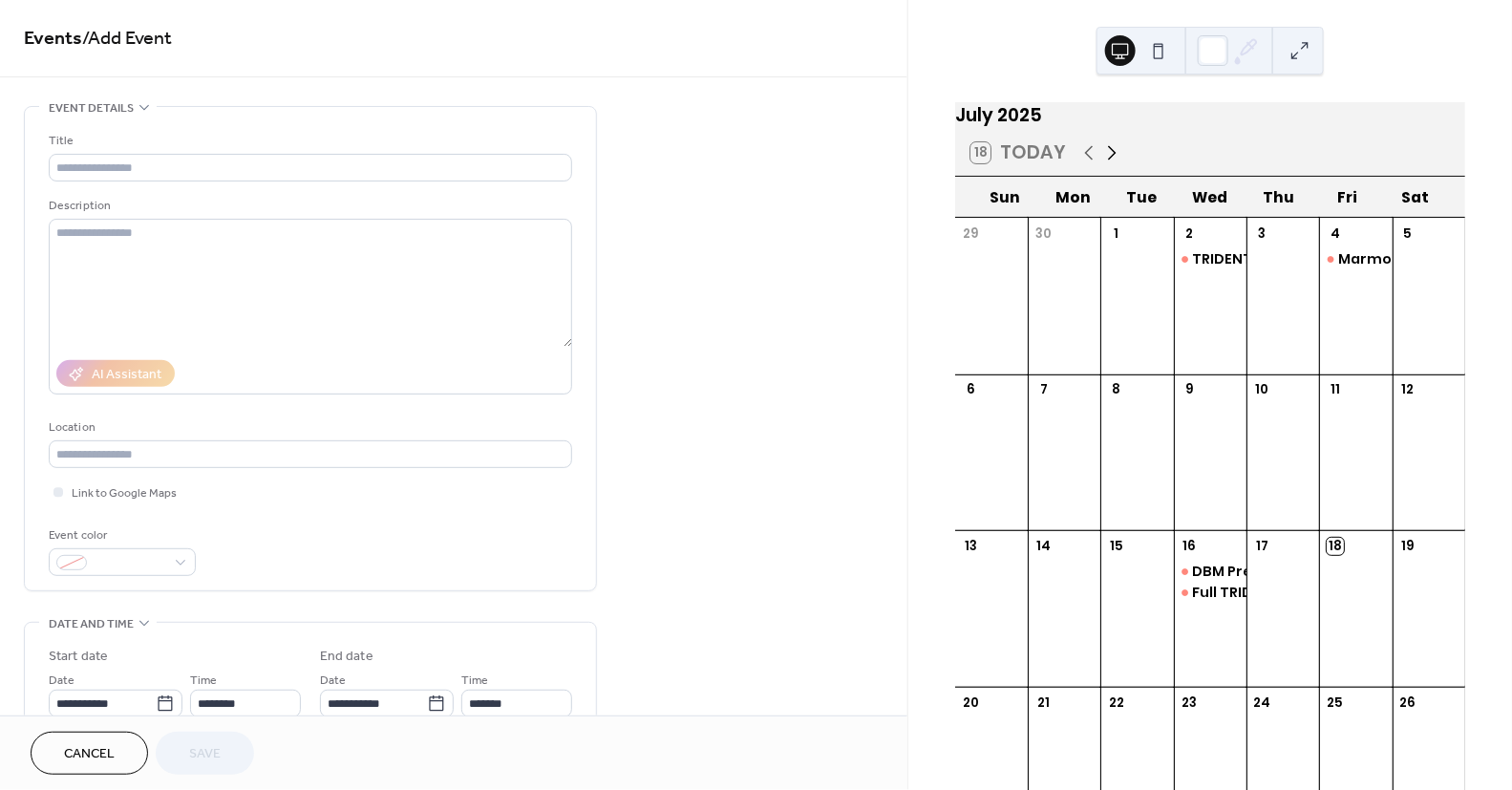 click 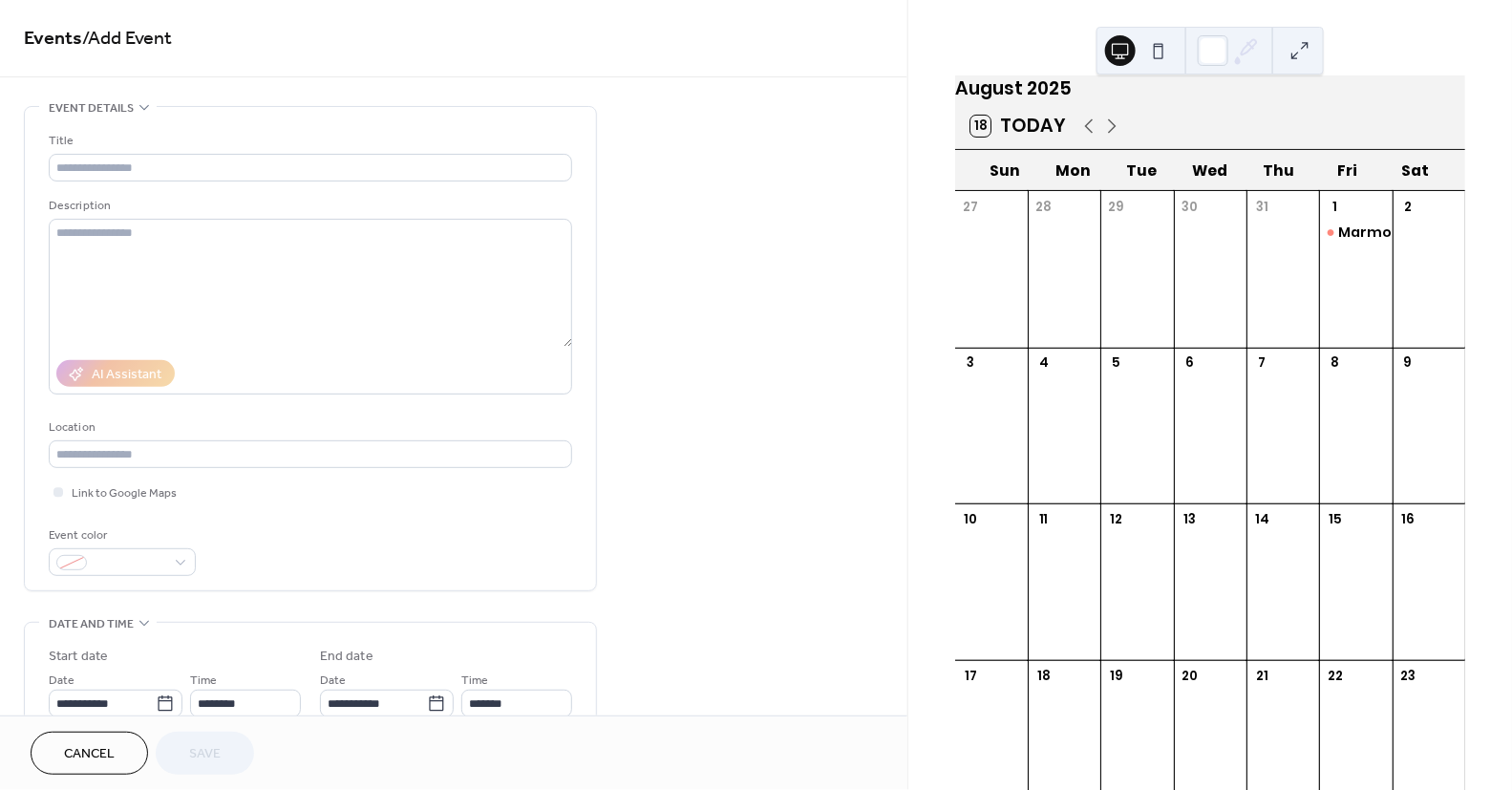 scroll, scrollTop: 26, scrollLeft: 0, axis: vertical 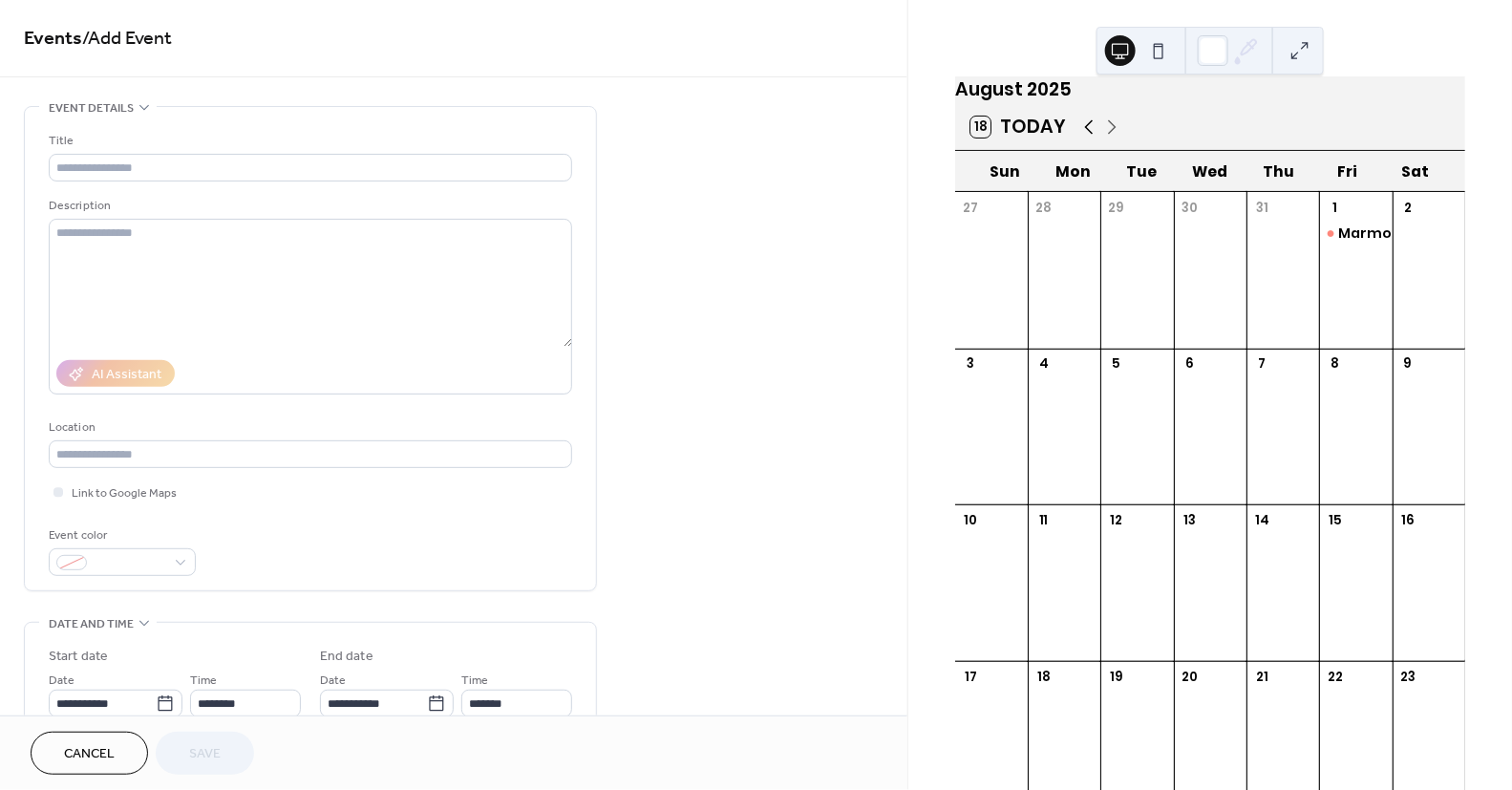 click 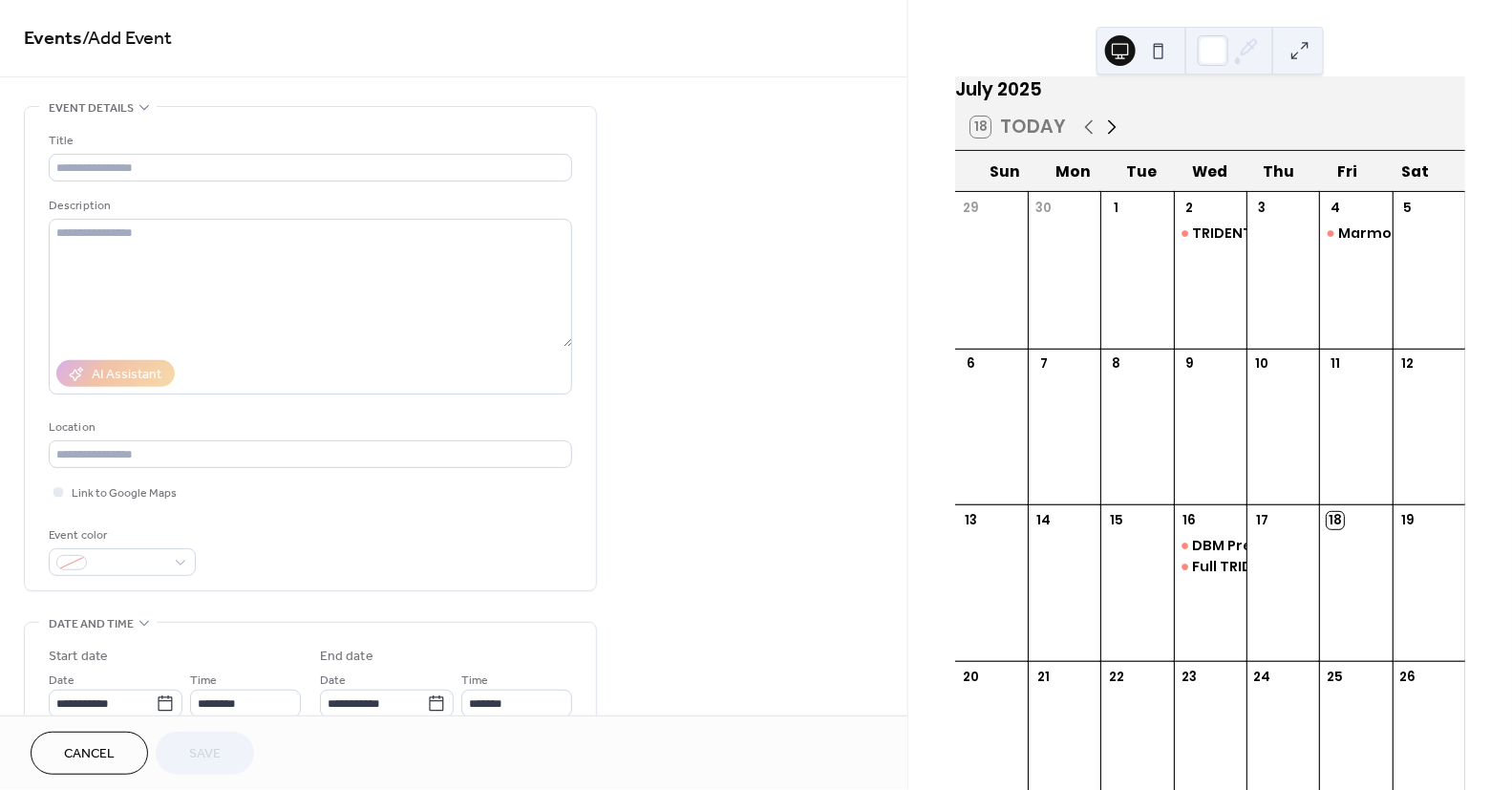 click 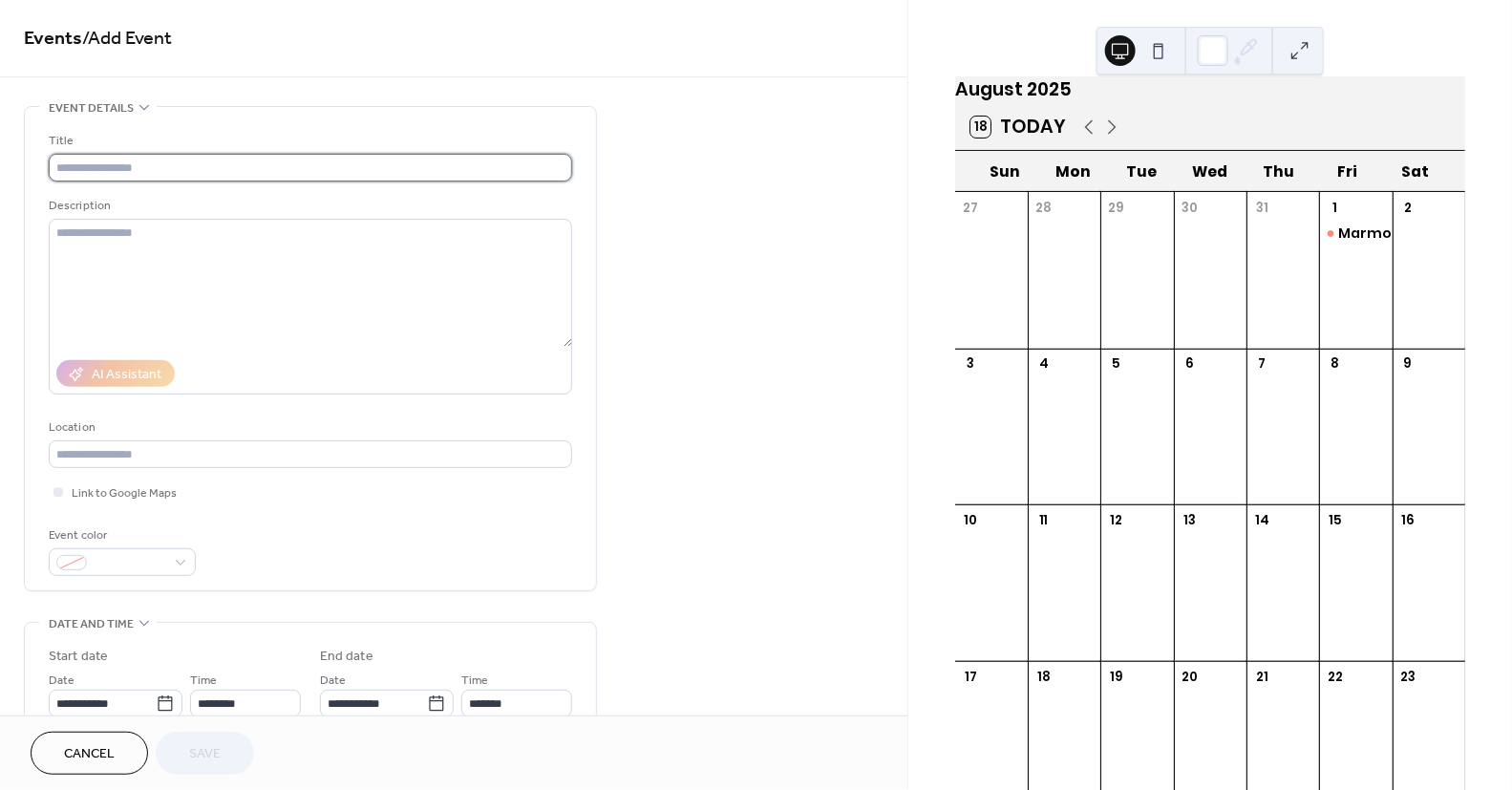 click at bounding box center (310, 167) 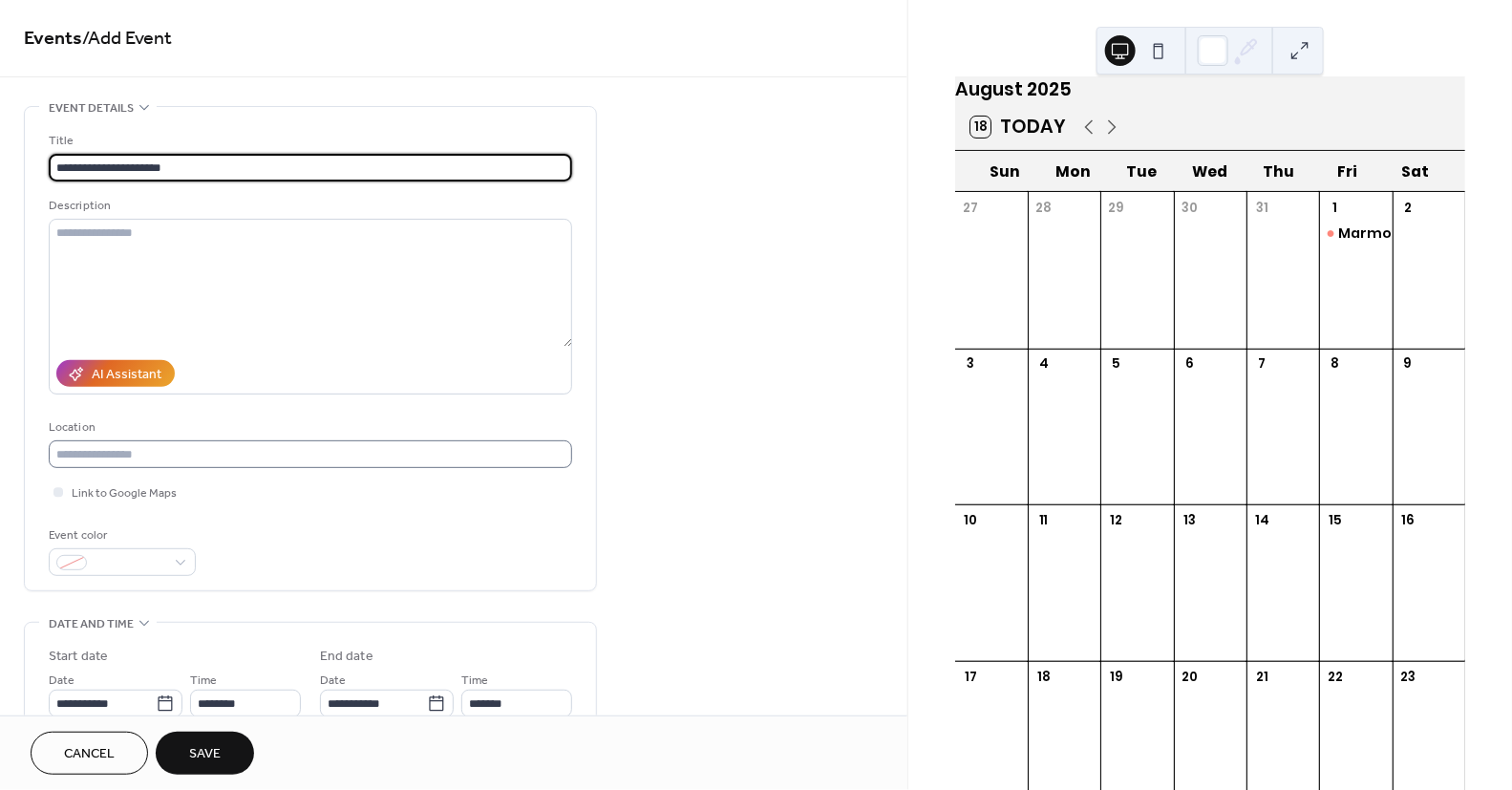 type on "**********" 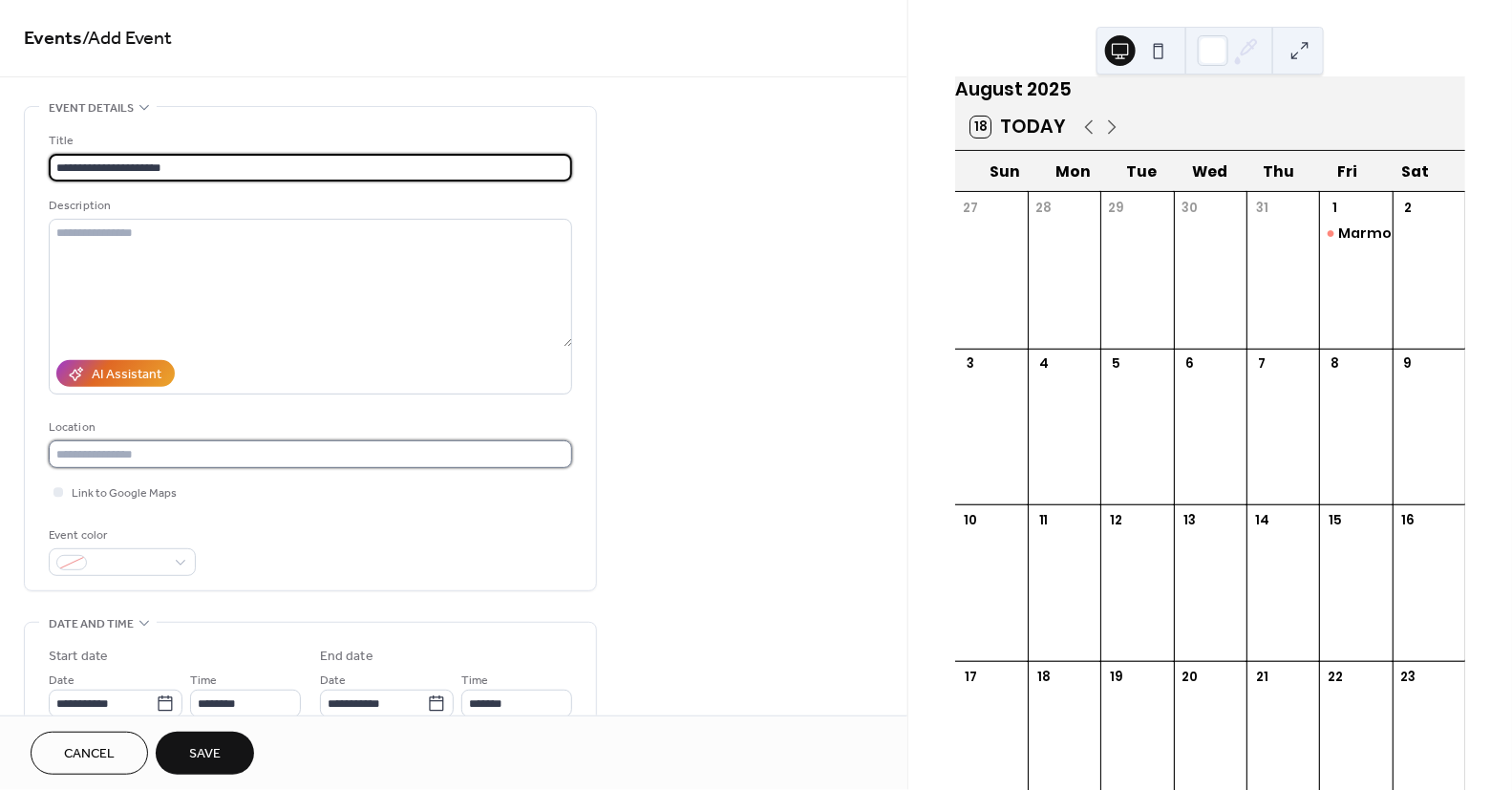 click at bounding box center (310, 454) 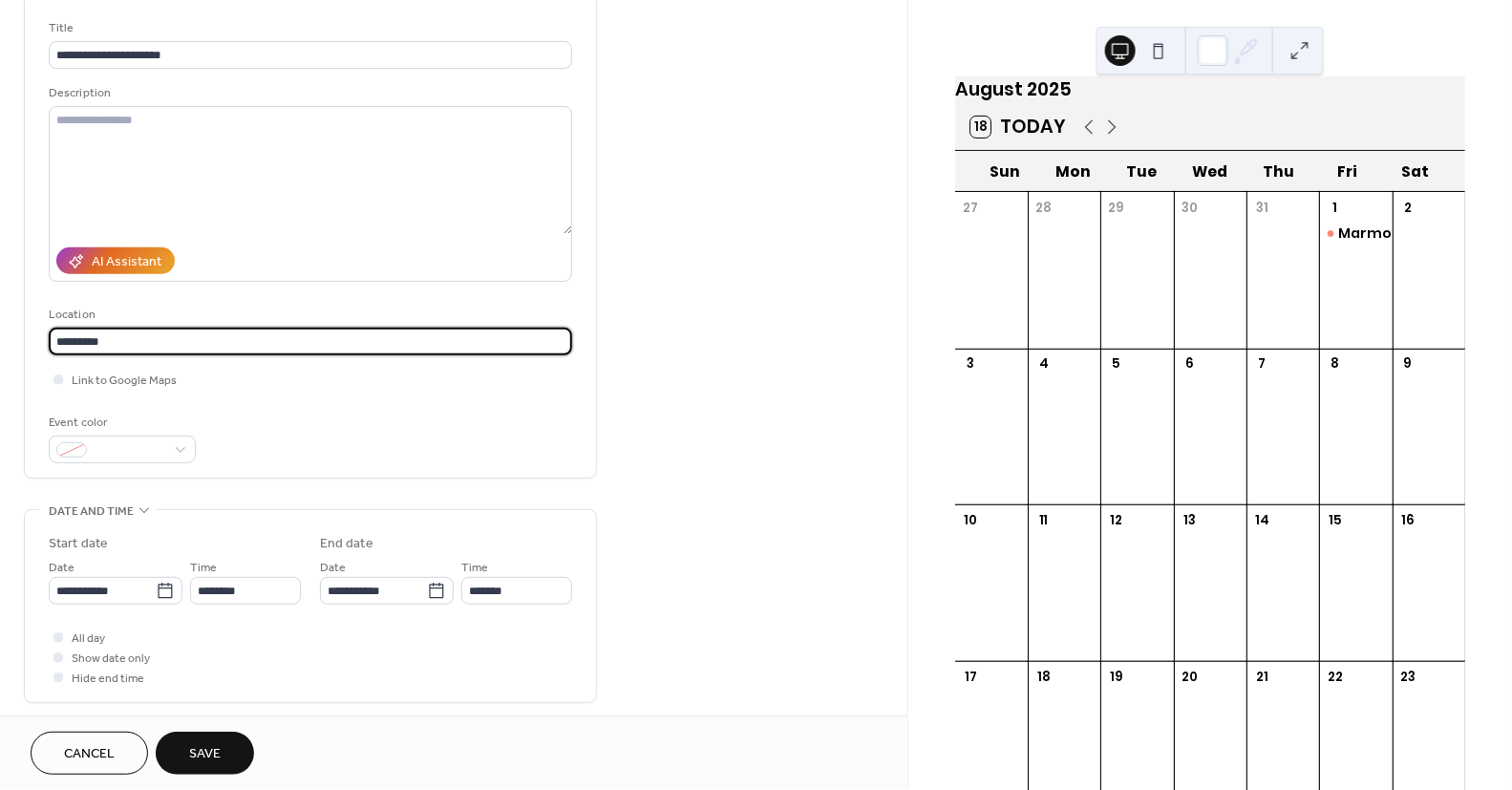 scroll, scrollTop: 119, scrollLeft: 0, axis: vertical 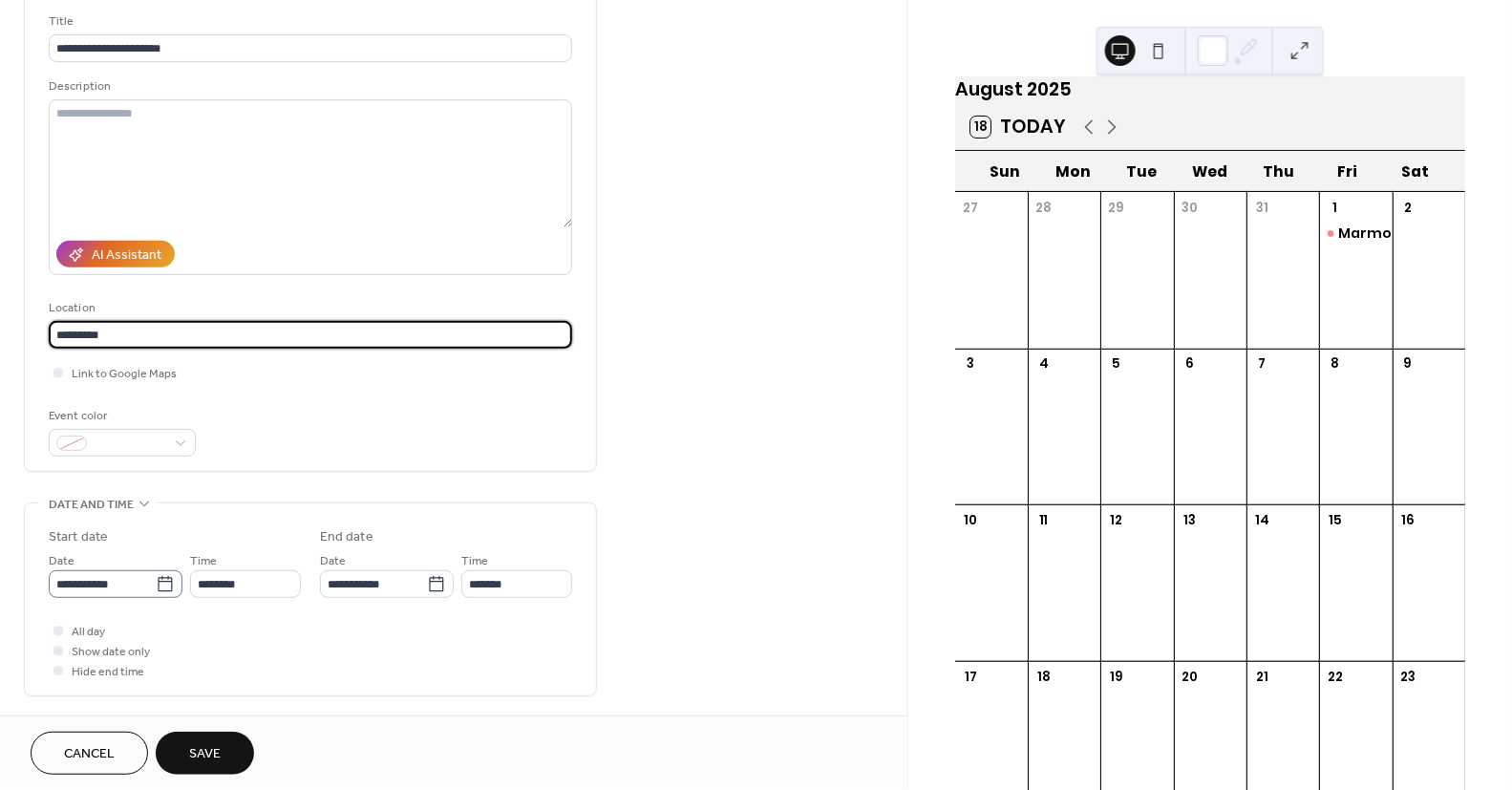 type on "*********" 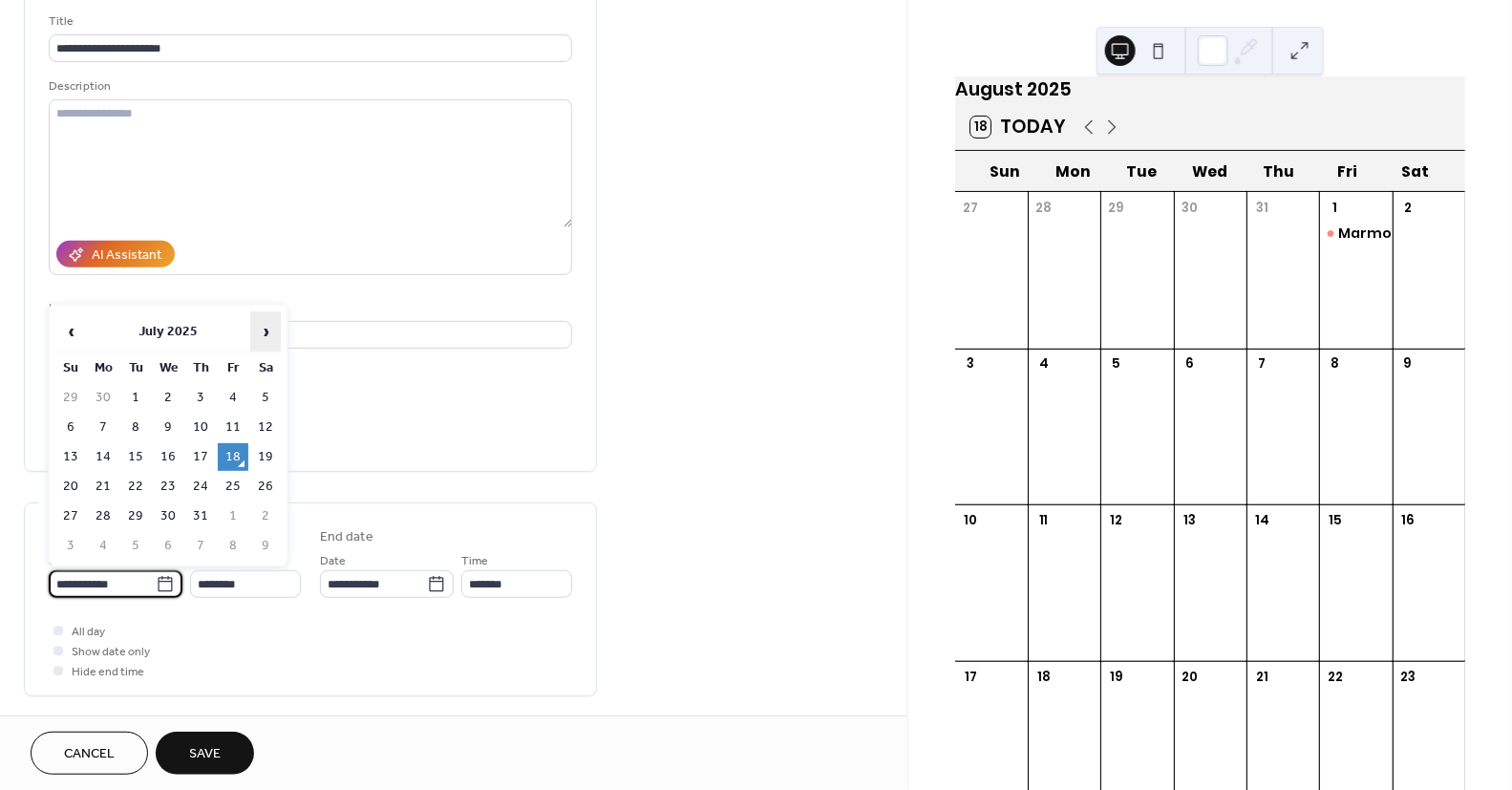 click on "›" at bounding box center [266, 331] 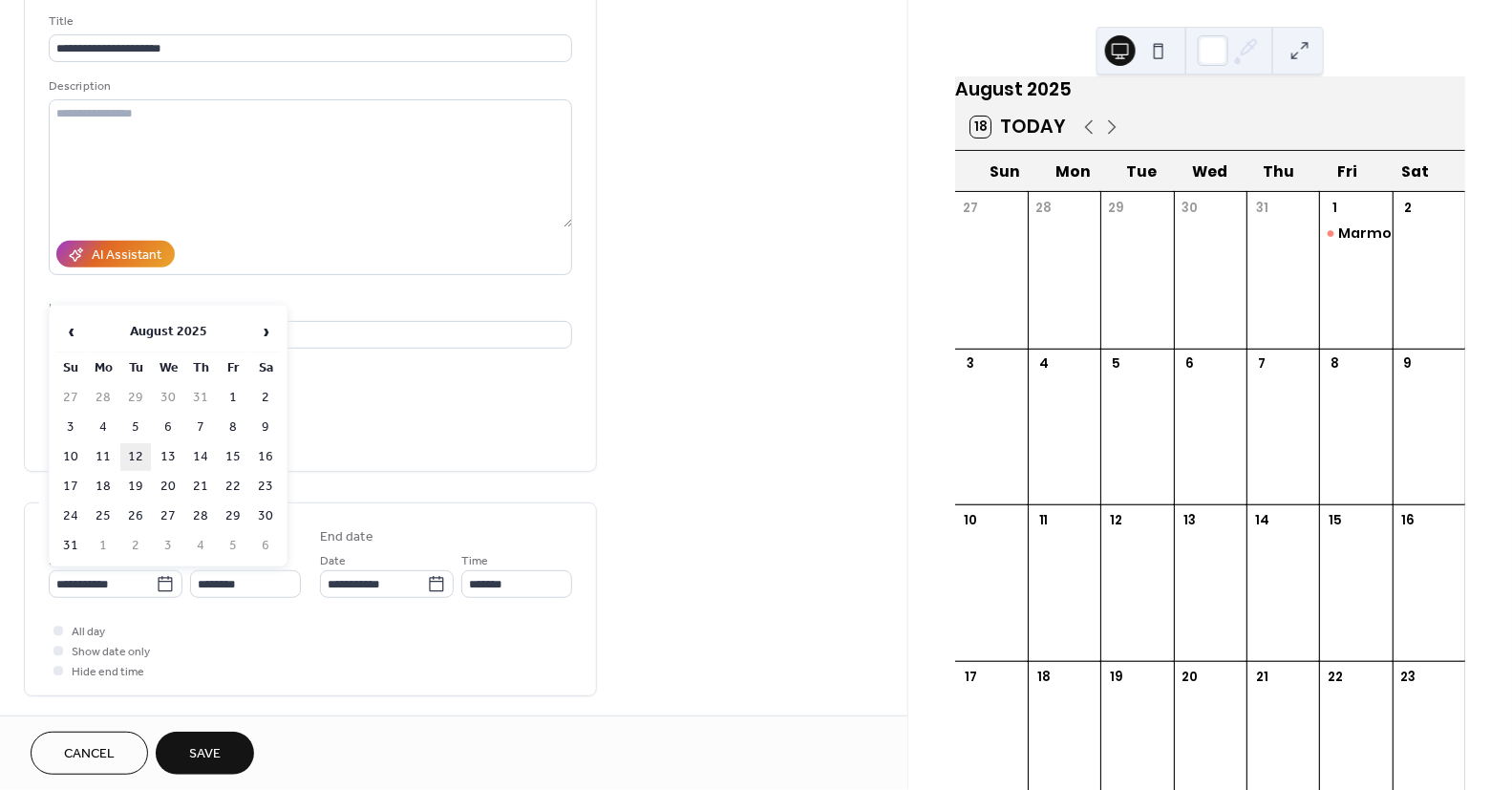 click on "12" at bounding box center [136, 457] 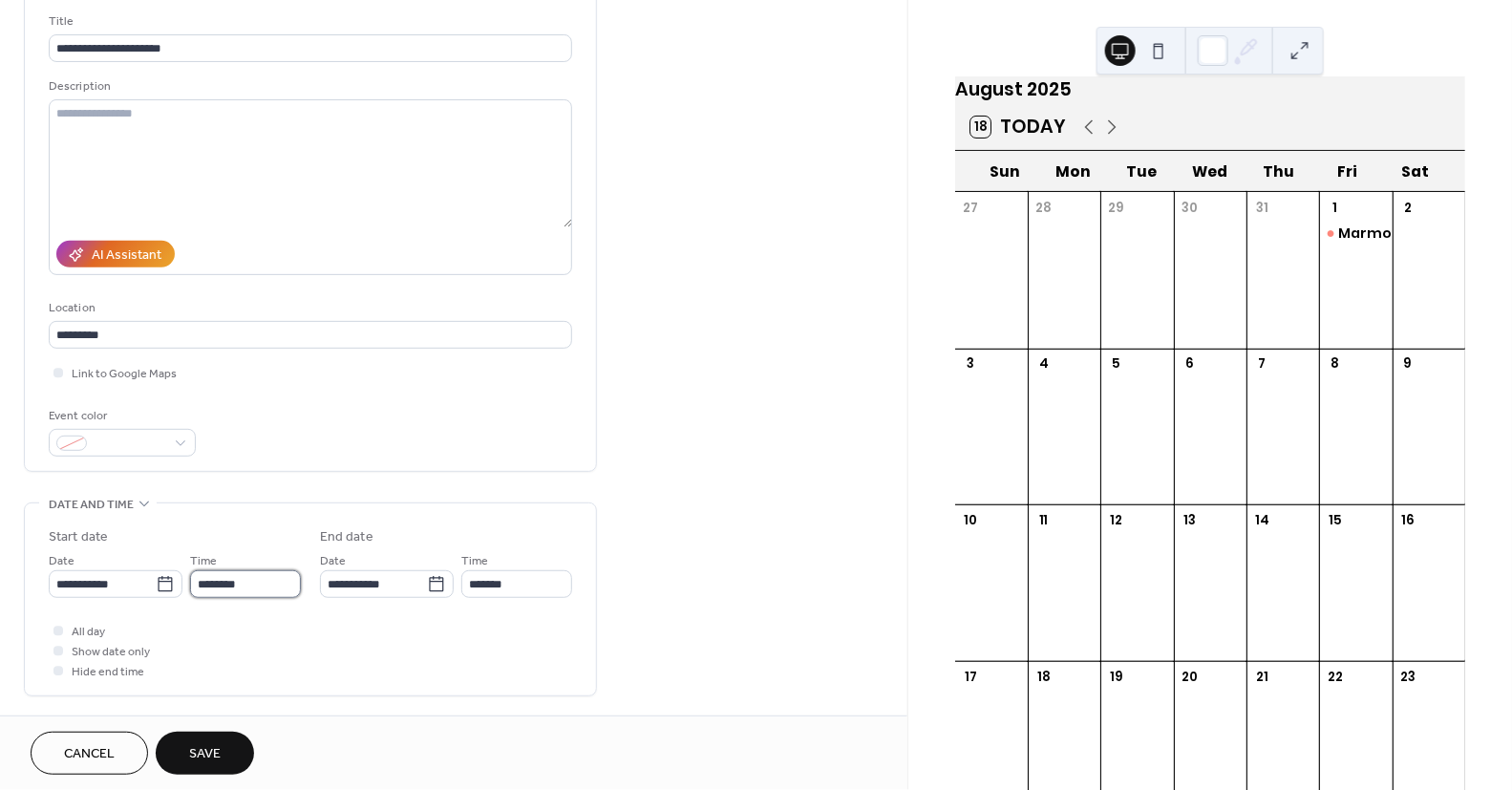 click on "********" at bounding box center [245, 584] 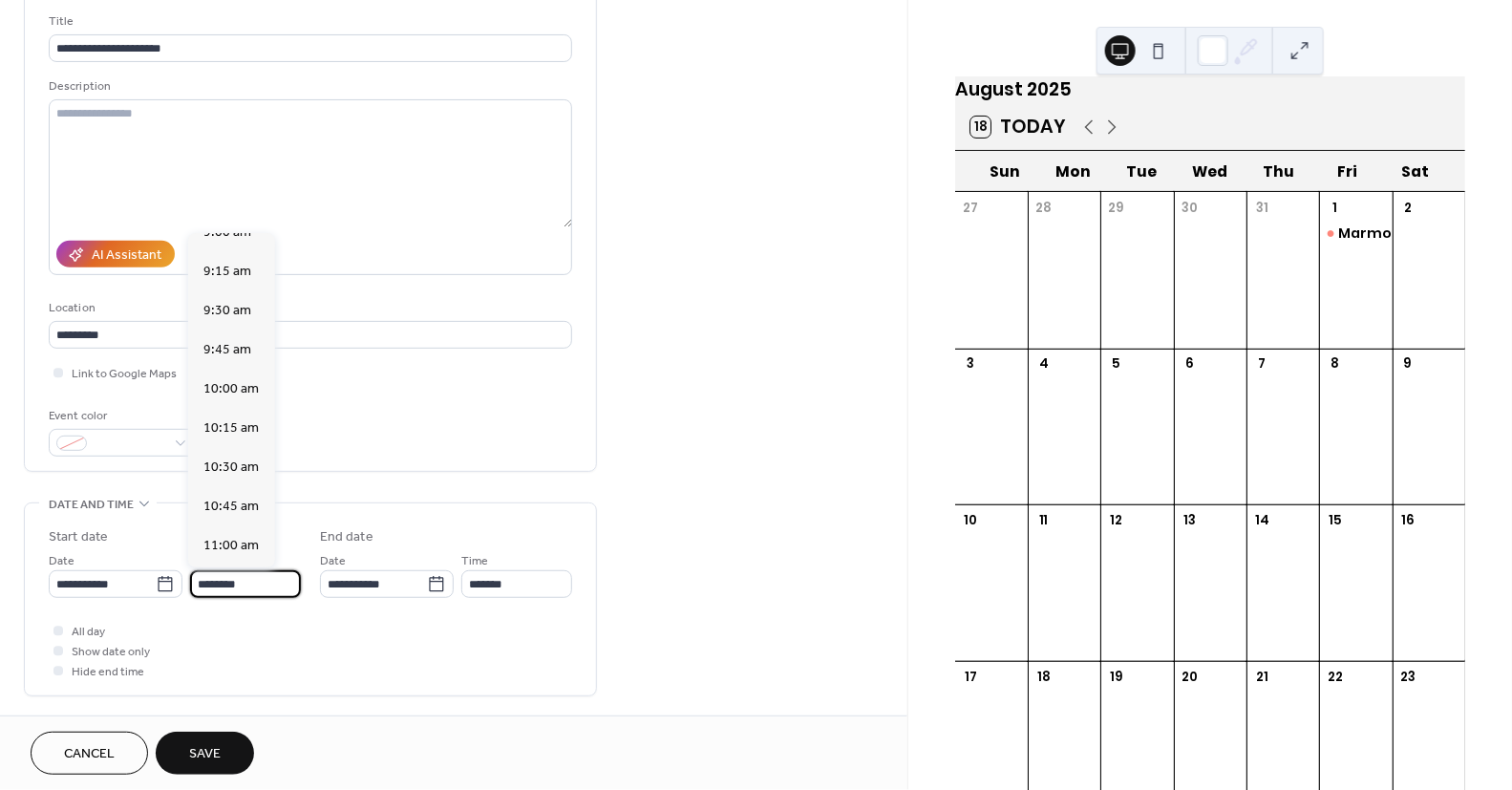 scroll, scrollTop: 1424, scrollLeft: 0, axis: vertical 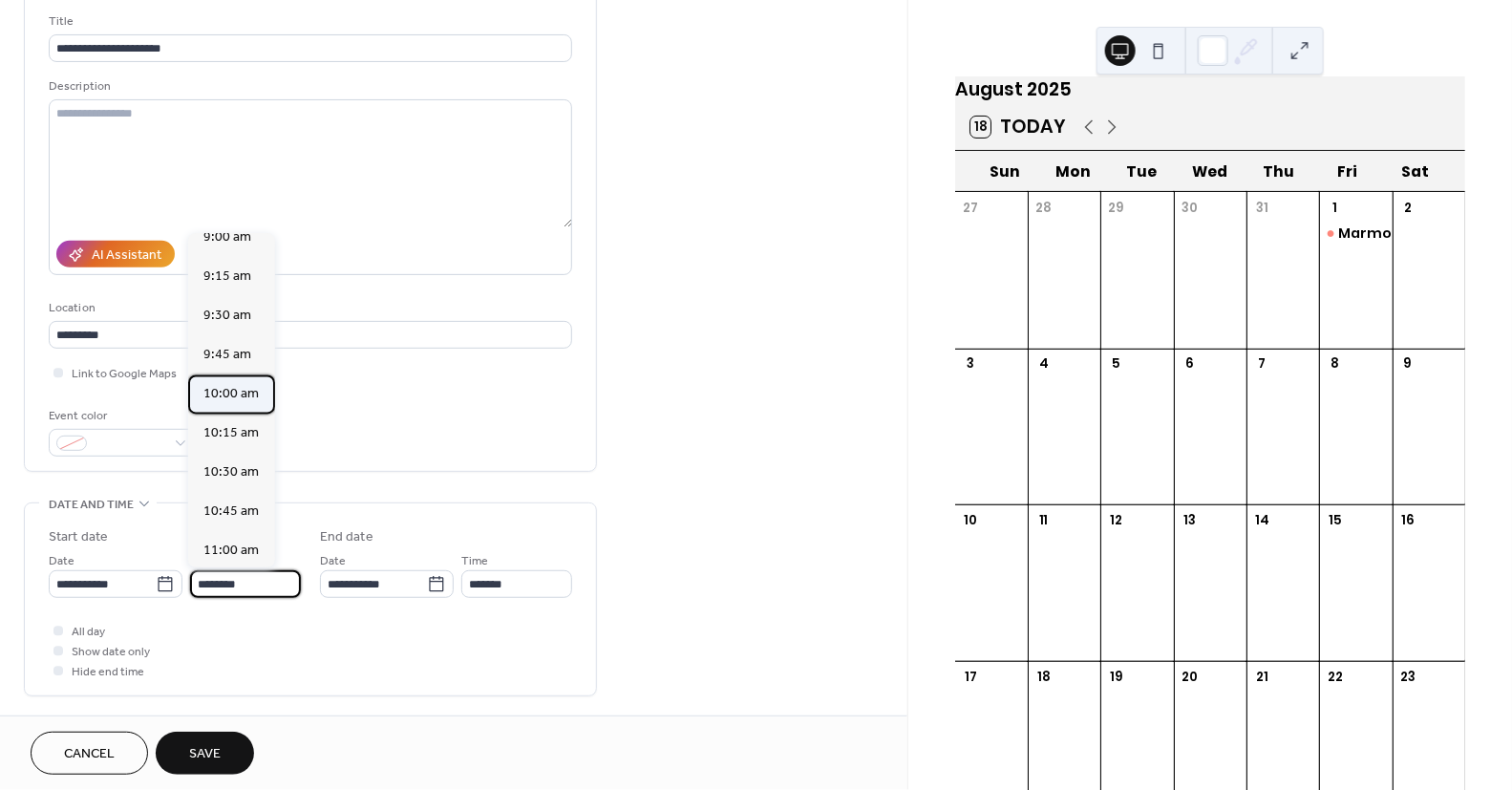 click on "10:00 am" at bounding box center (231, 394) 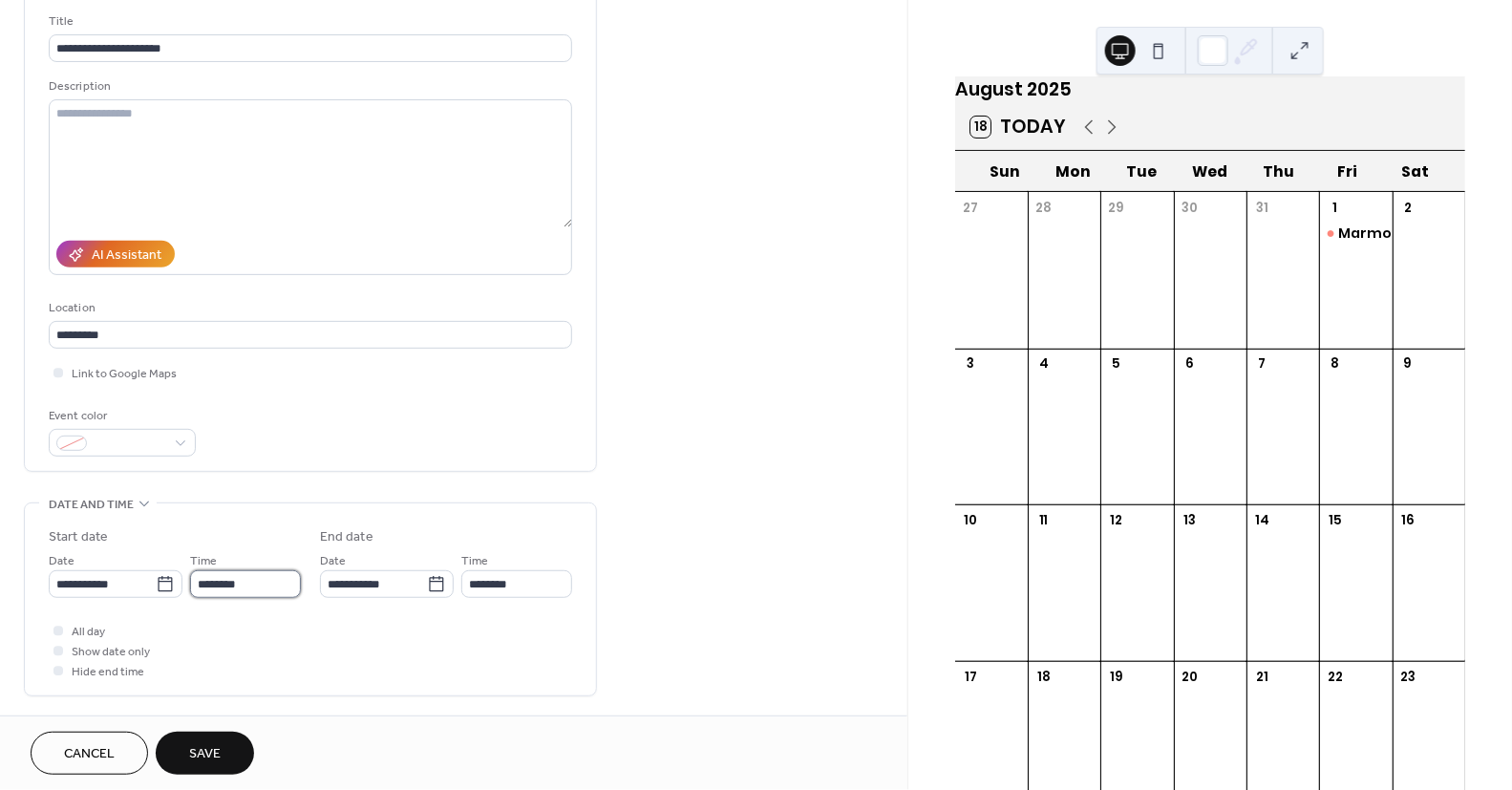 click on "********" at bounding box center [245, 584] 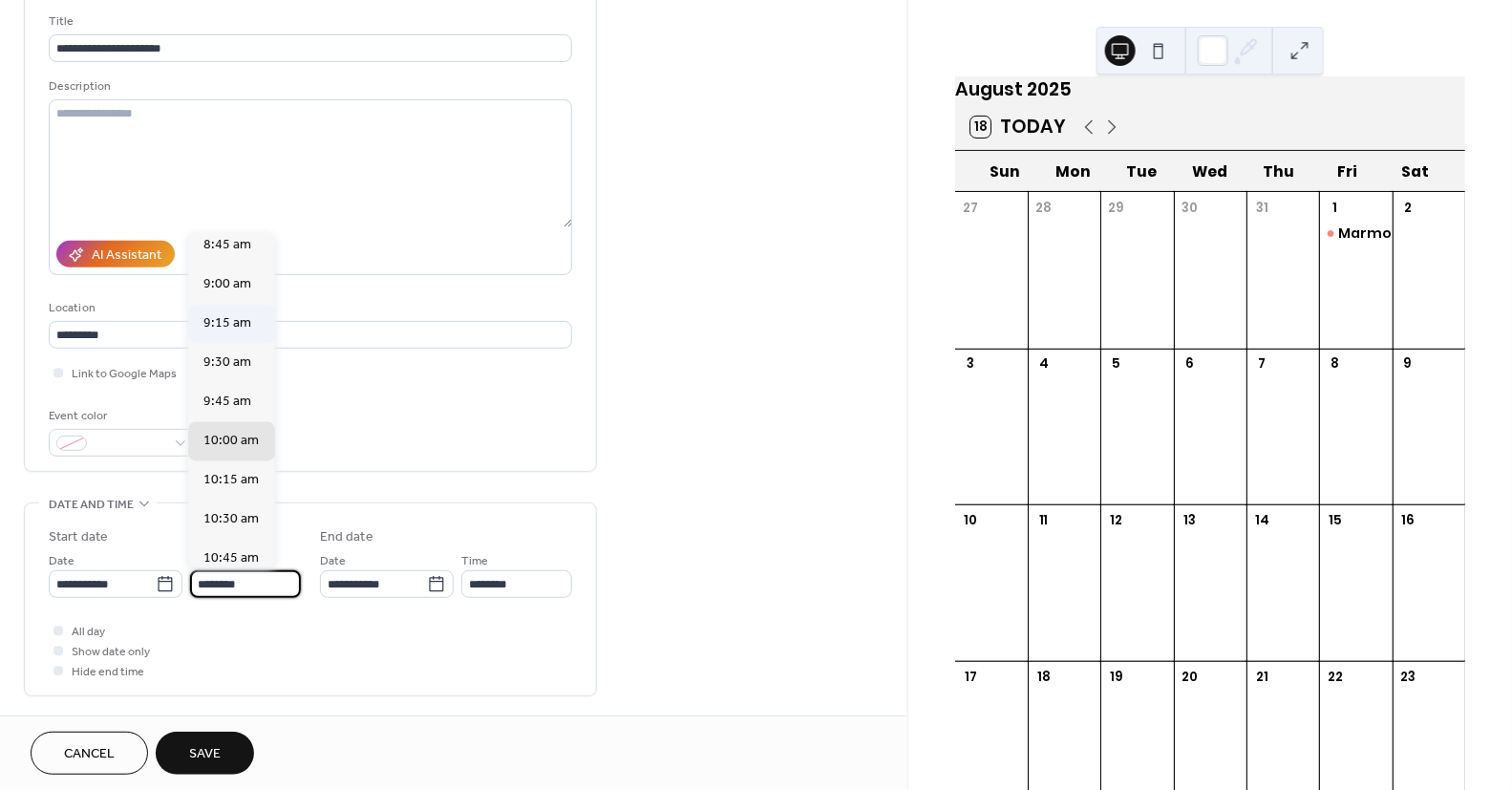 scroll, scrollTop: 1376, scrollLeft: 0, axis: vertical 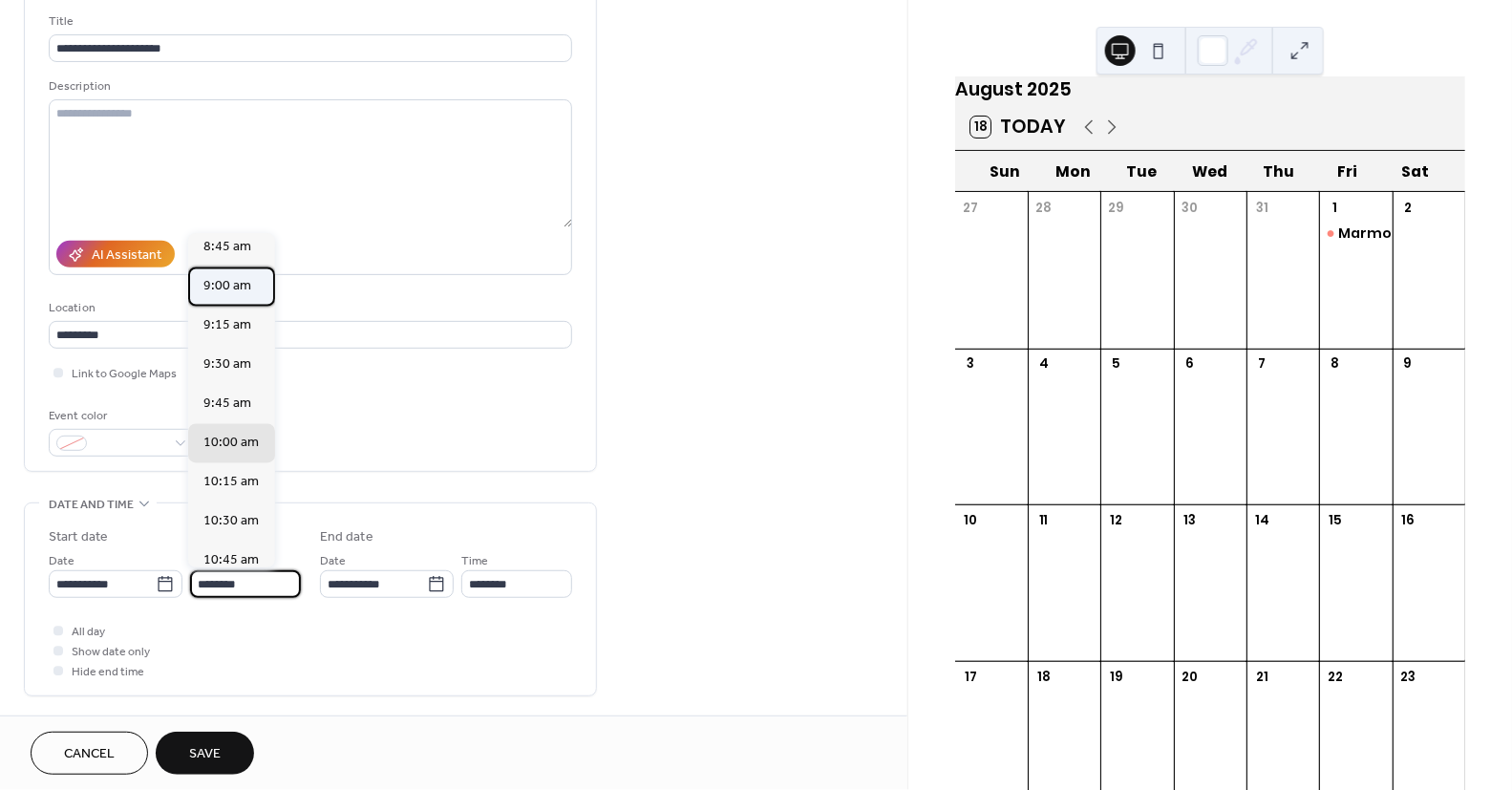 click on "9:00 am" at bounding box center (227, 286) 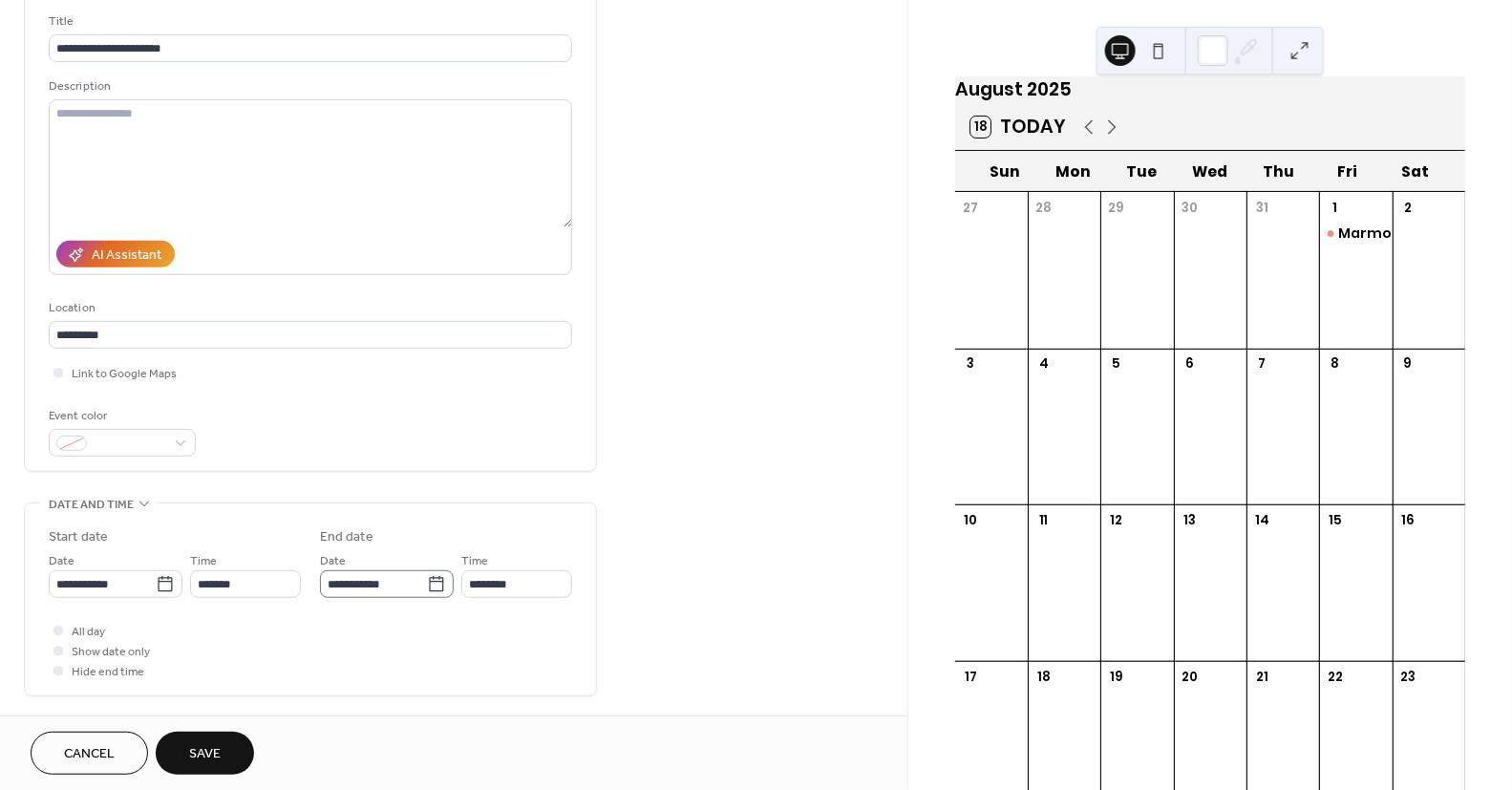 click 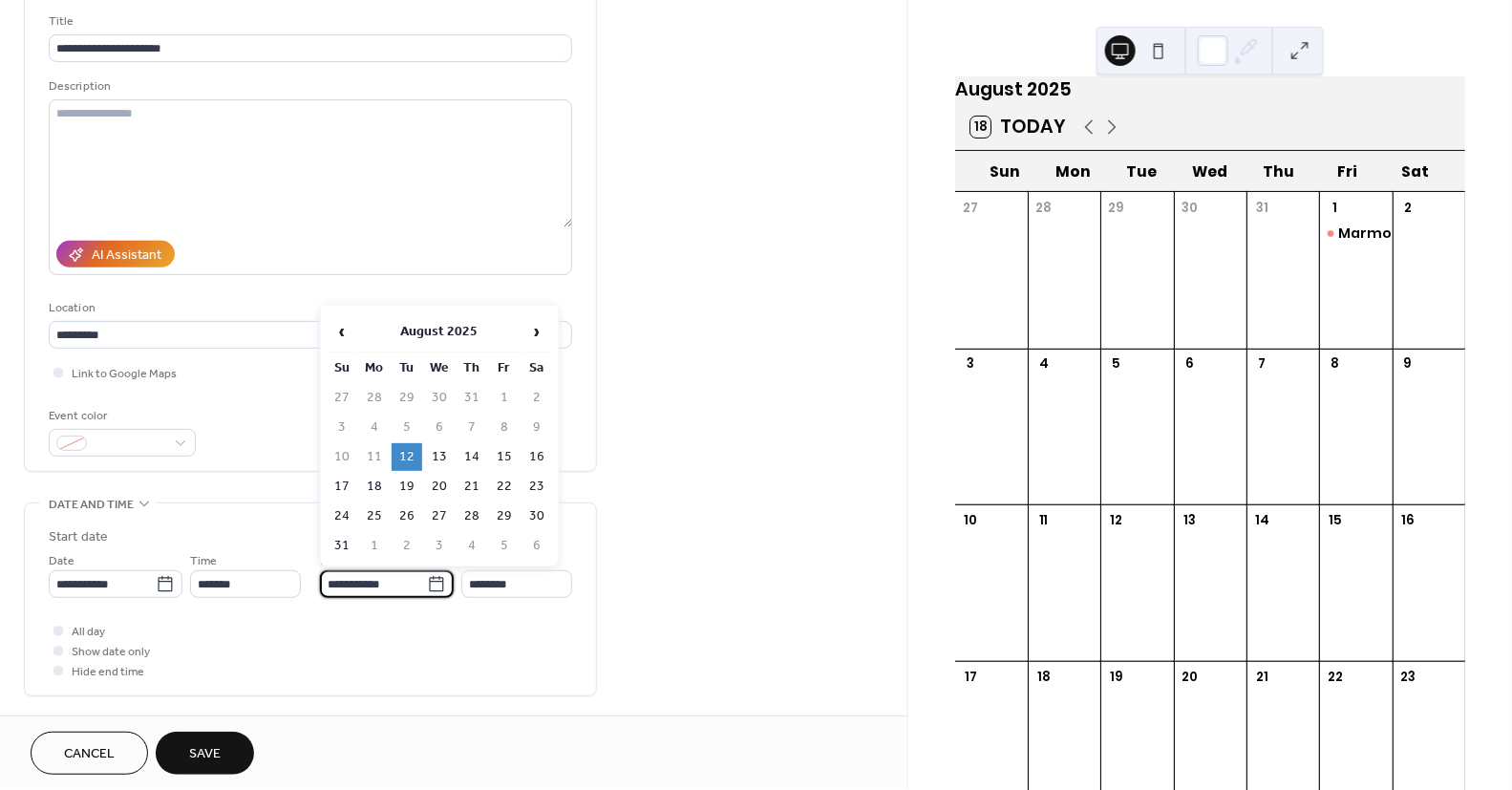 click on "12" at bounding box center (407, 457) 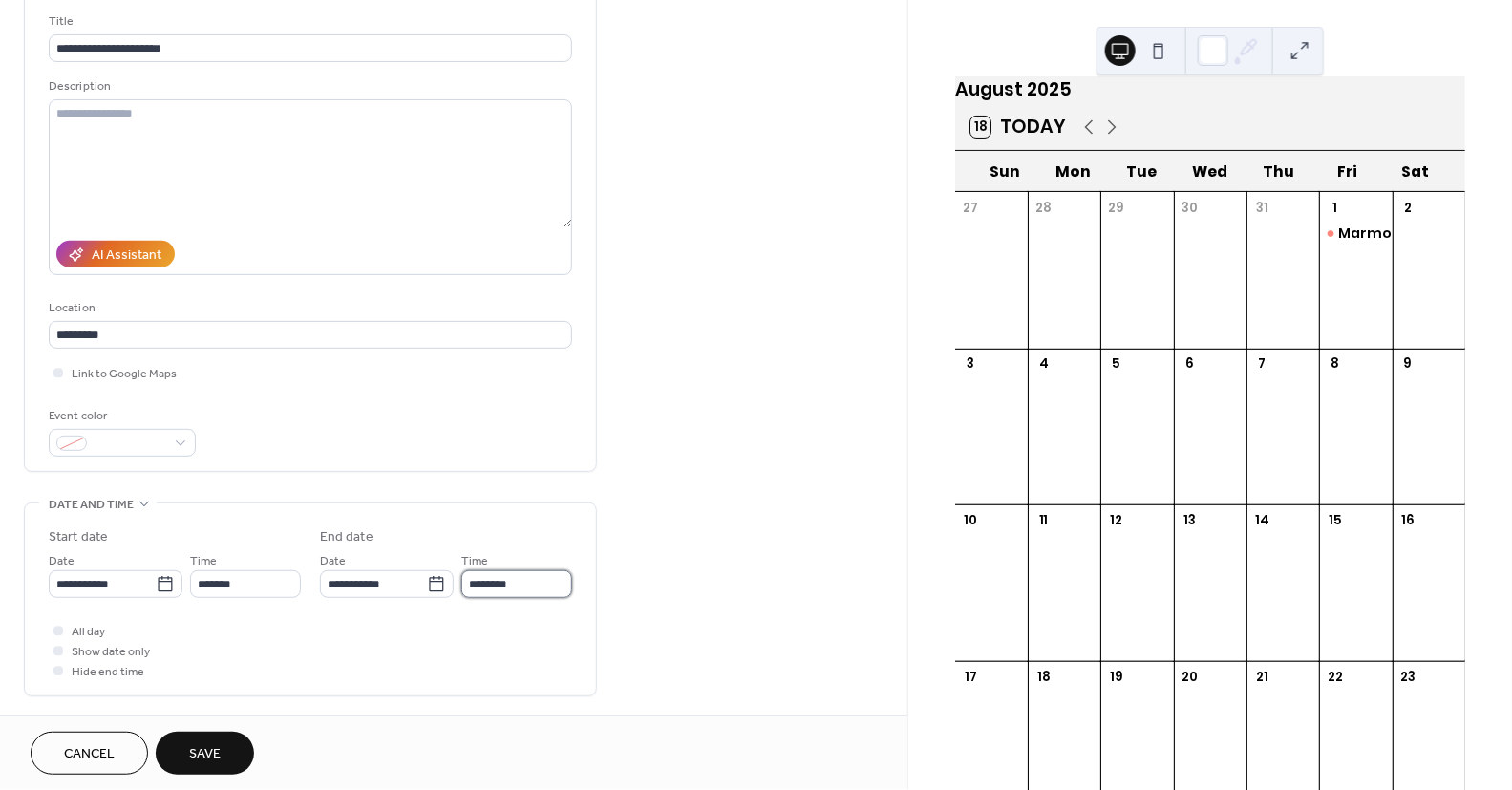 click on "********" at bounding box center [517, 584] 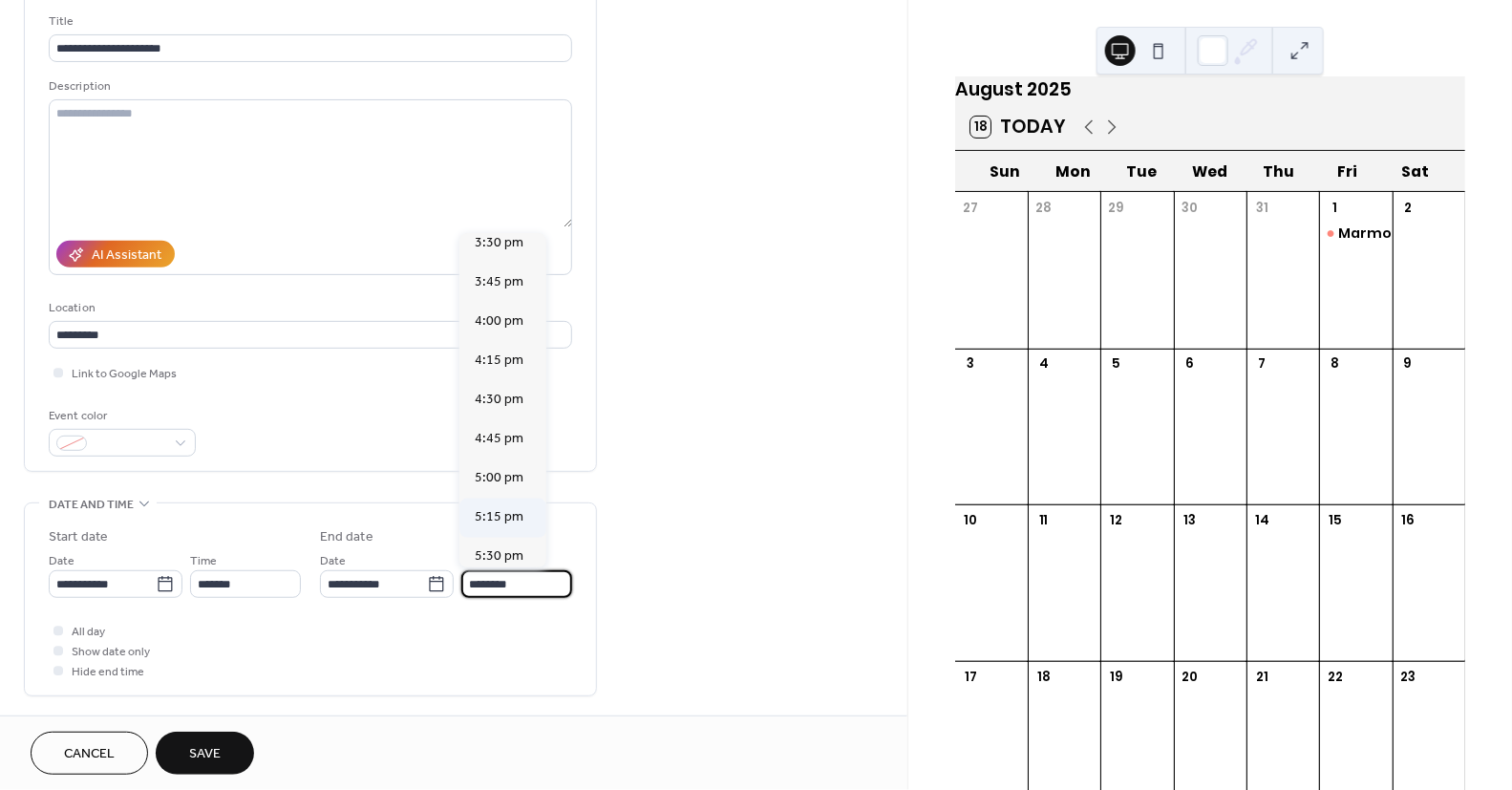 scroll, scrollTop: 990, scrollLeft: 0, axis: vertical 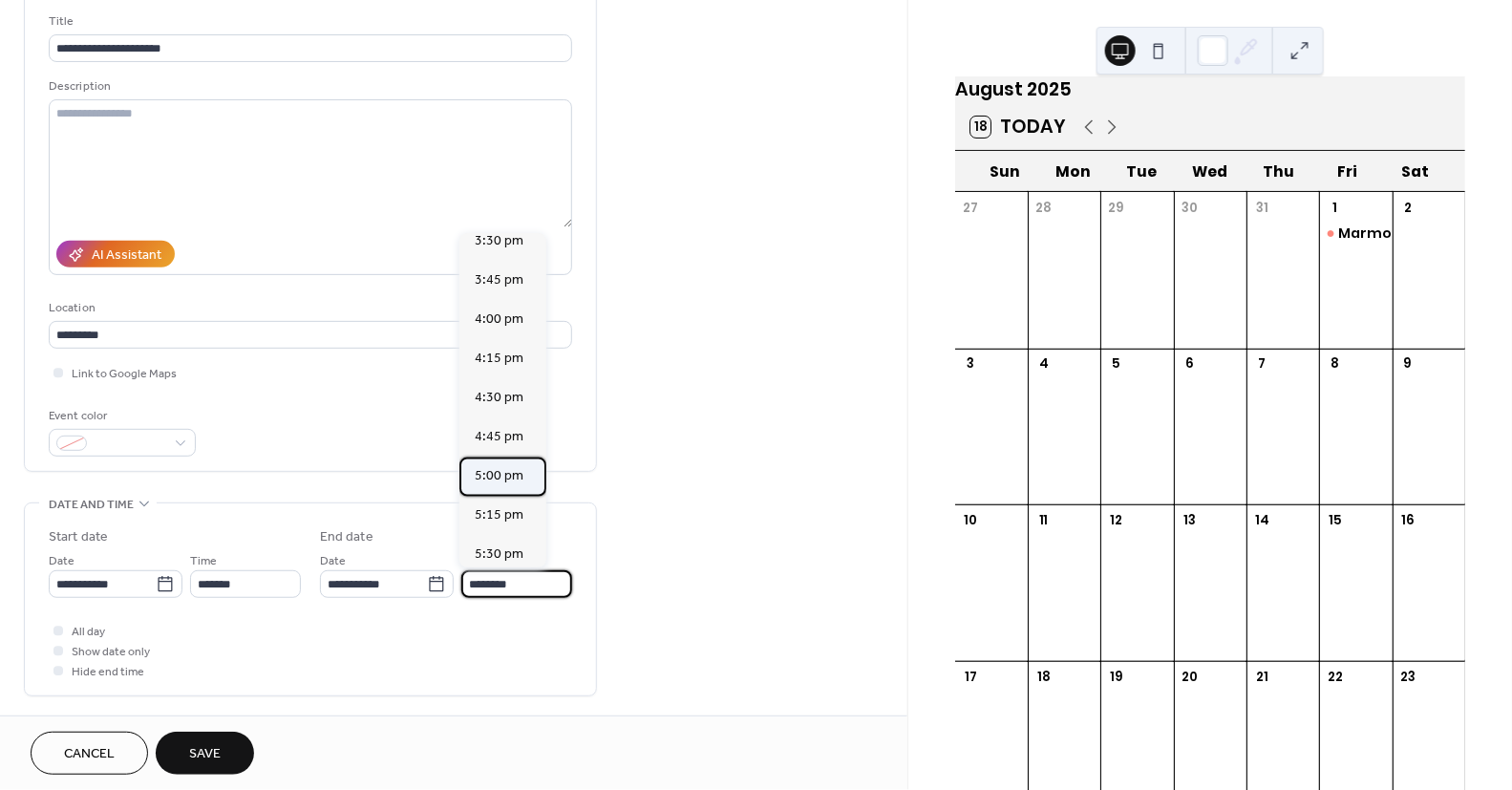click on "5:00 pm" at bounding box center [502, 477] 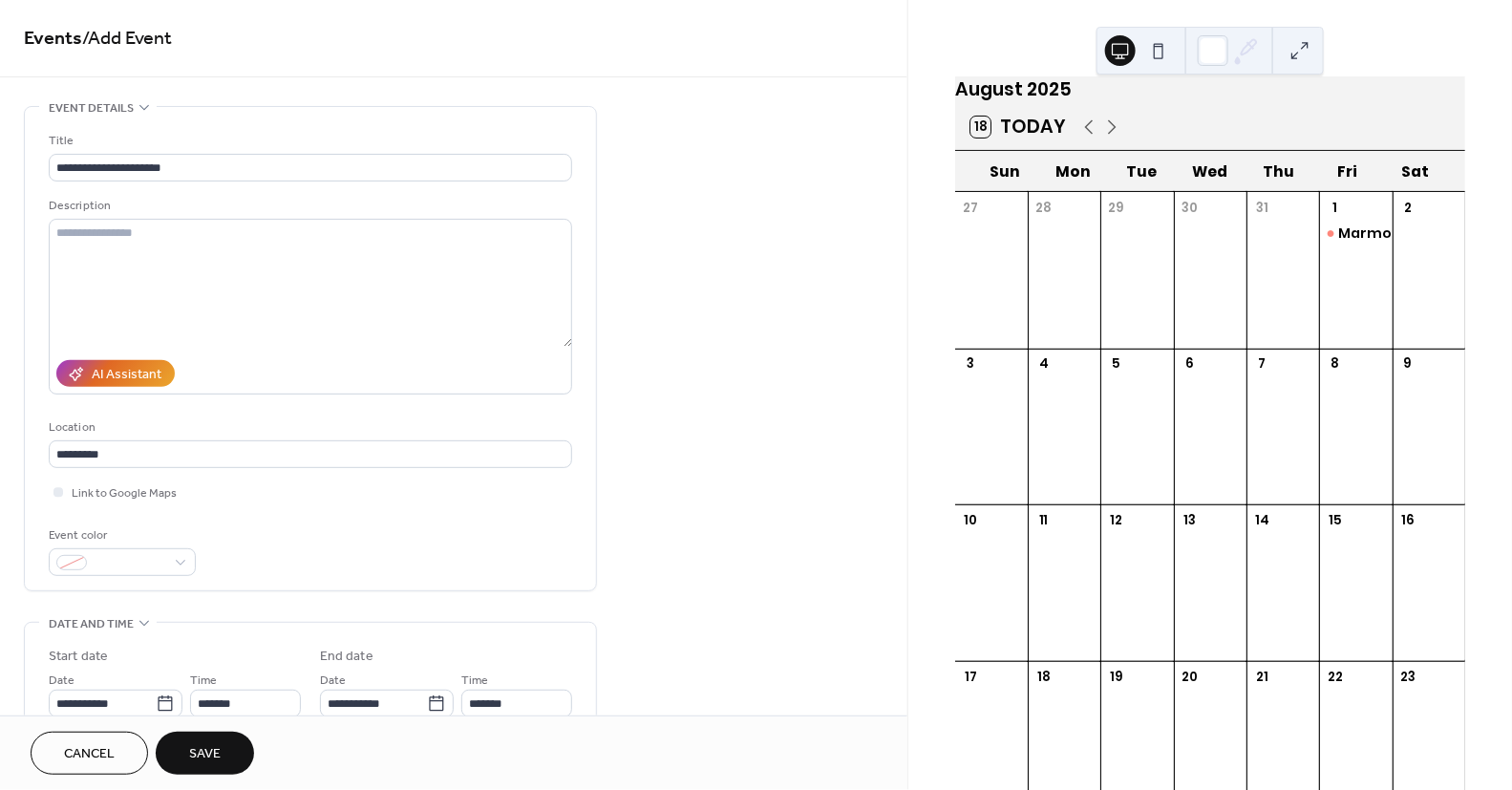 scroll, scrollTop: 0, scrollLeft: 0, axis: both 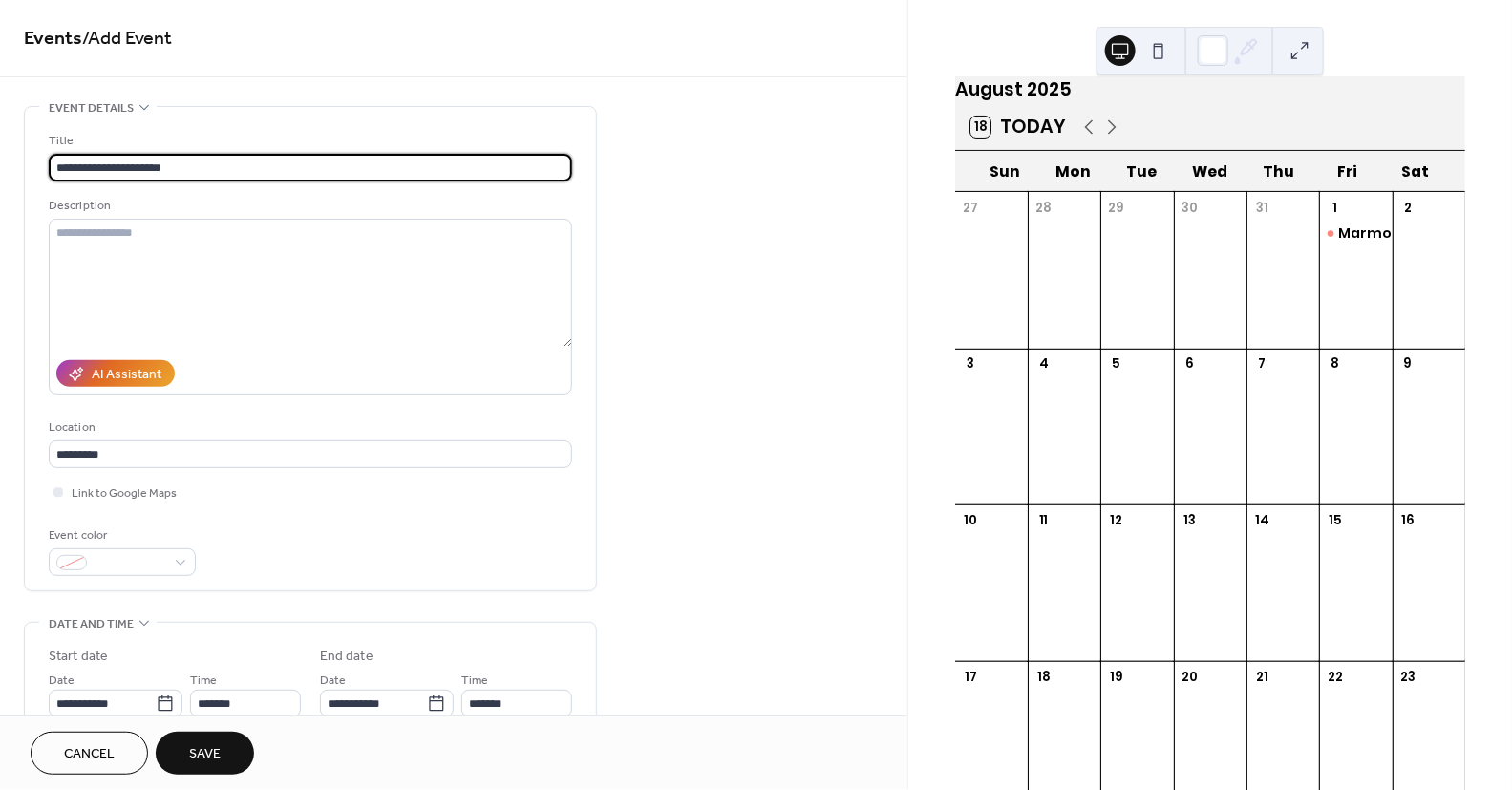 drag, startPoint x: 195, startPoint y: 175, endPoint x: -8, endPoint y: 173, distance: 203.00985 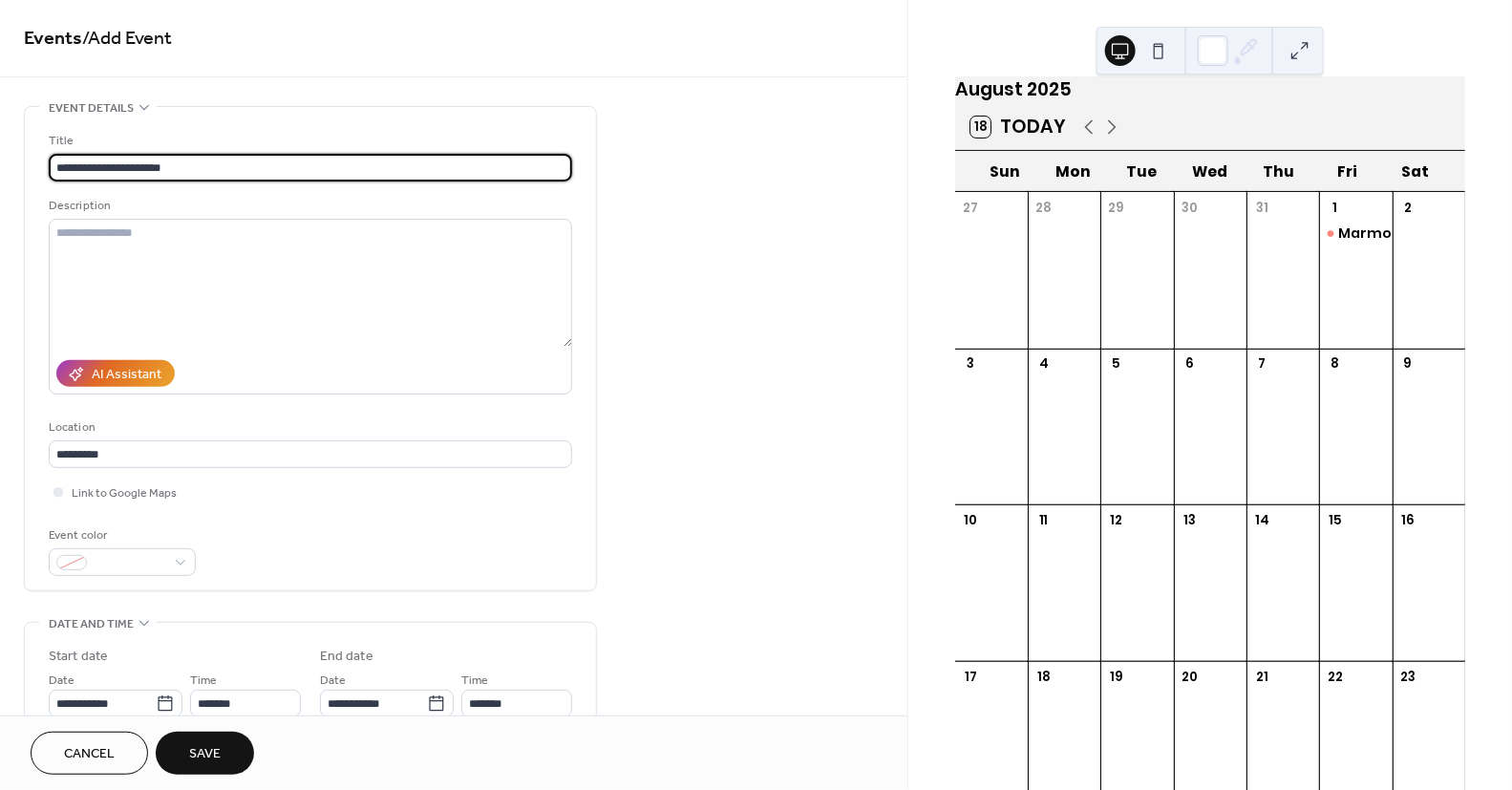 click on "**********" at bounding box center [756, 395] 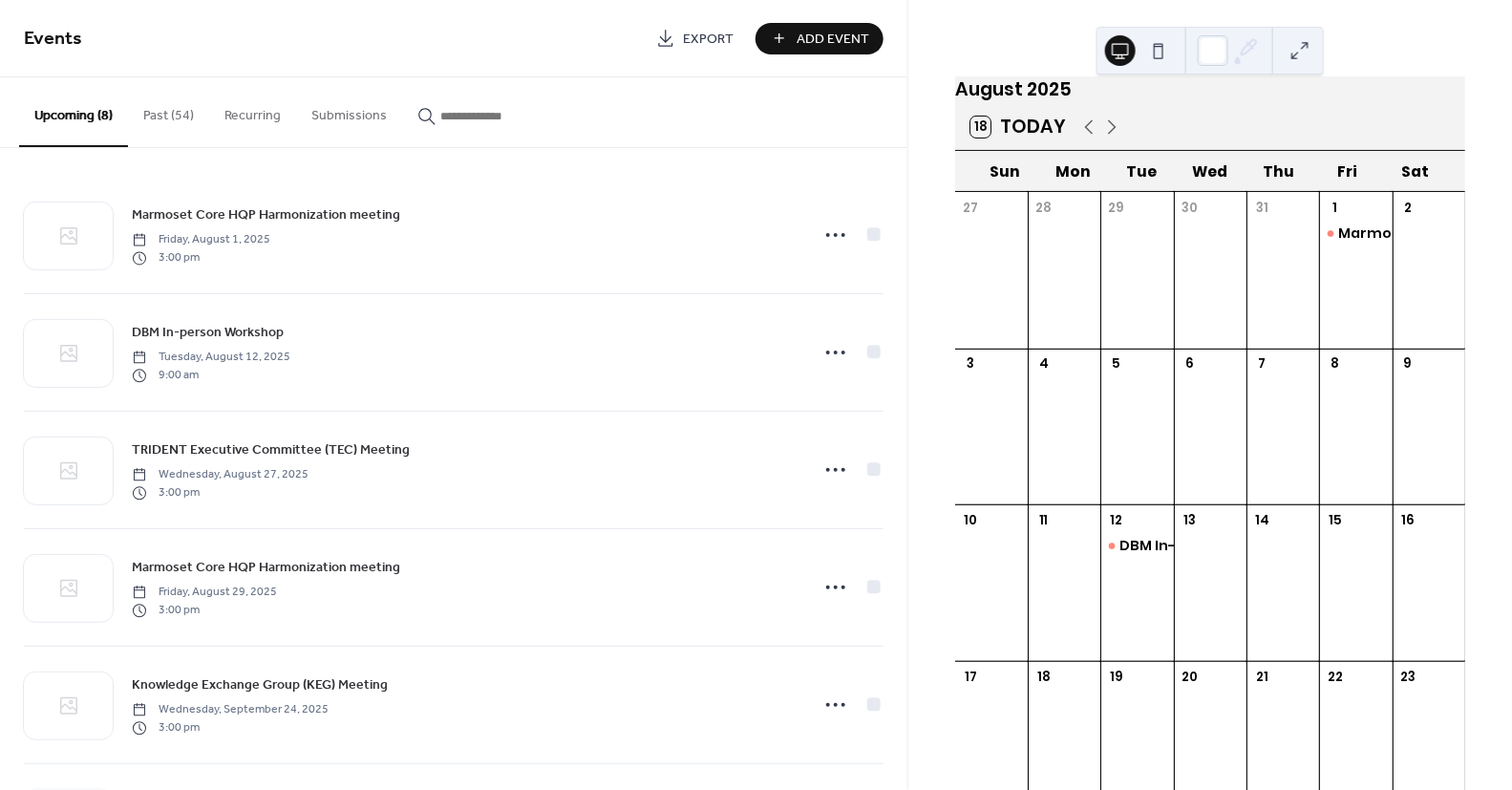 click at bounding box center (1210, 594) 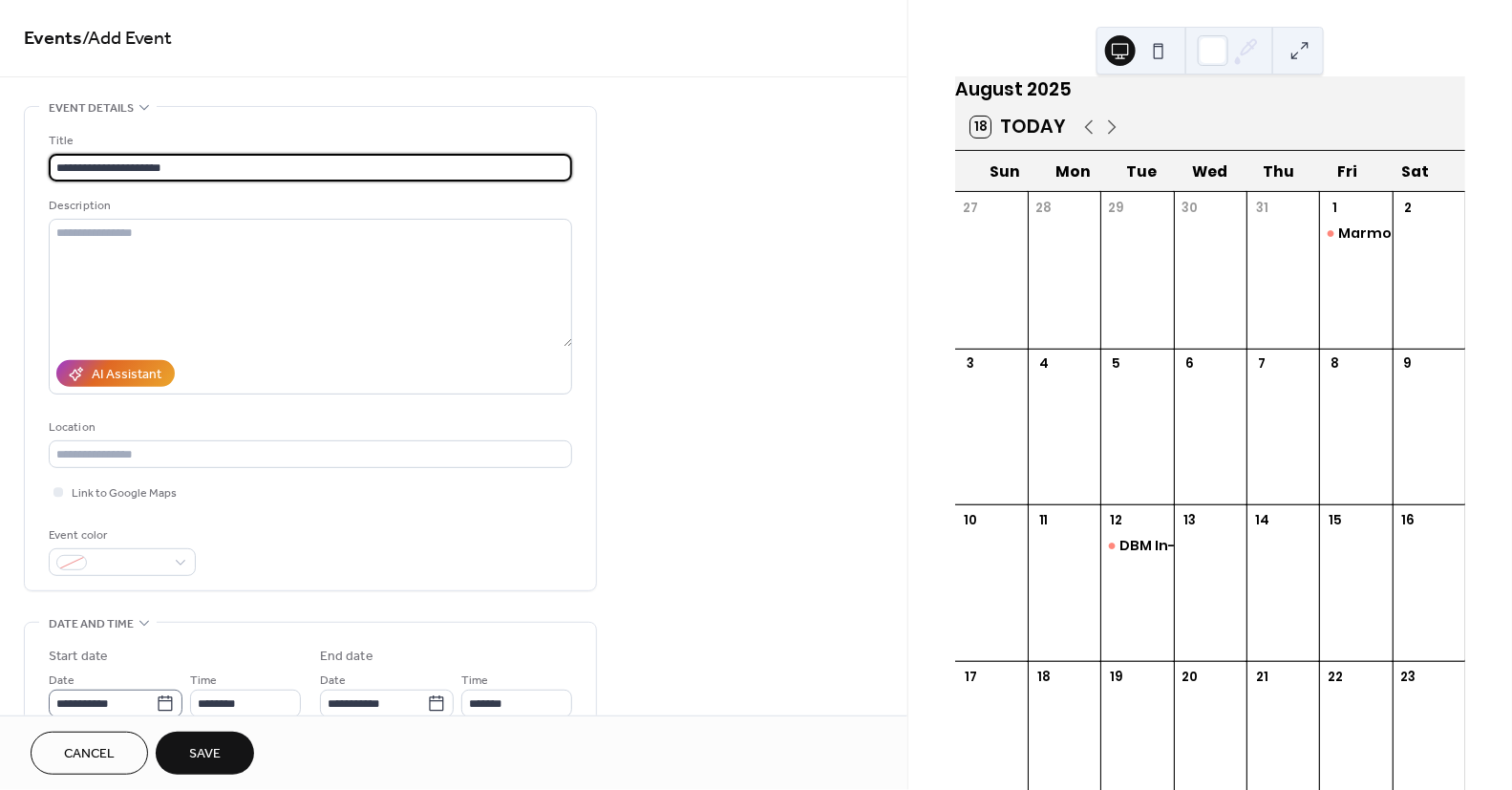 type on "**********" 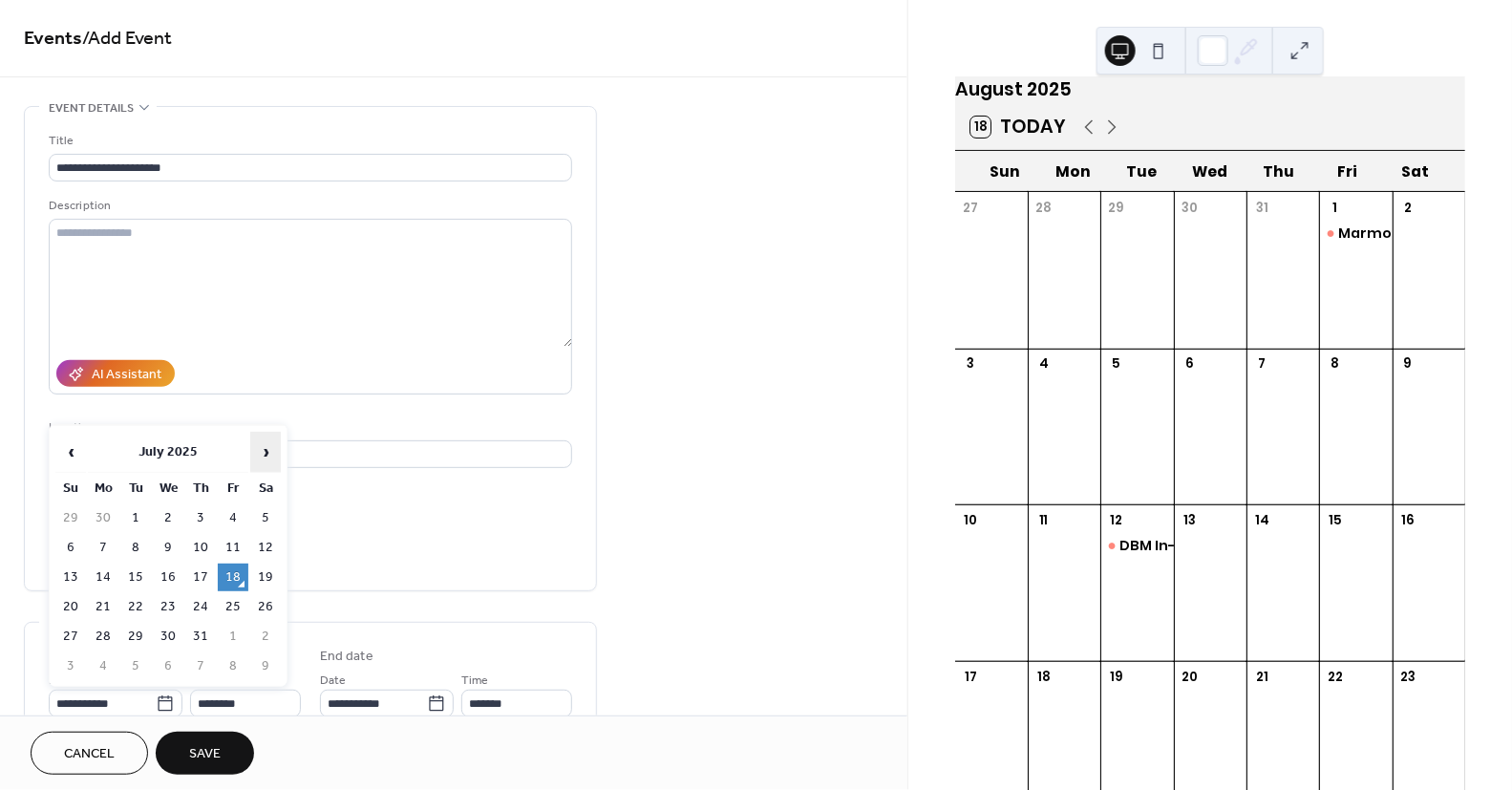 click on "›" at bounding box center (266, 452) 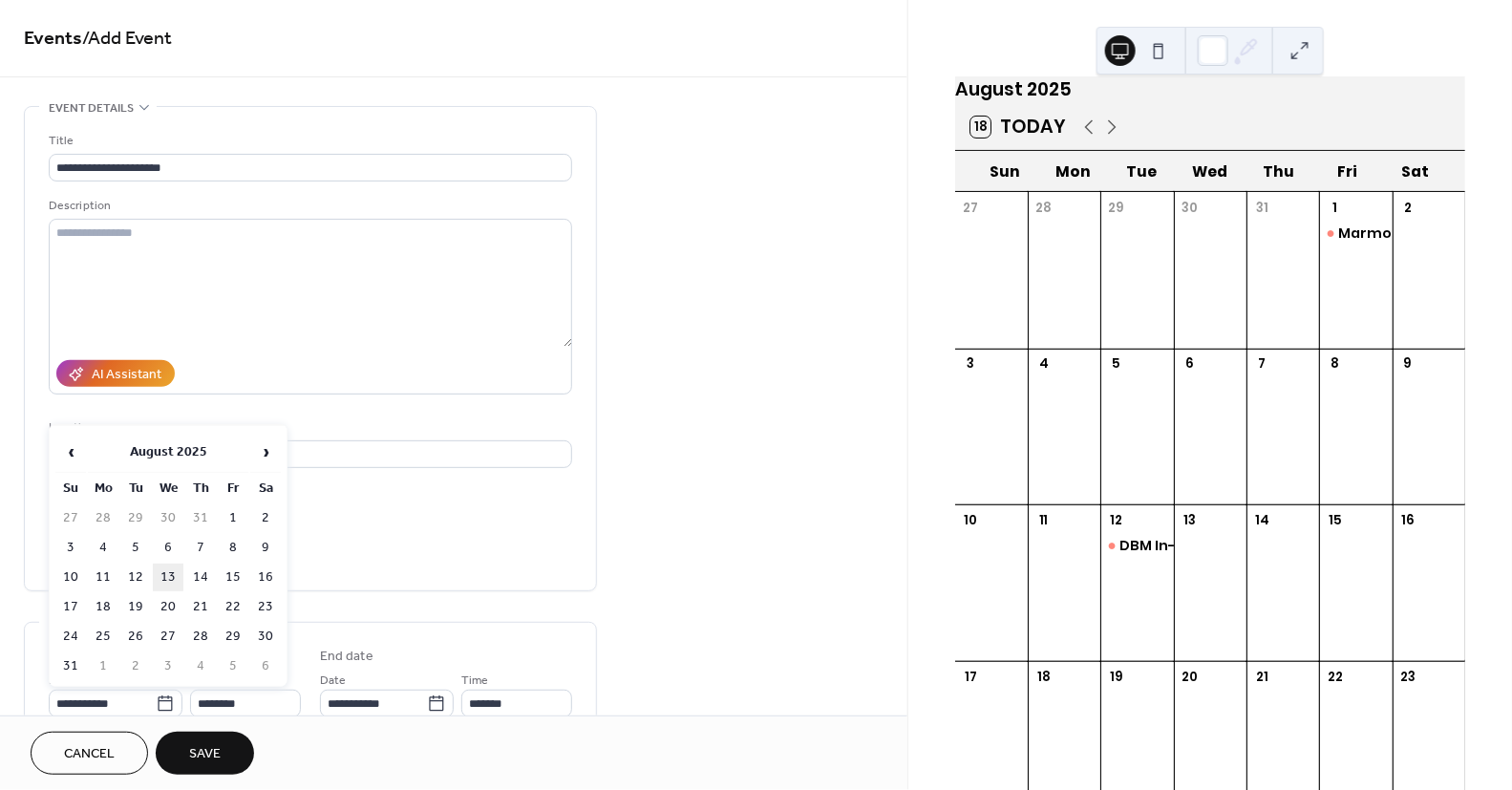 click on "13" at bounding box center (168, 577) 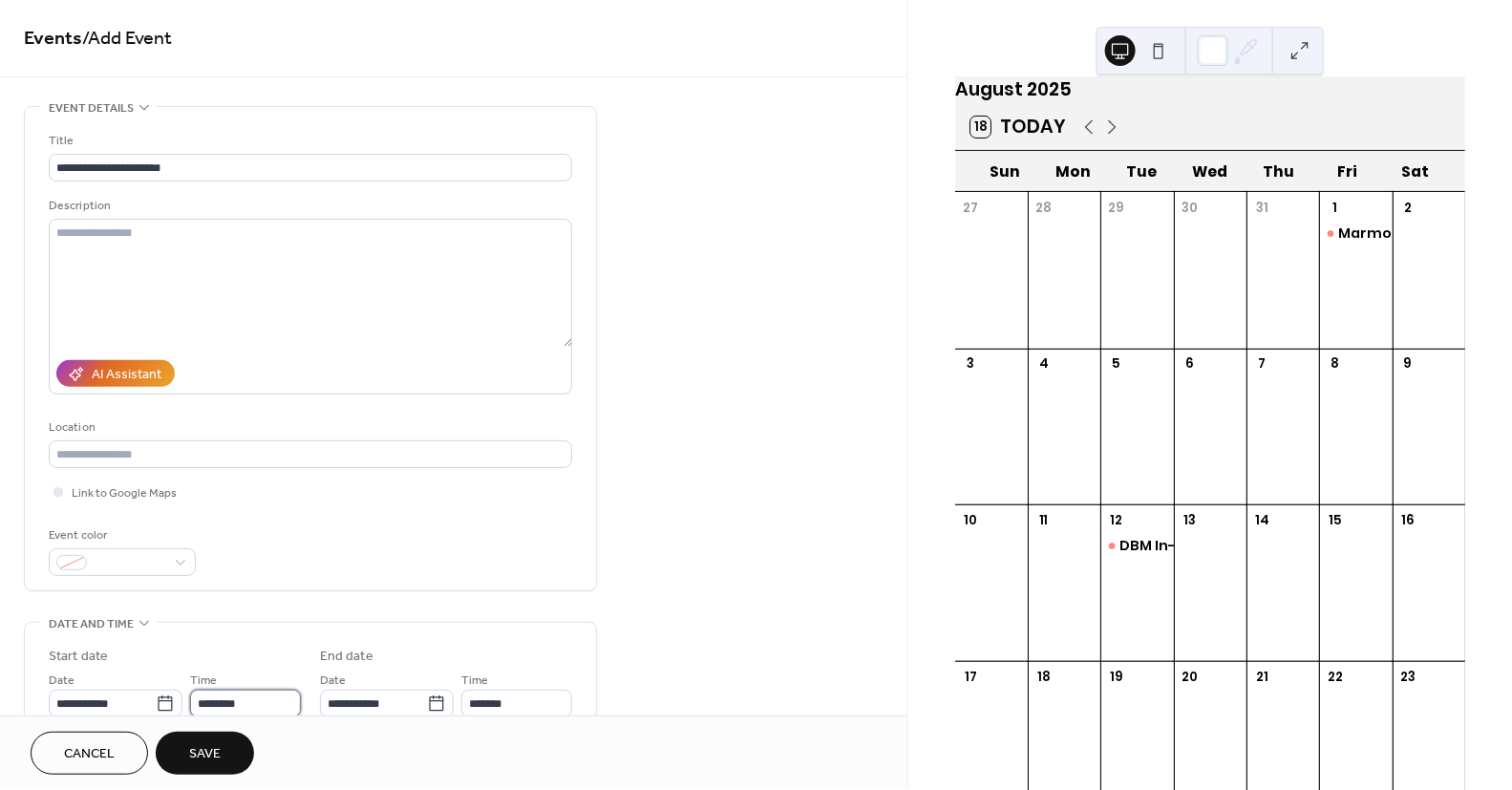 click on "********" at bounding box center (245, 703) 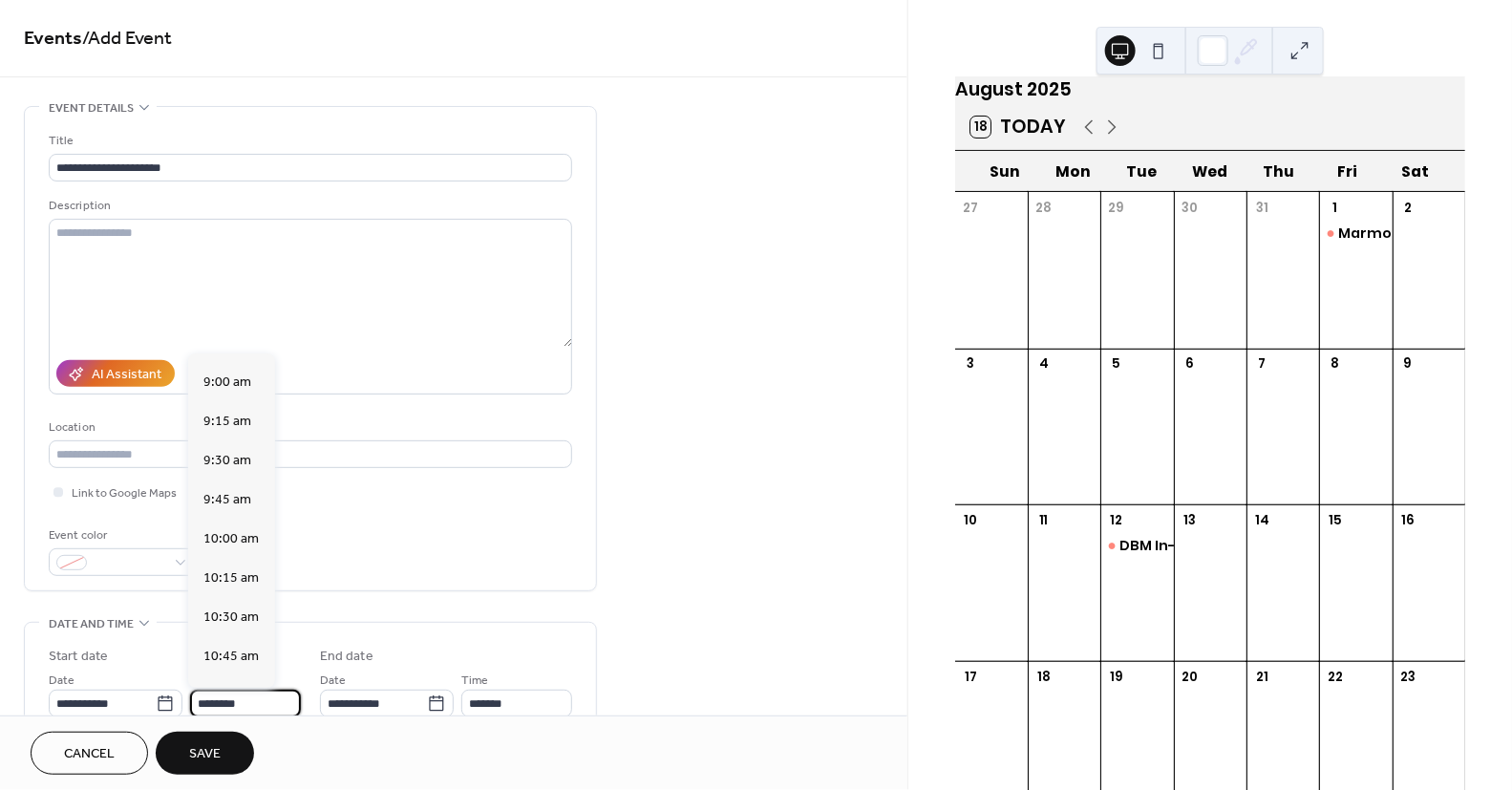scroll, scrollTop: 1373, scrollLeft: 0, axis: vertical 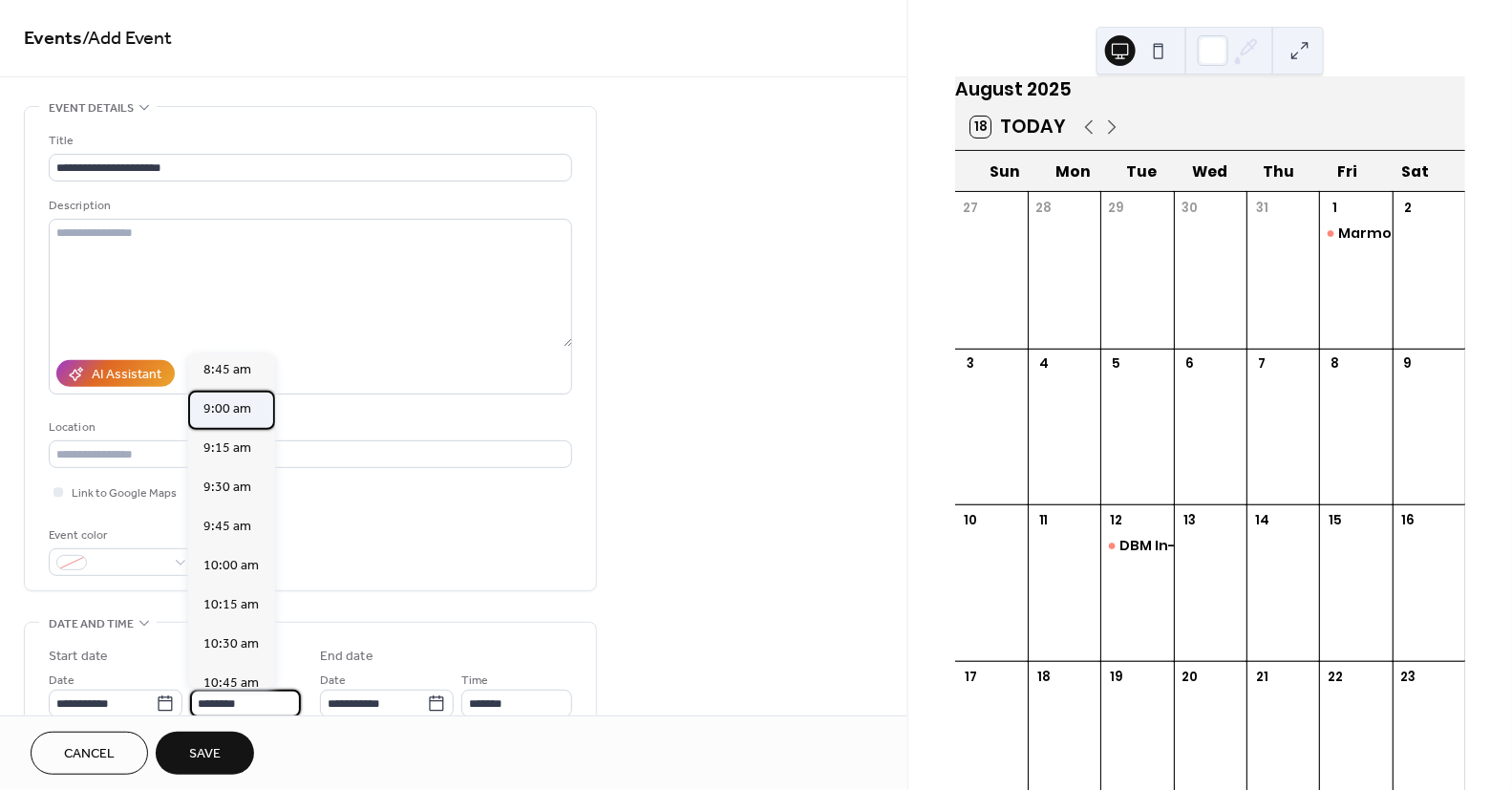 click on "9:00 am" at bounding box center (227, 409) 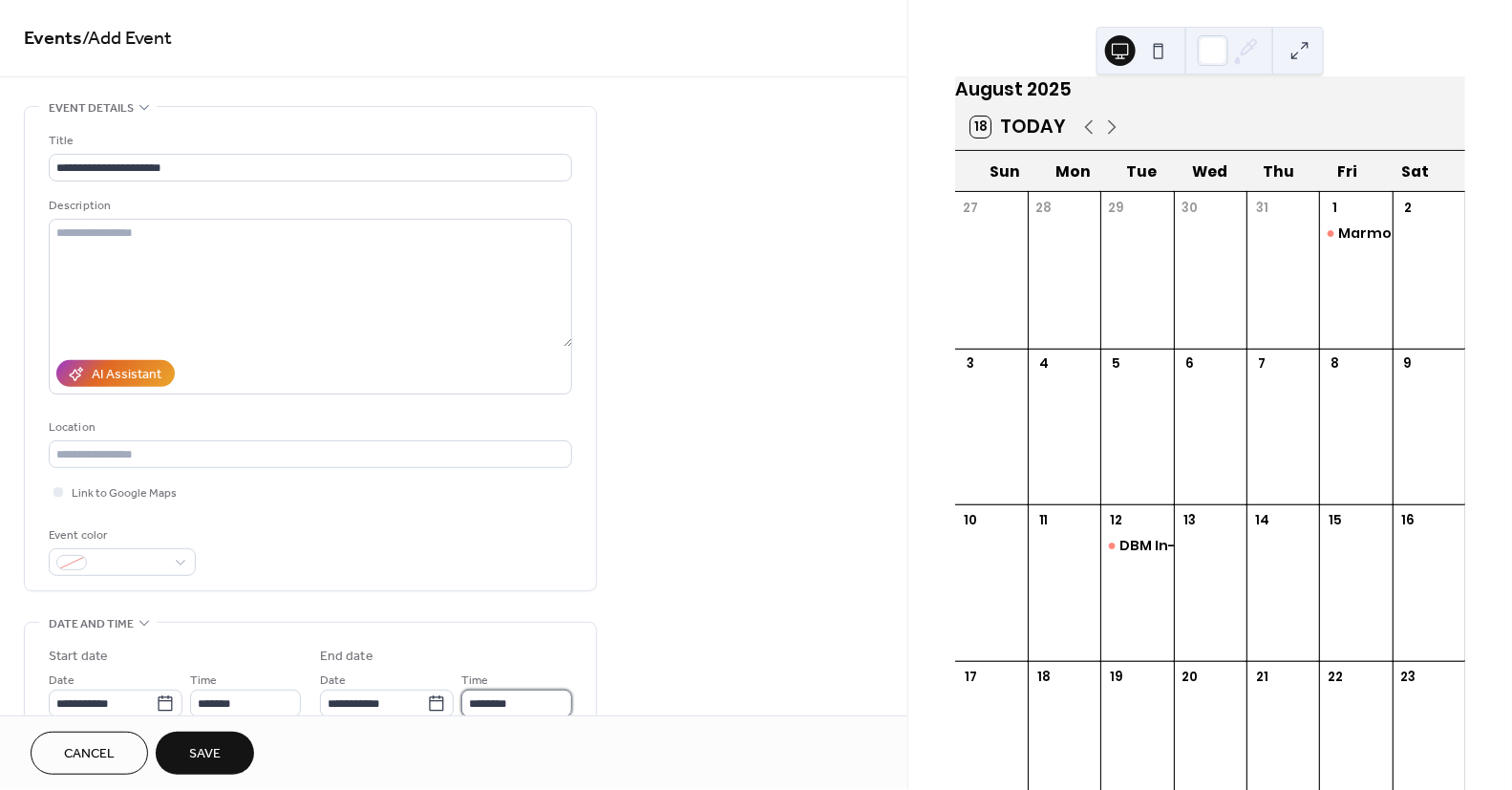 click on "********" at bounding box center [517, 703] 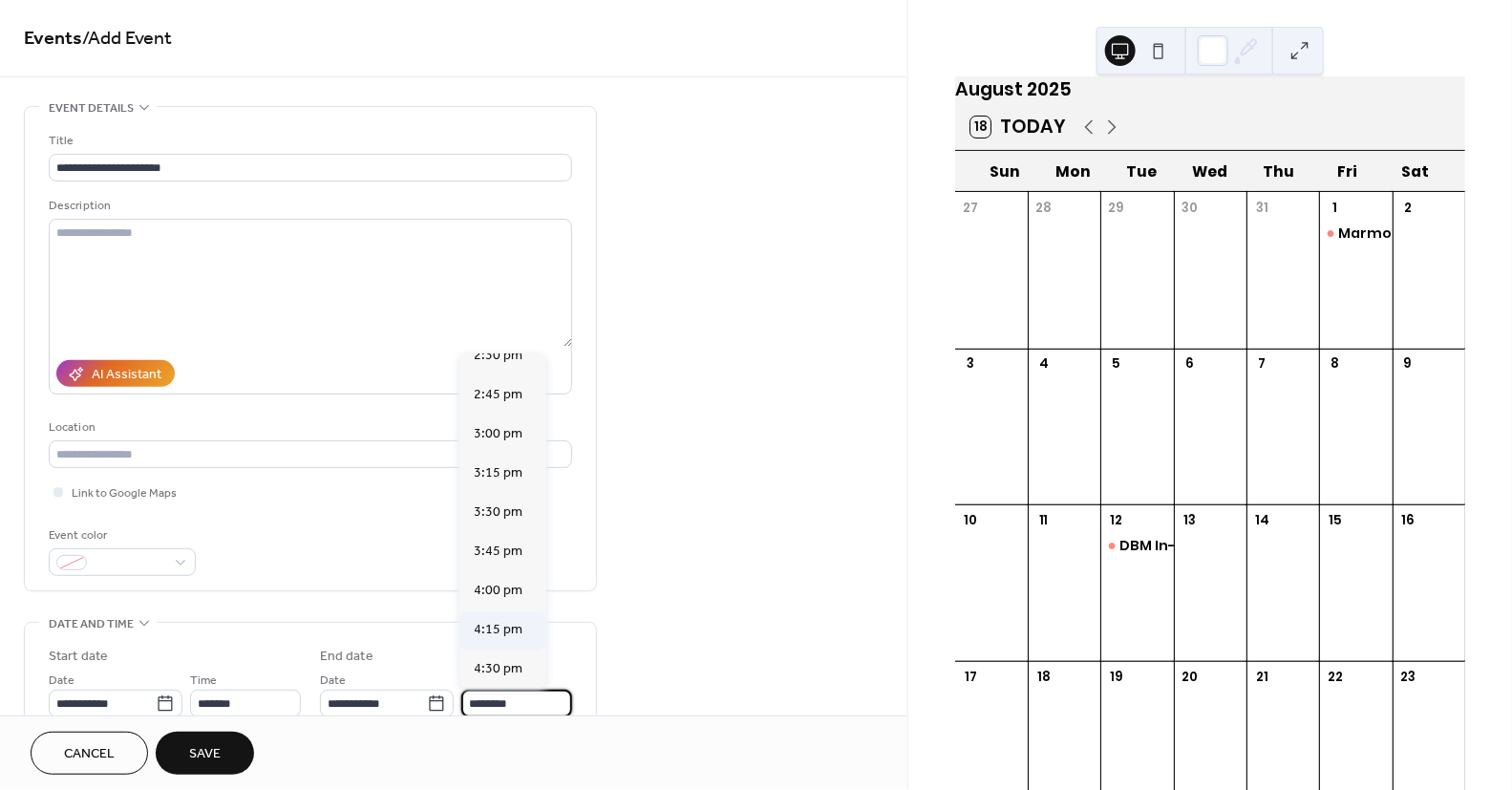 scroll, scrollTop: 960, scrollLeft: 0, axis: vertical 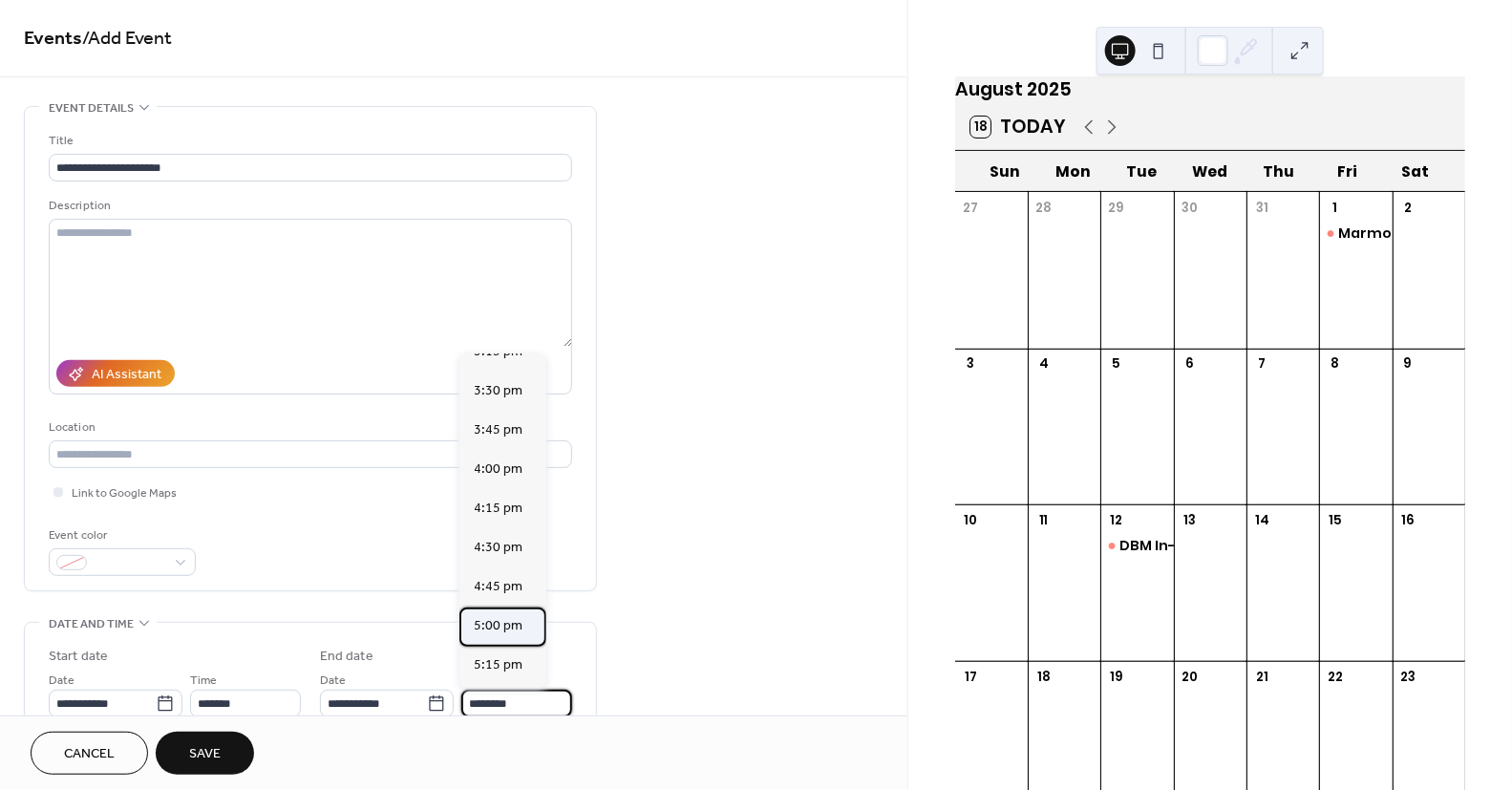click on "5:00 pm" at bounding box center (499, 626) 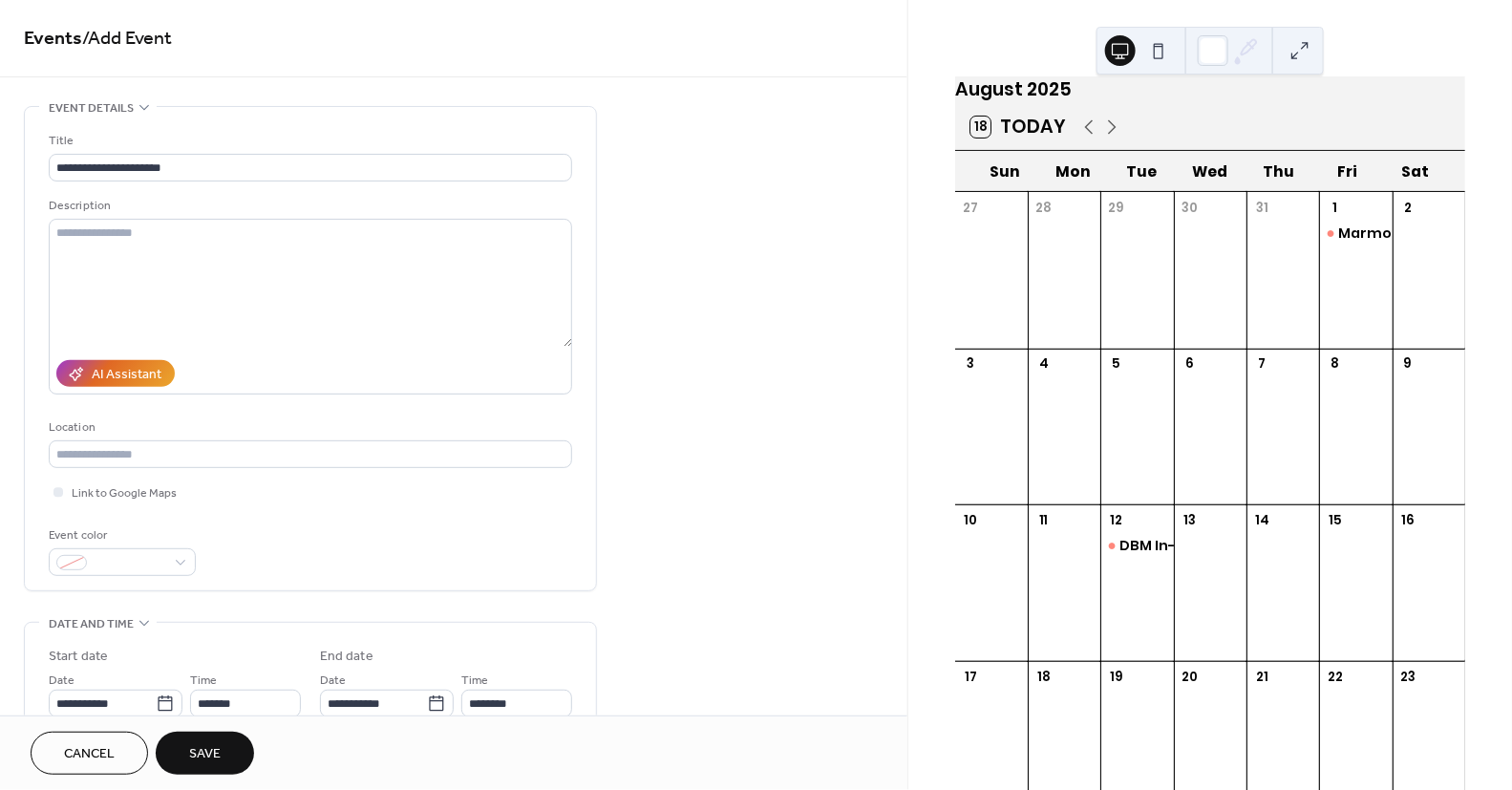 type on "*******" 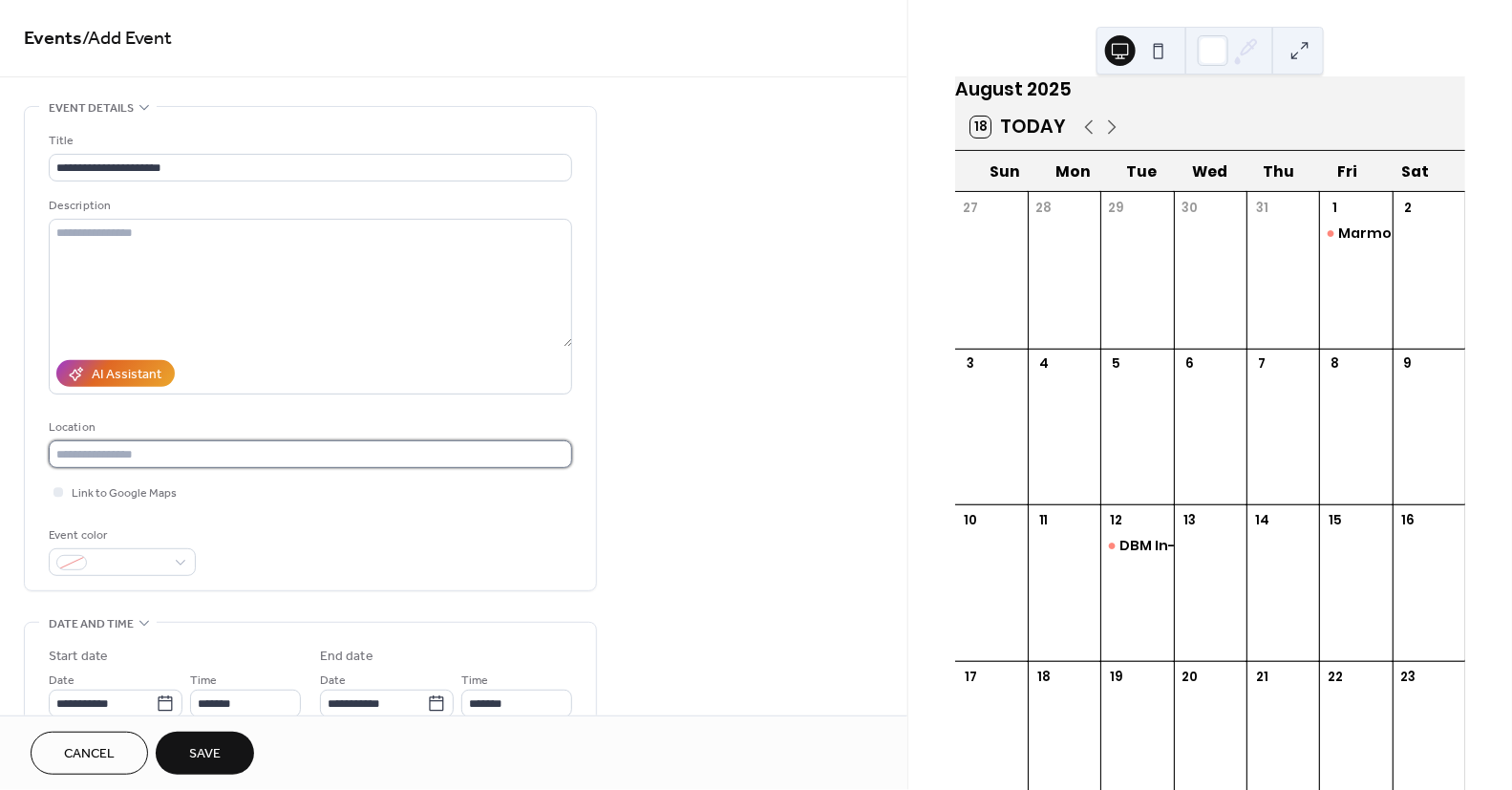 click at bounding box center [310, 454] 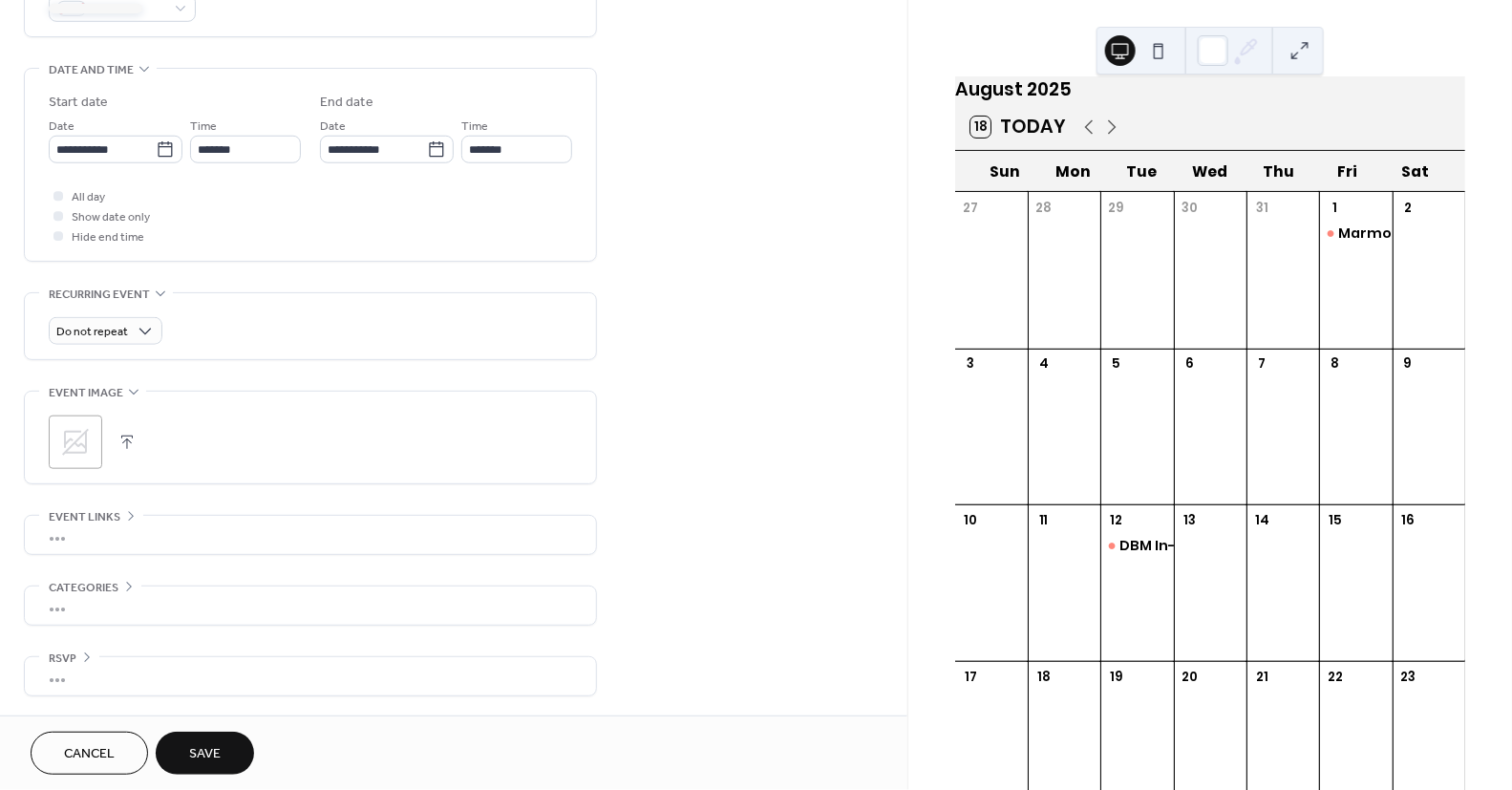 scroll, scrollTop: 552, scrollLeft: 0, axis: vertical 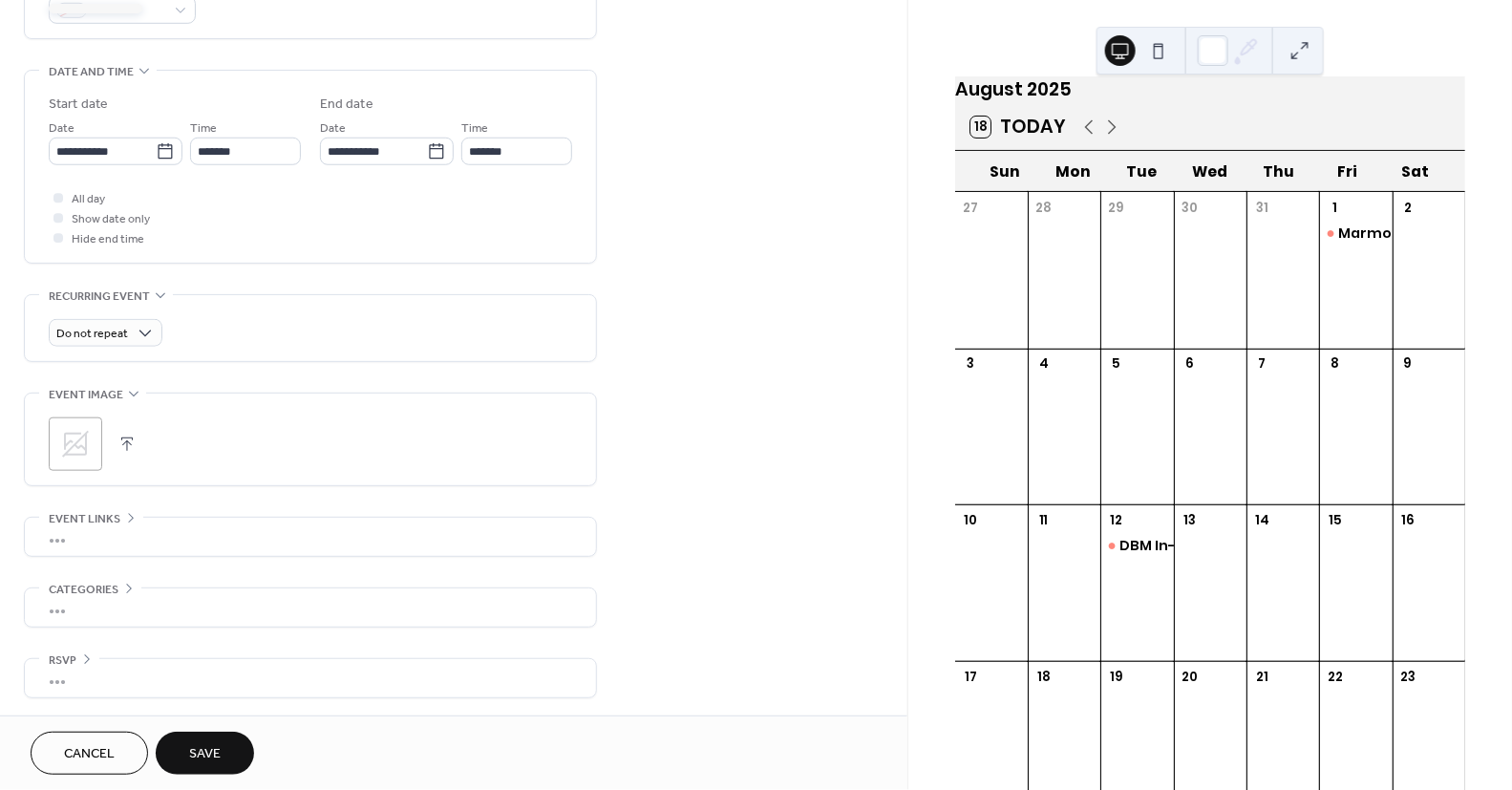 type on "*********" 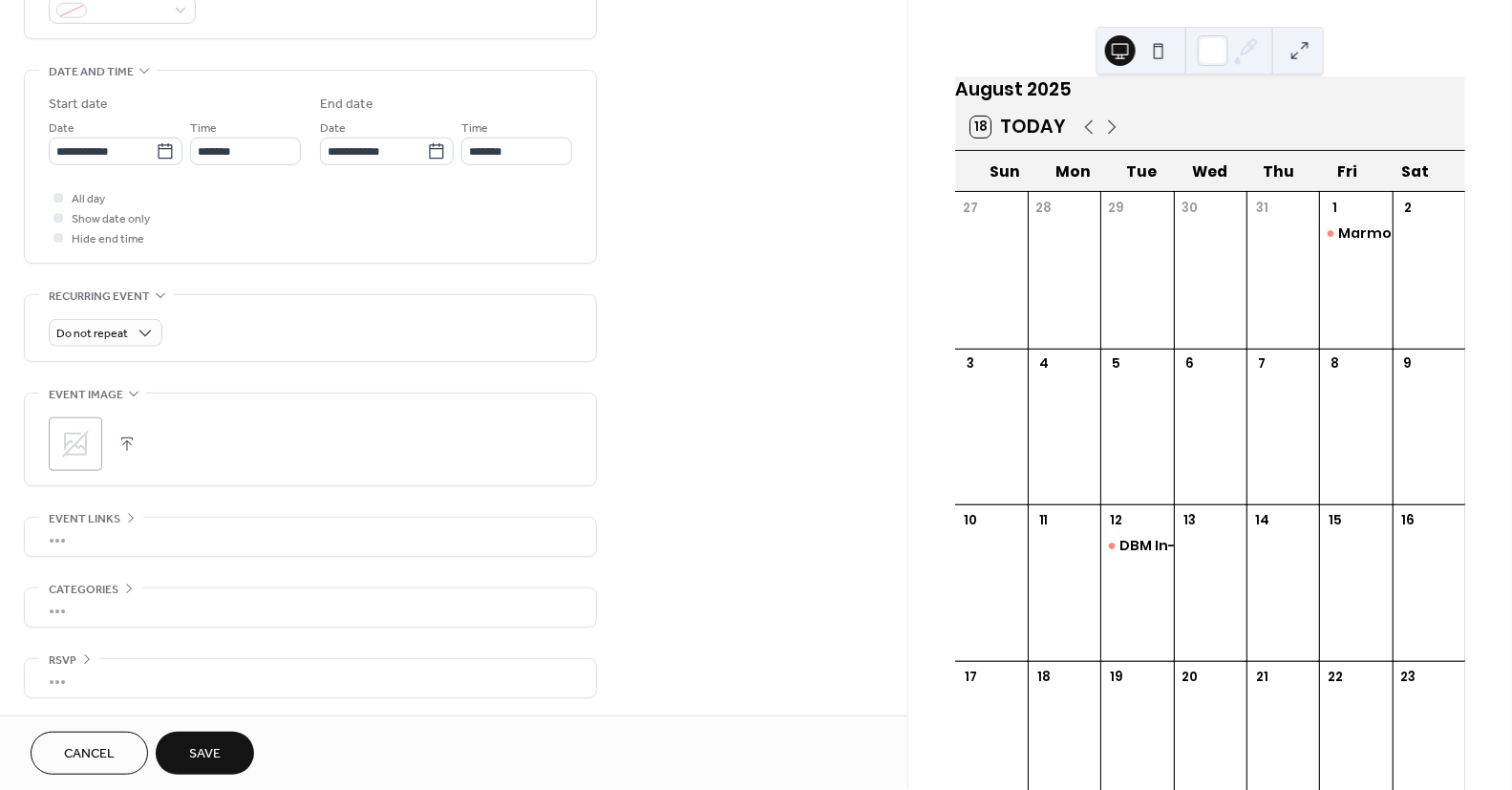click on "Save" at bounding box center (204, 755) 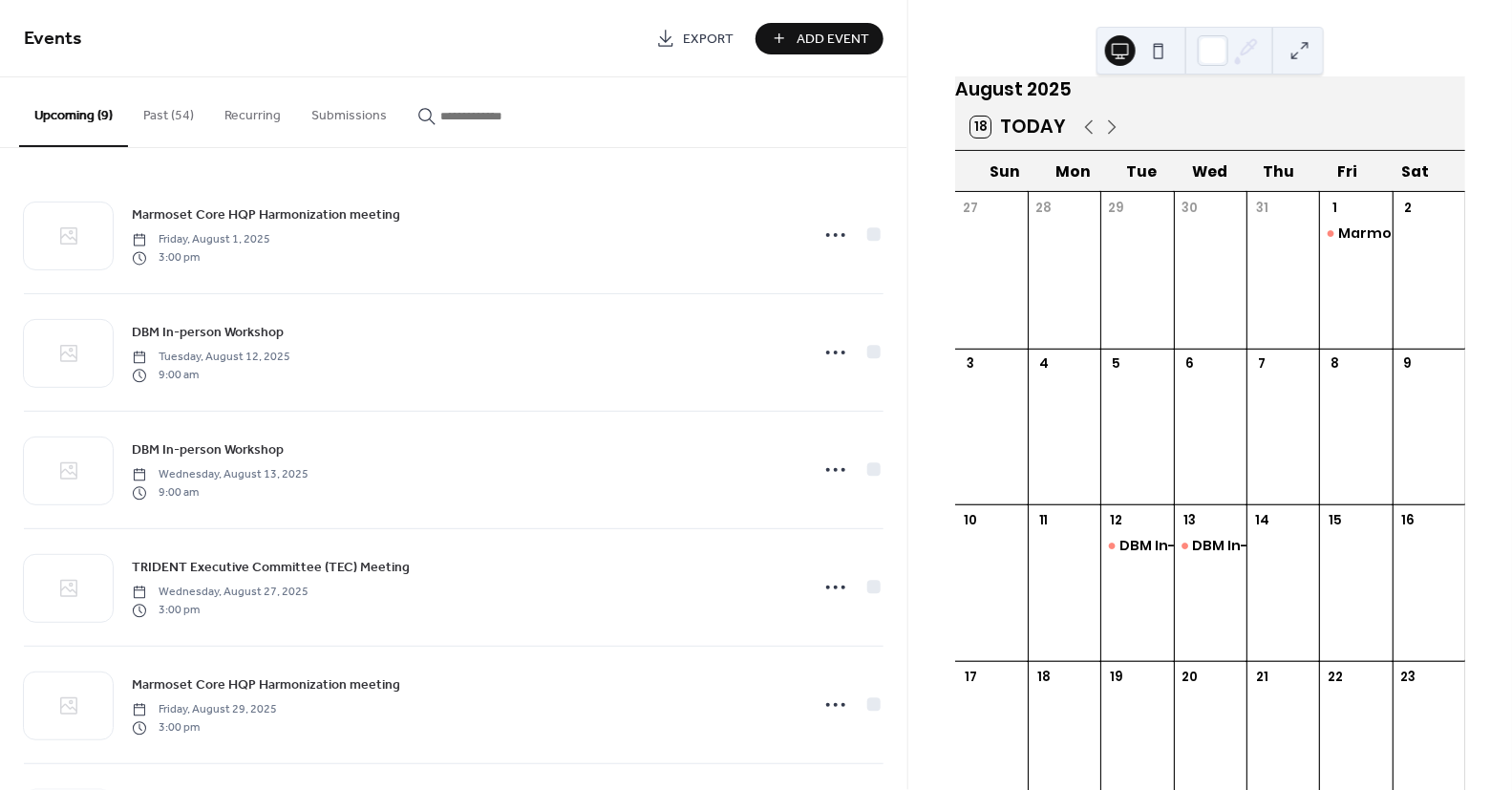 click on "18 Today" at bounding box center [1210, 127] 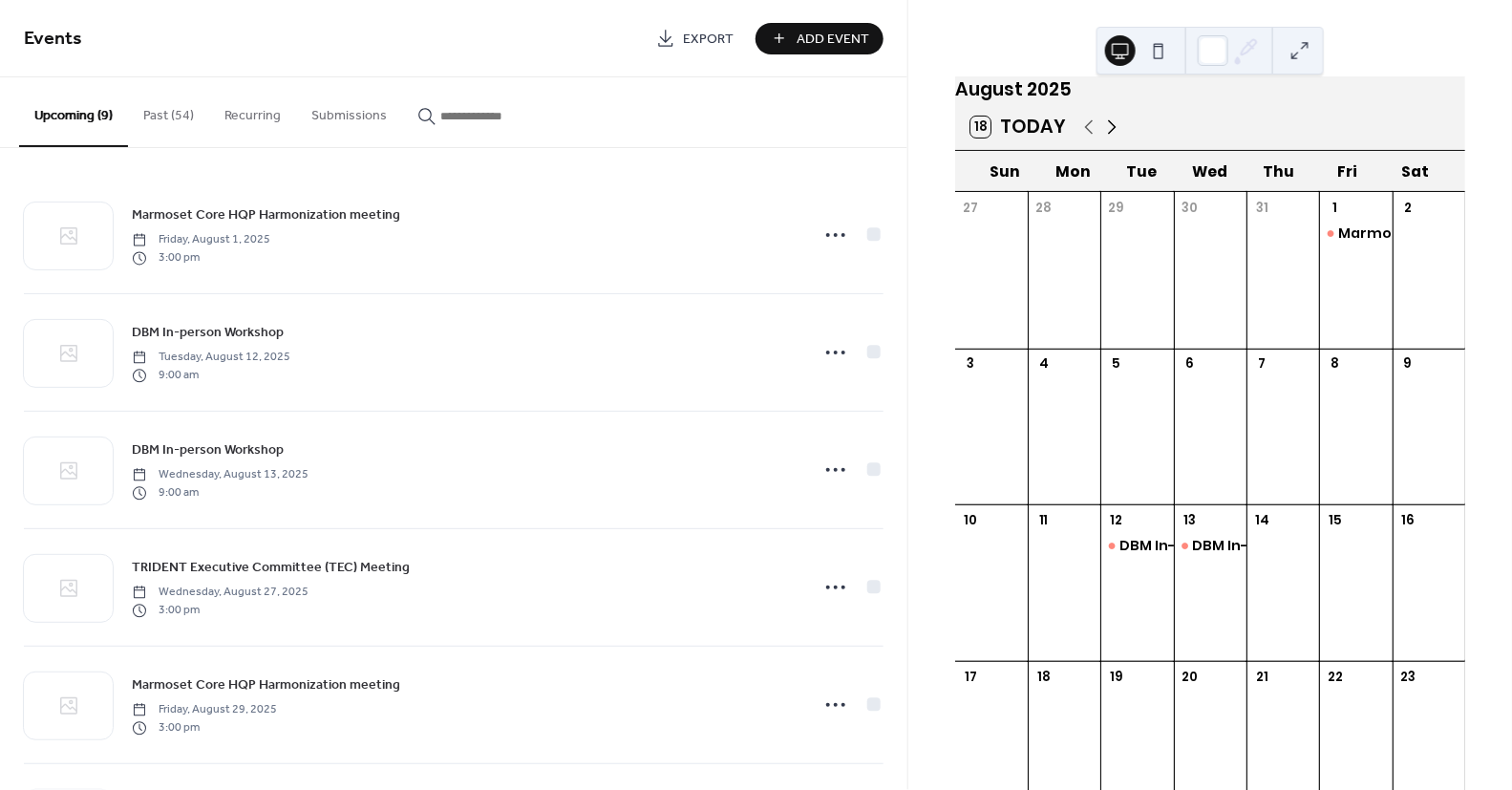 click 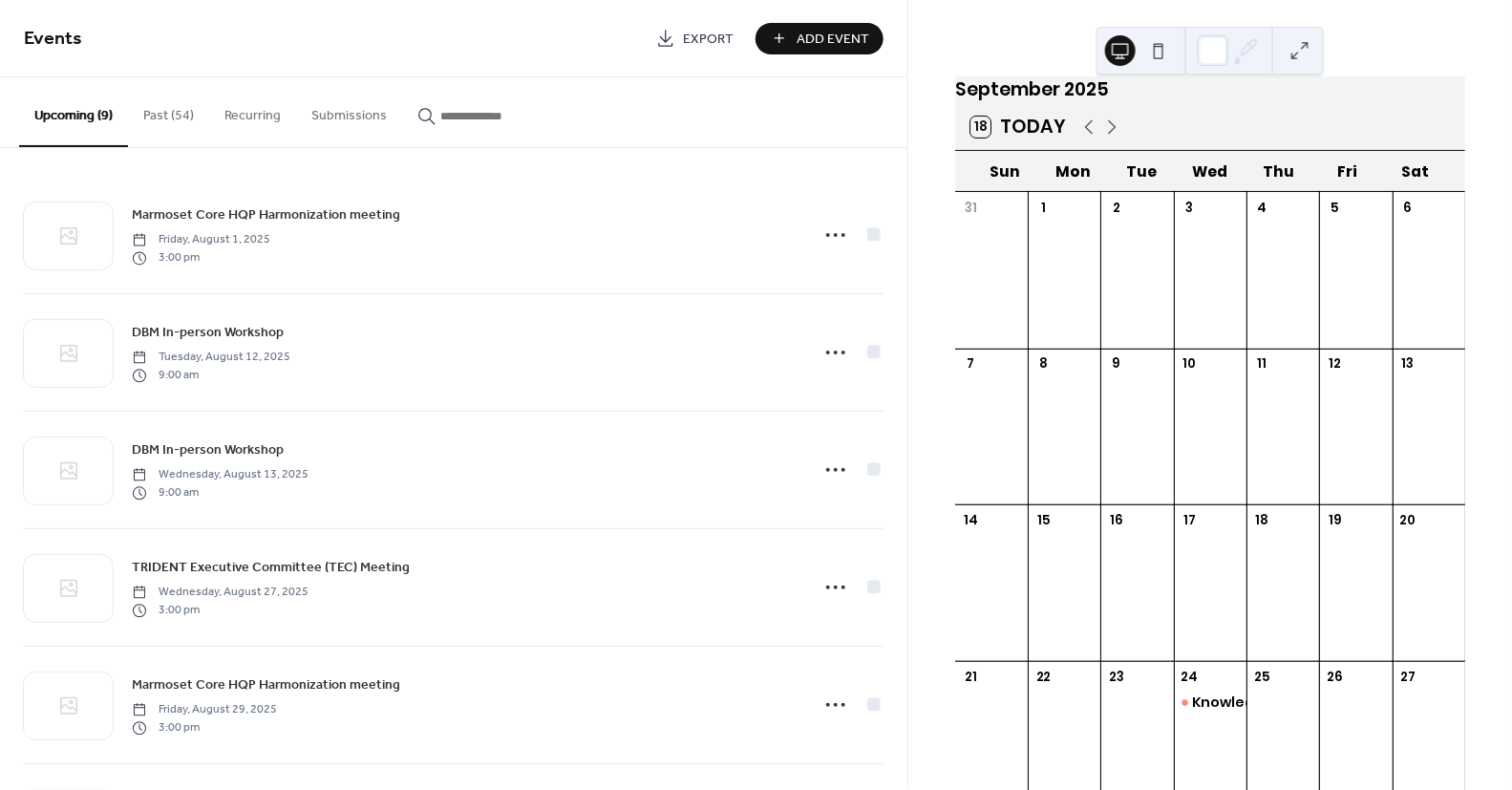 click on "Add Event" at bounding box center [833, 39] 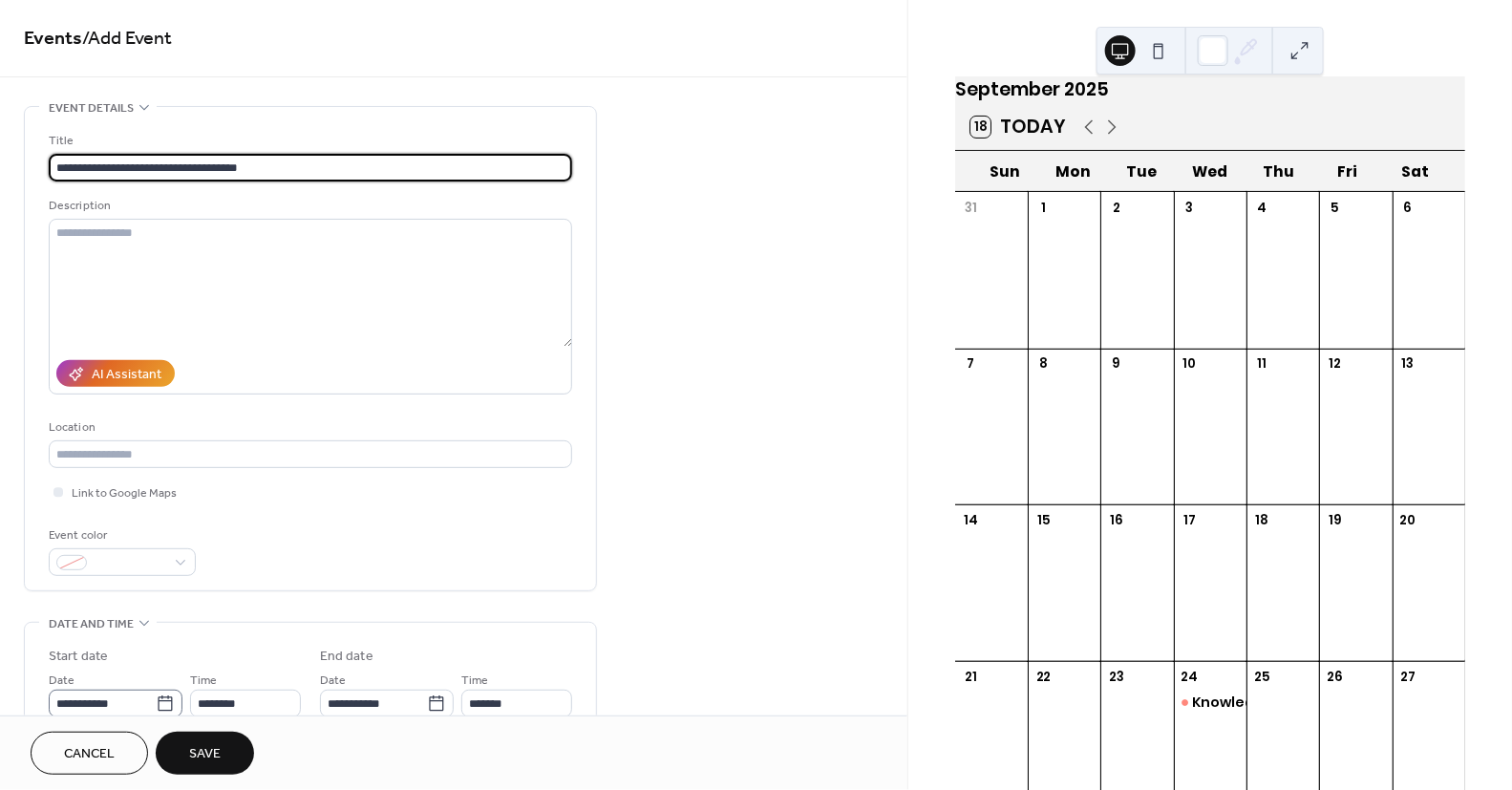 type on "**********" 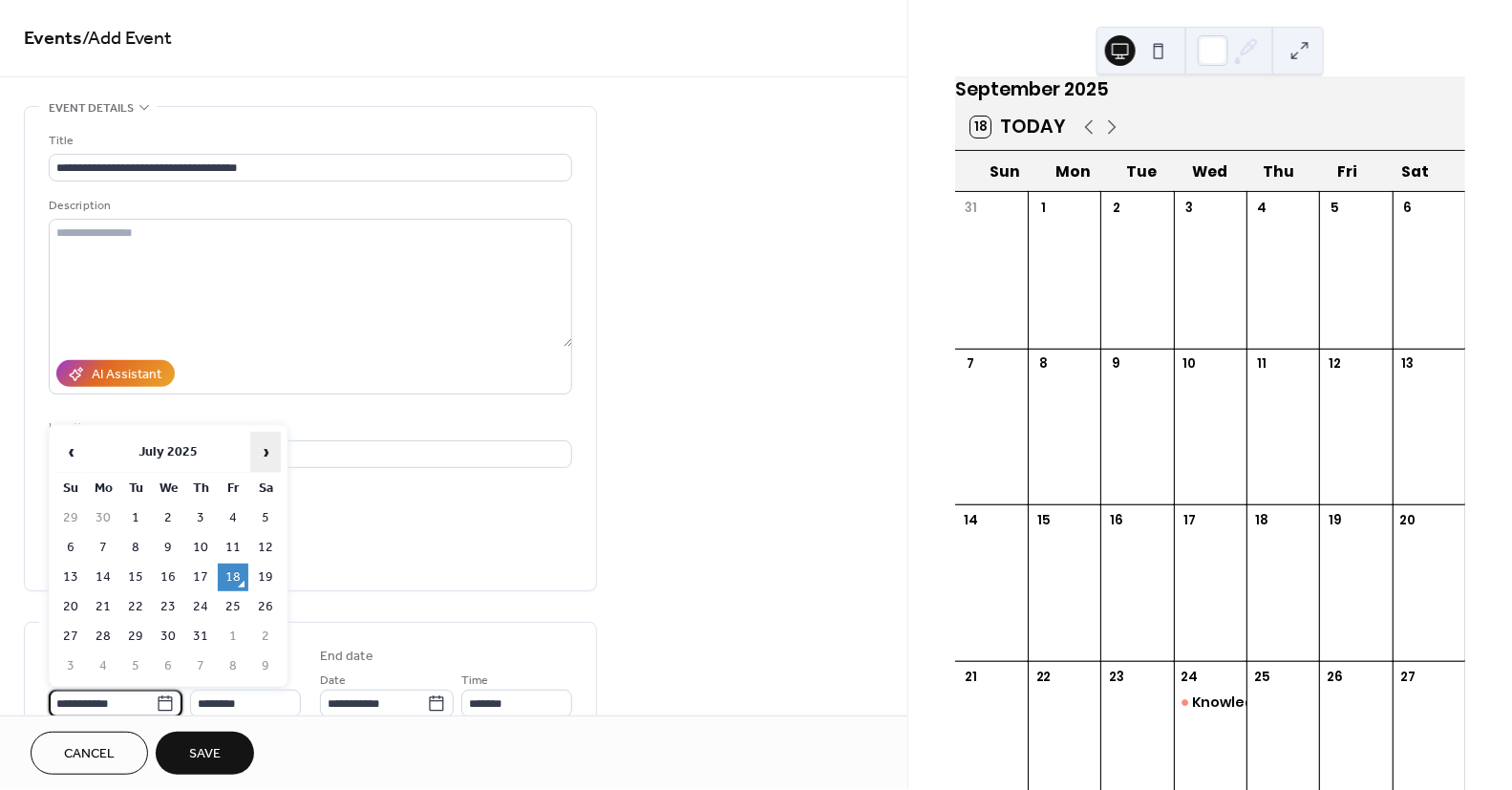 click on "›" at bounding box center [266, 452] 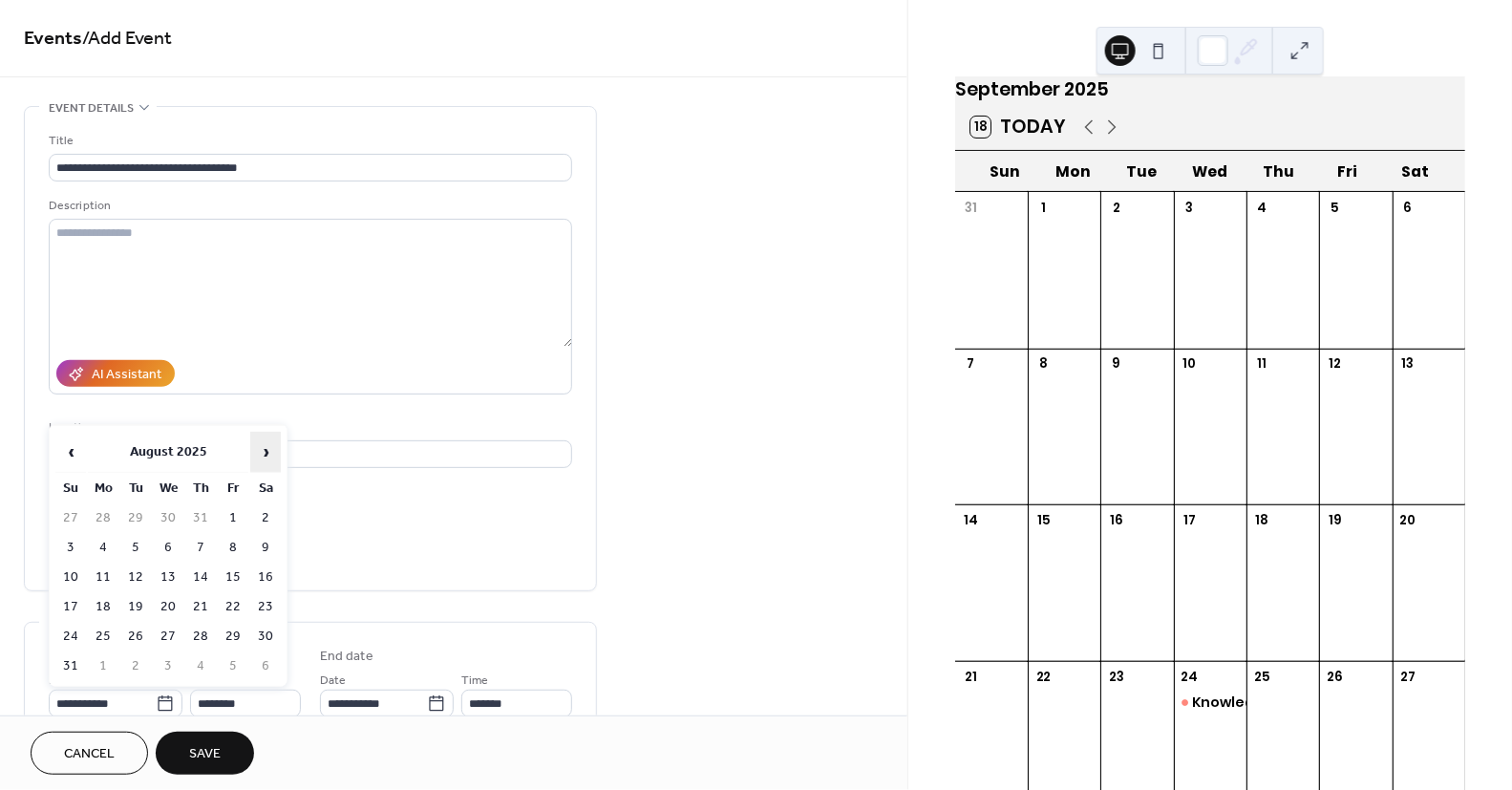click on "›" at bounding box center [266, 452] 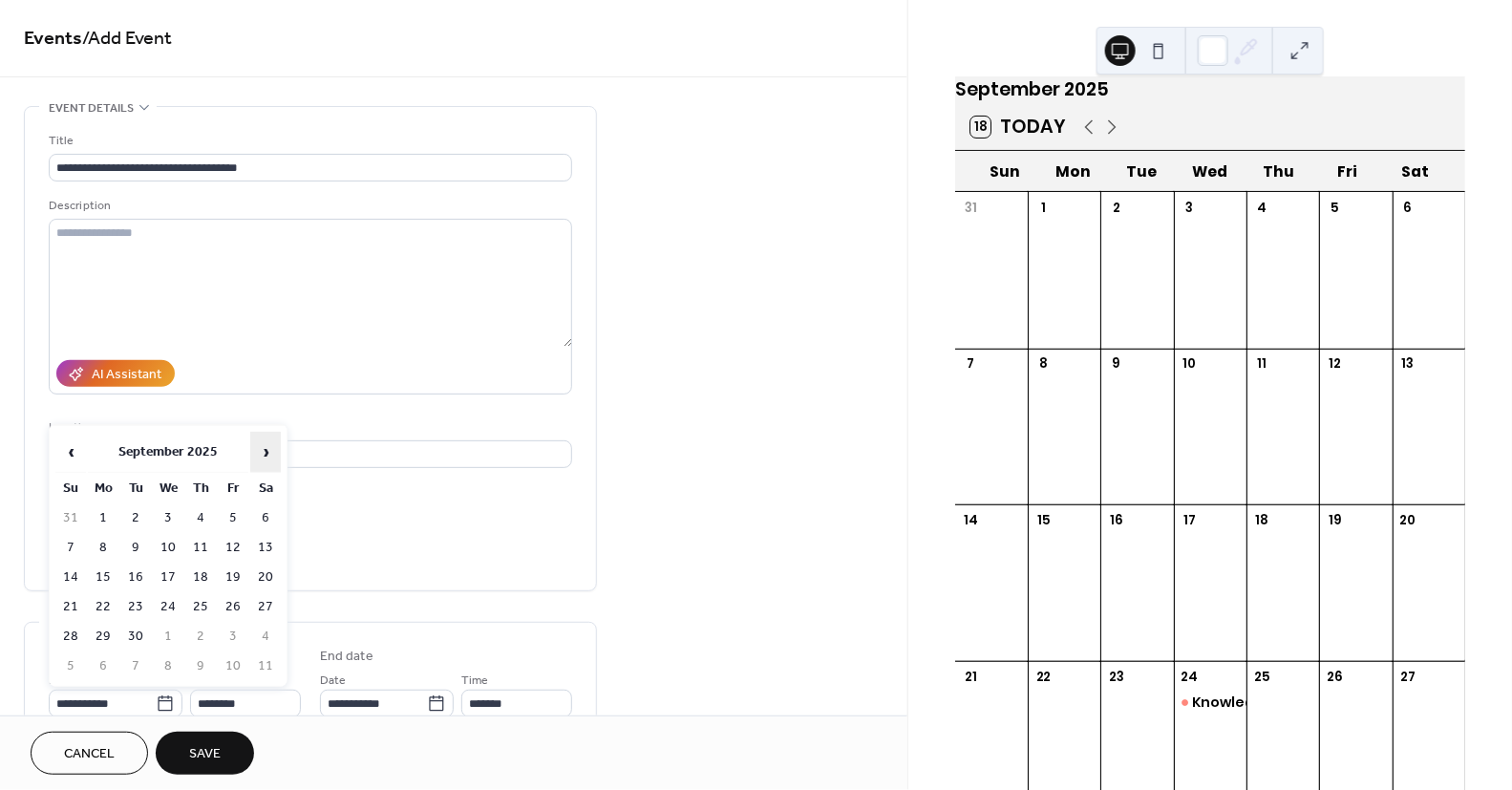 click on "›" at bounding box center [266, 452] 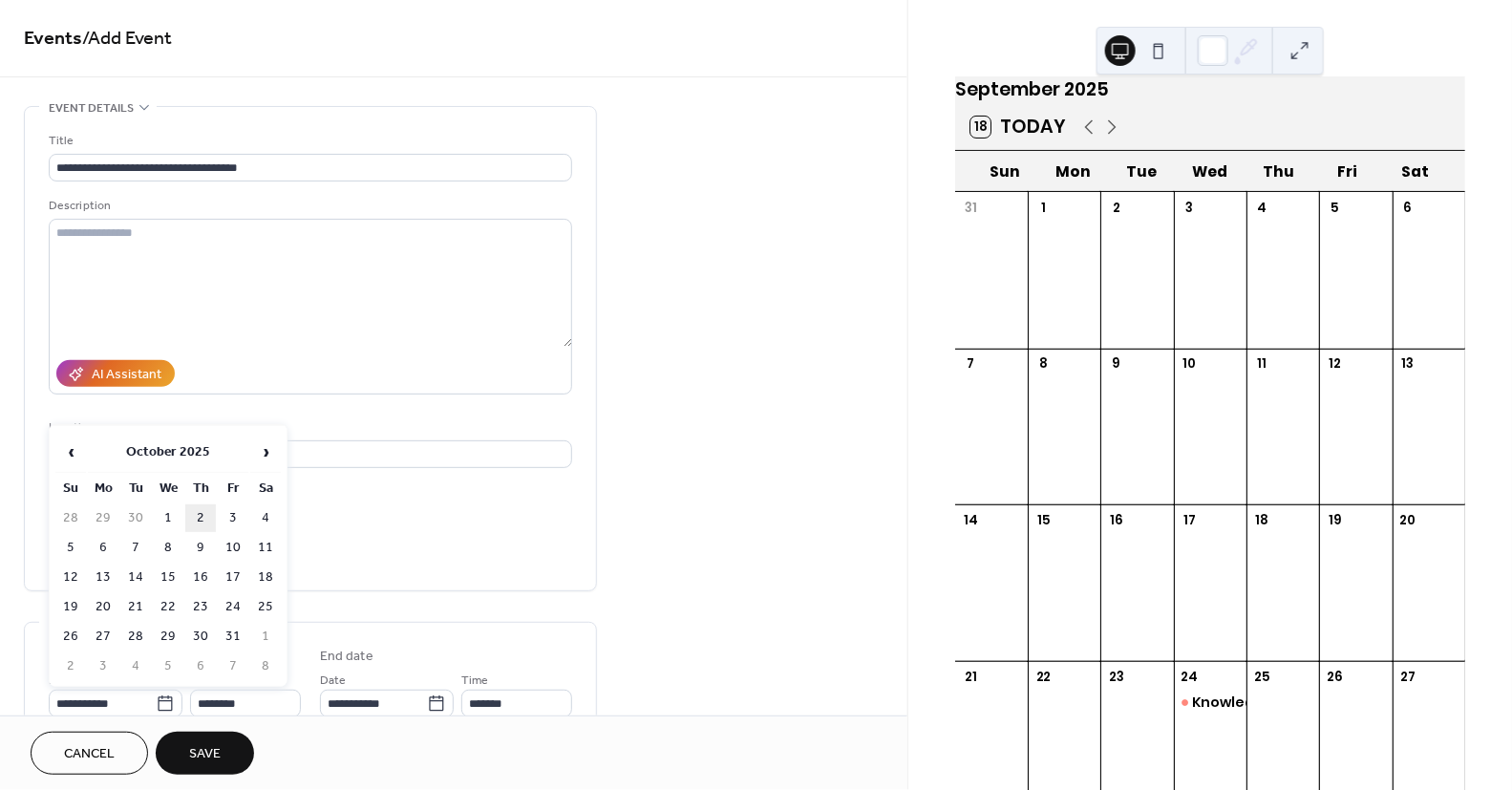 click on "2" at bounding box center [201, 518] 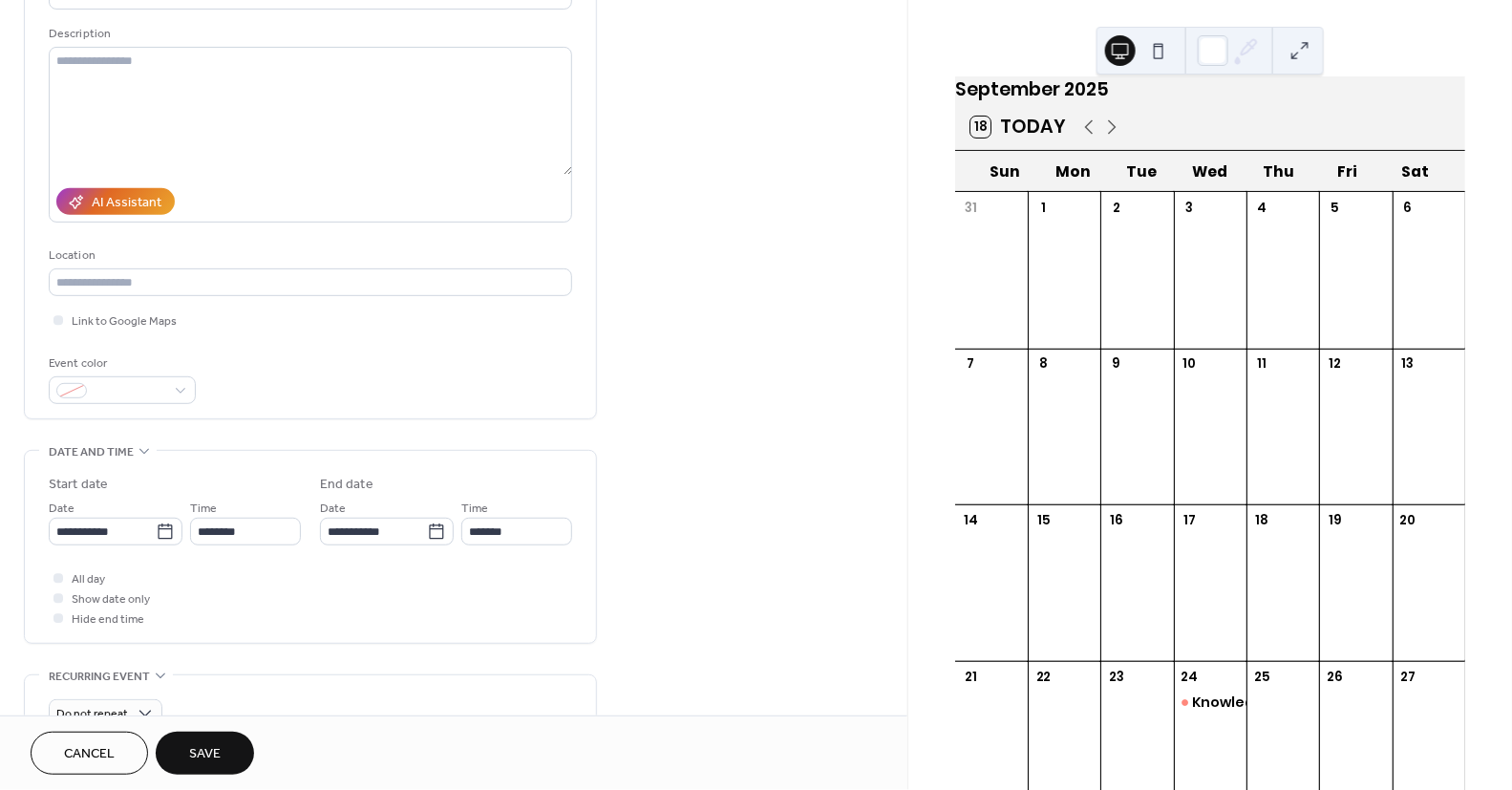 scroll, scrollTop: 183, scrollLeft: 0, axis: vertical 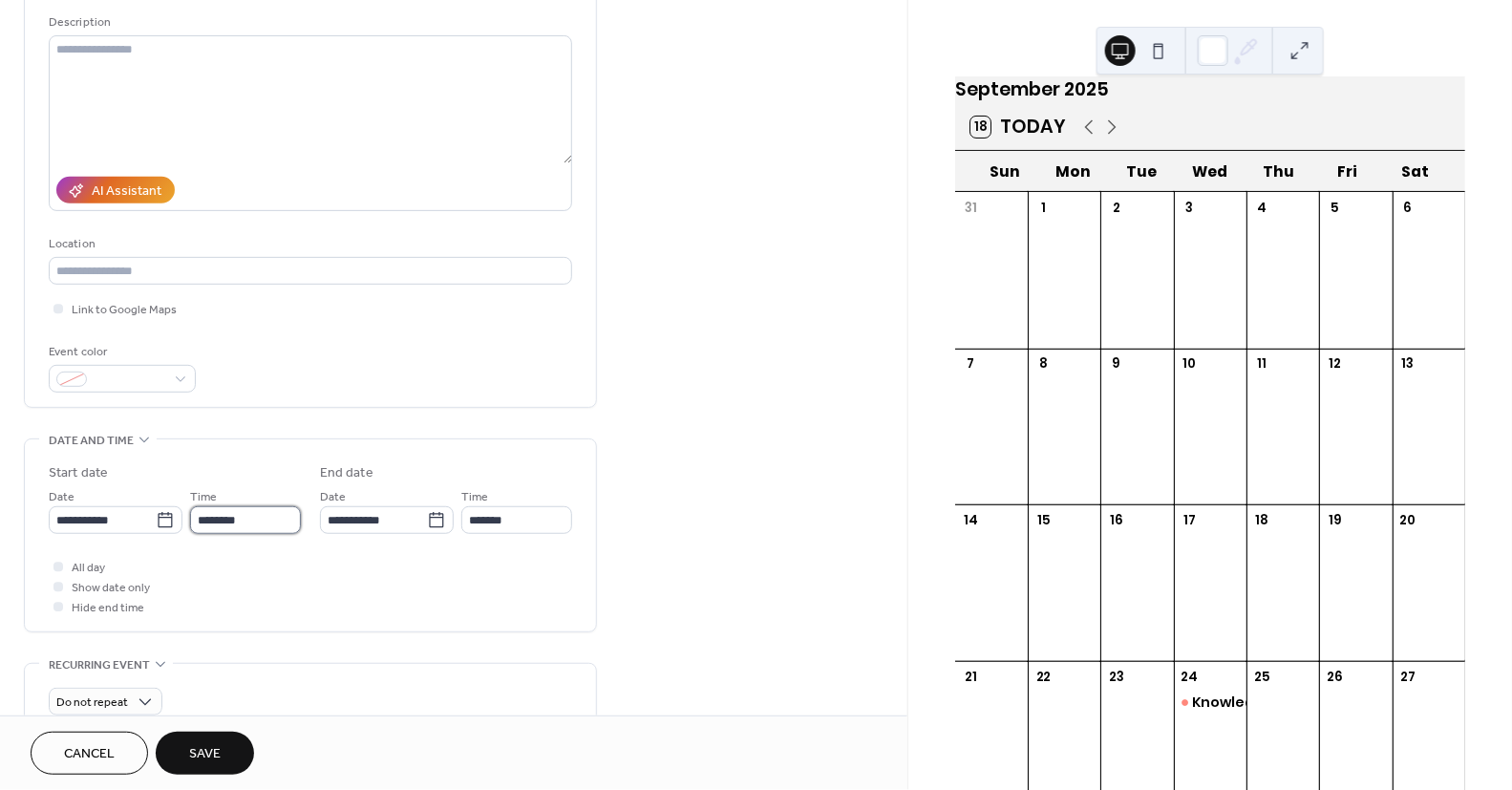 click on "********" at bounding box center [245, 520] 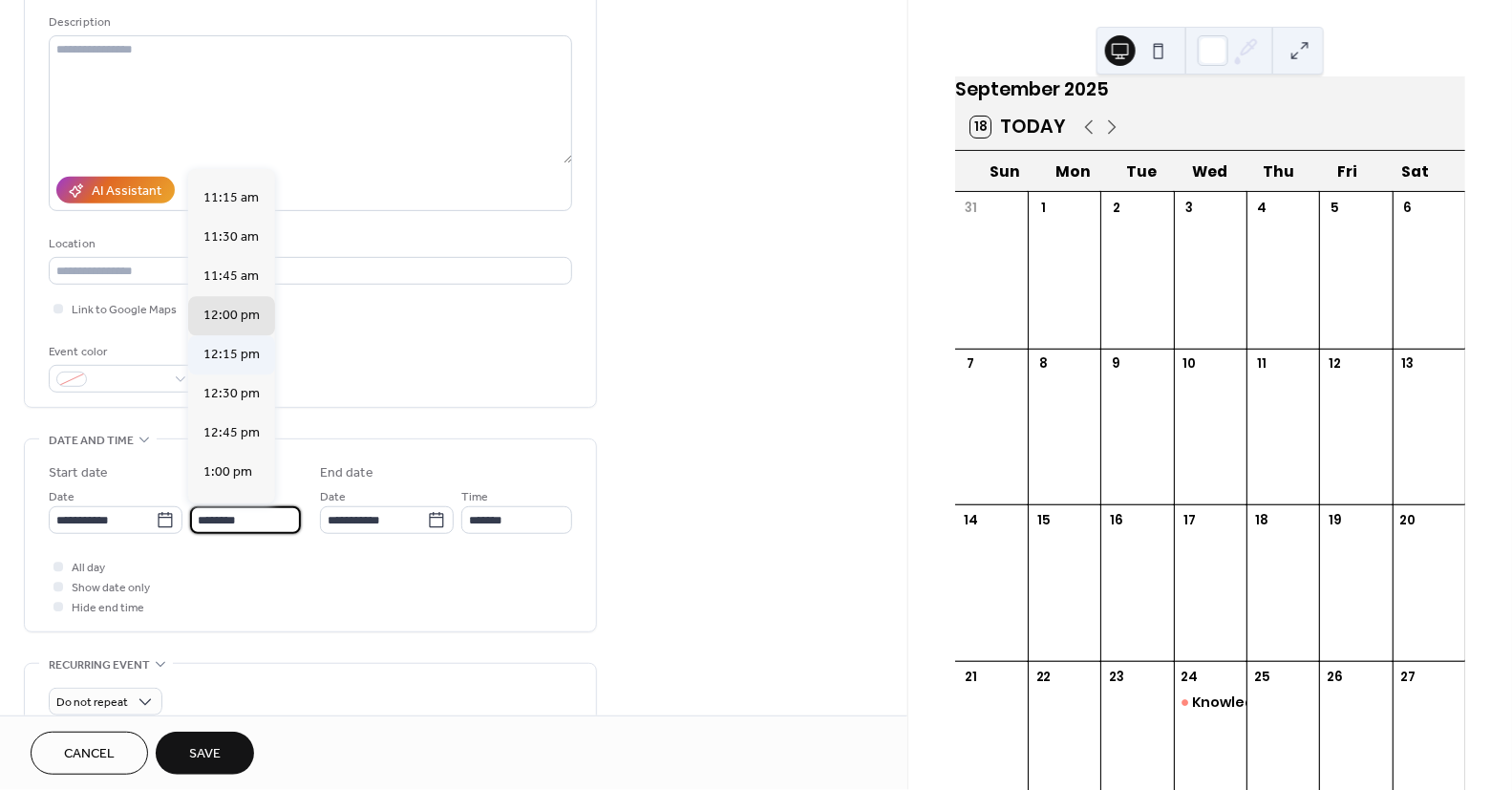 scroll, scrollTop: 1756, scrollLeft: 0, axis: vertical 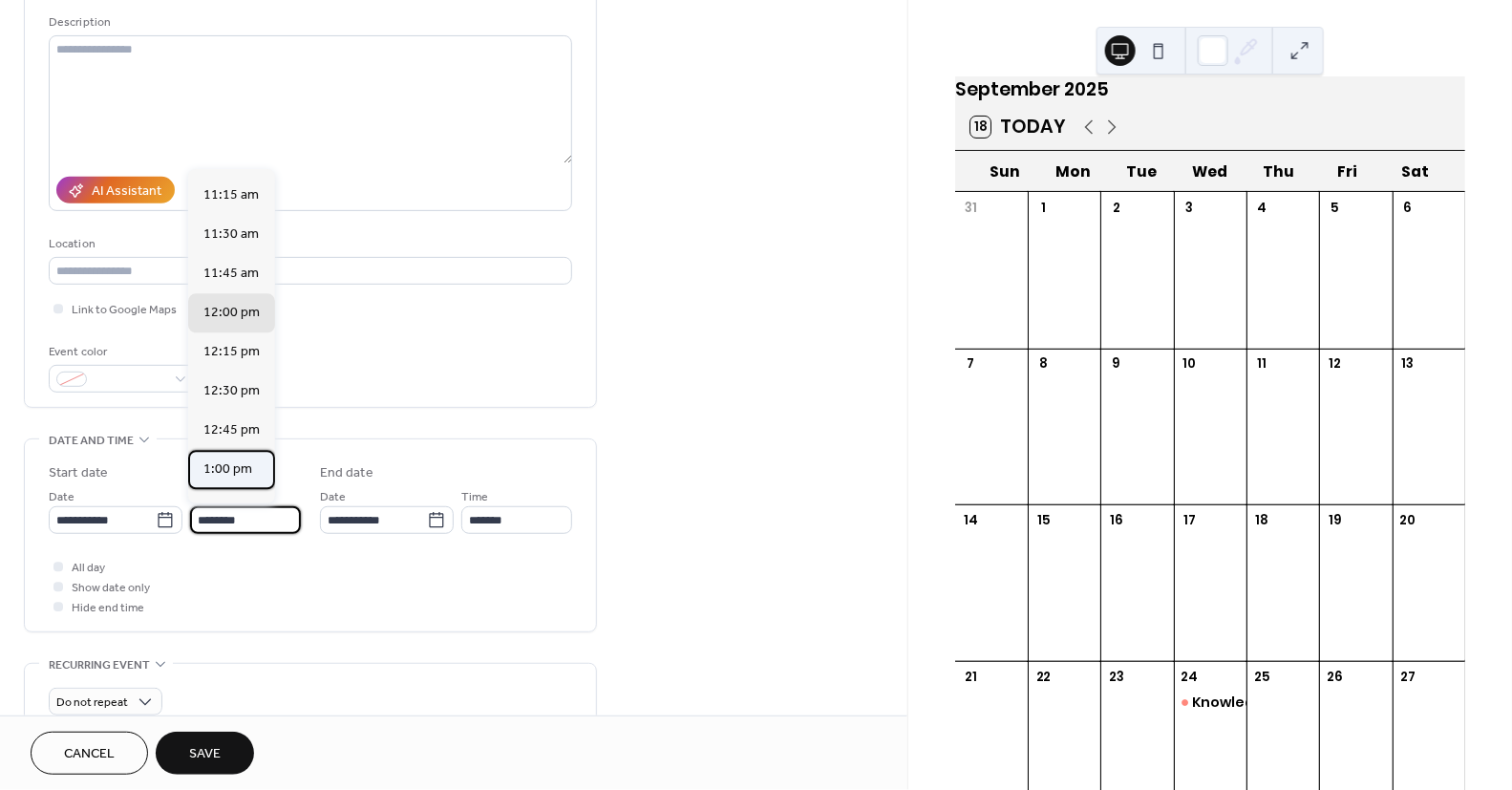 click on "1:00 pm" at bounding box center [227, 468] 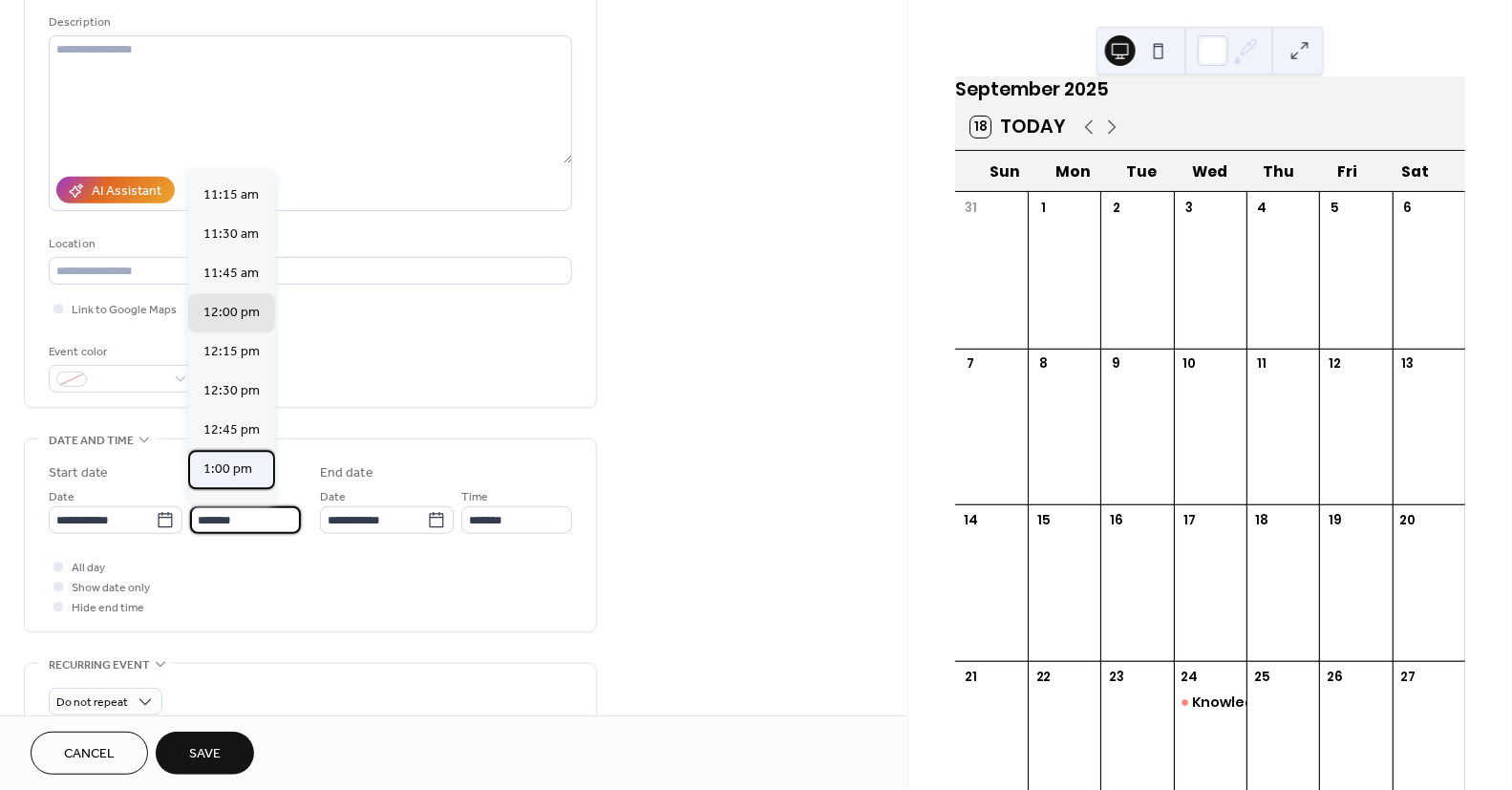 type on "*******" 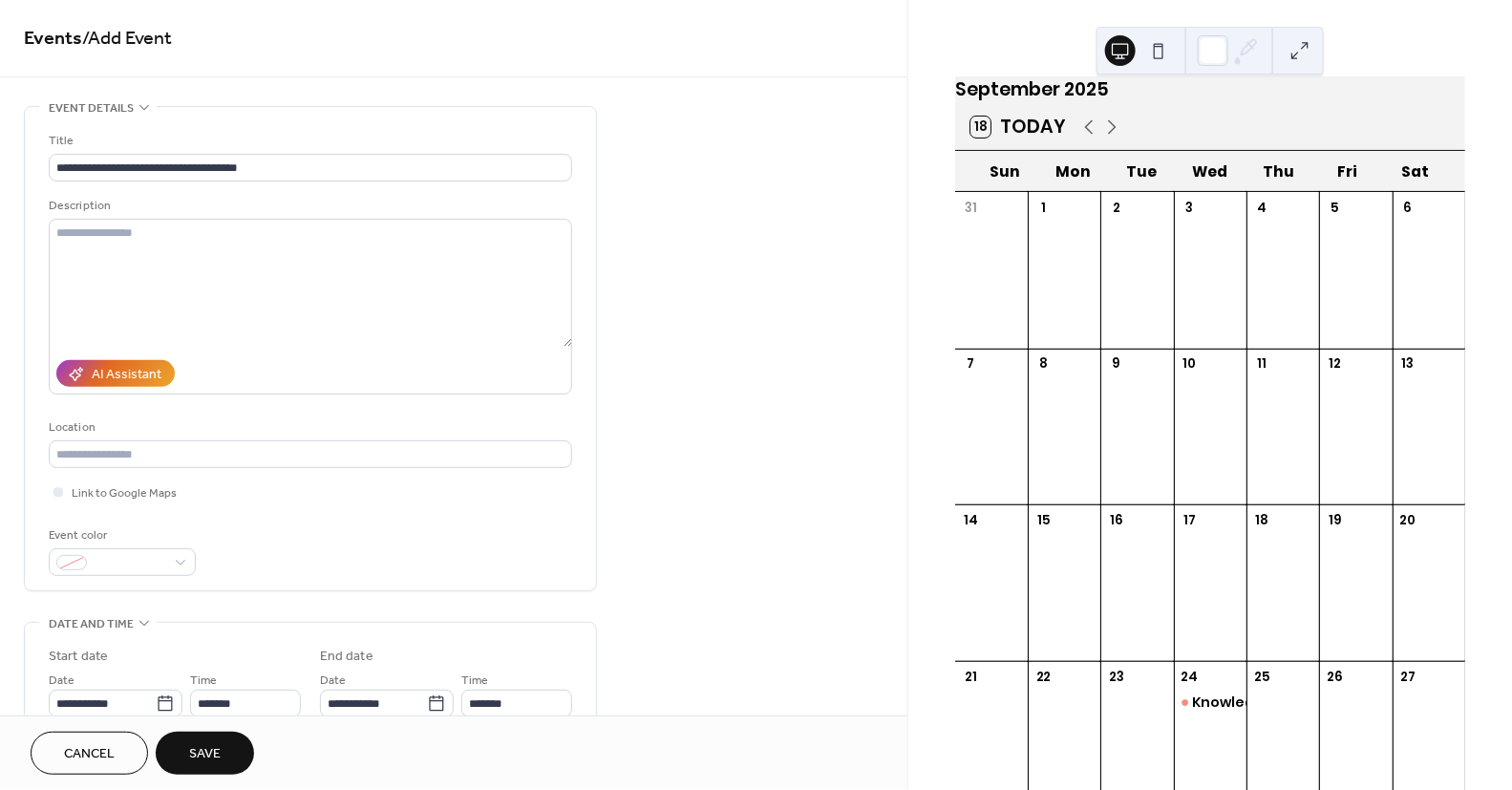 scroll, scrollTop: 0, scrollLeft: 0, axis: both 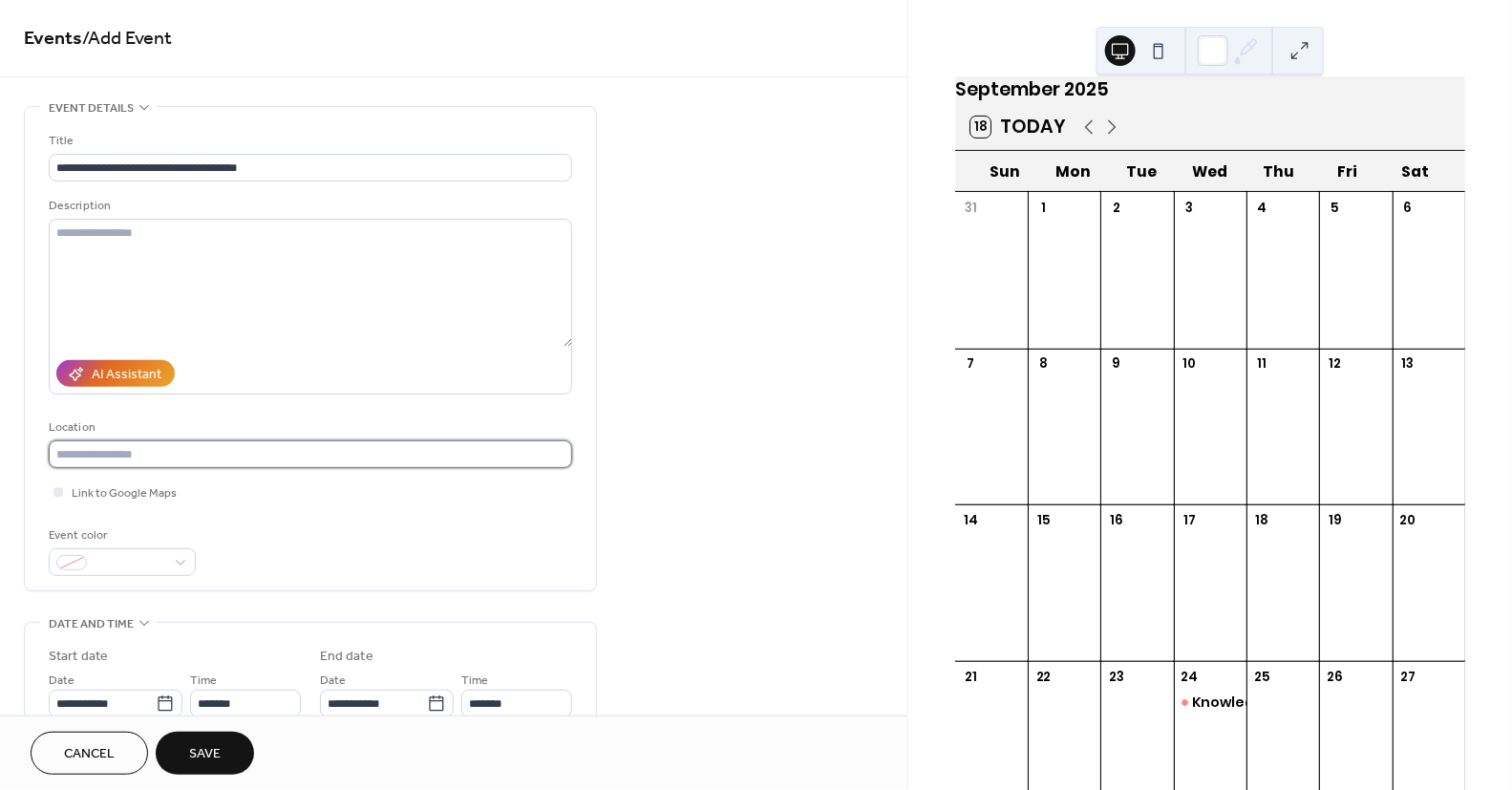 click at bounding box center (310, 454) 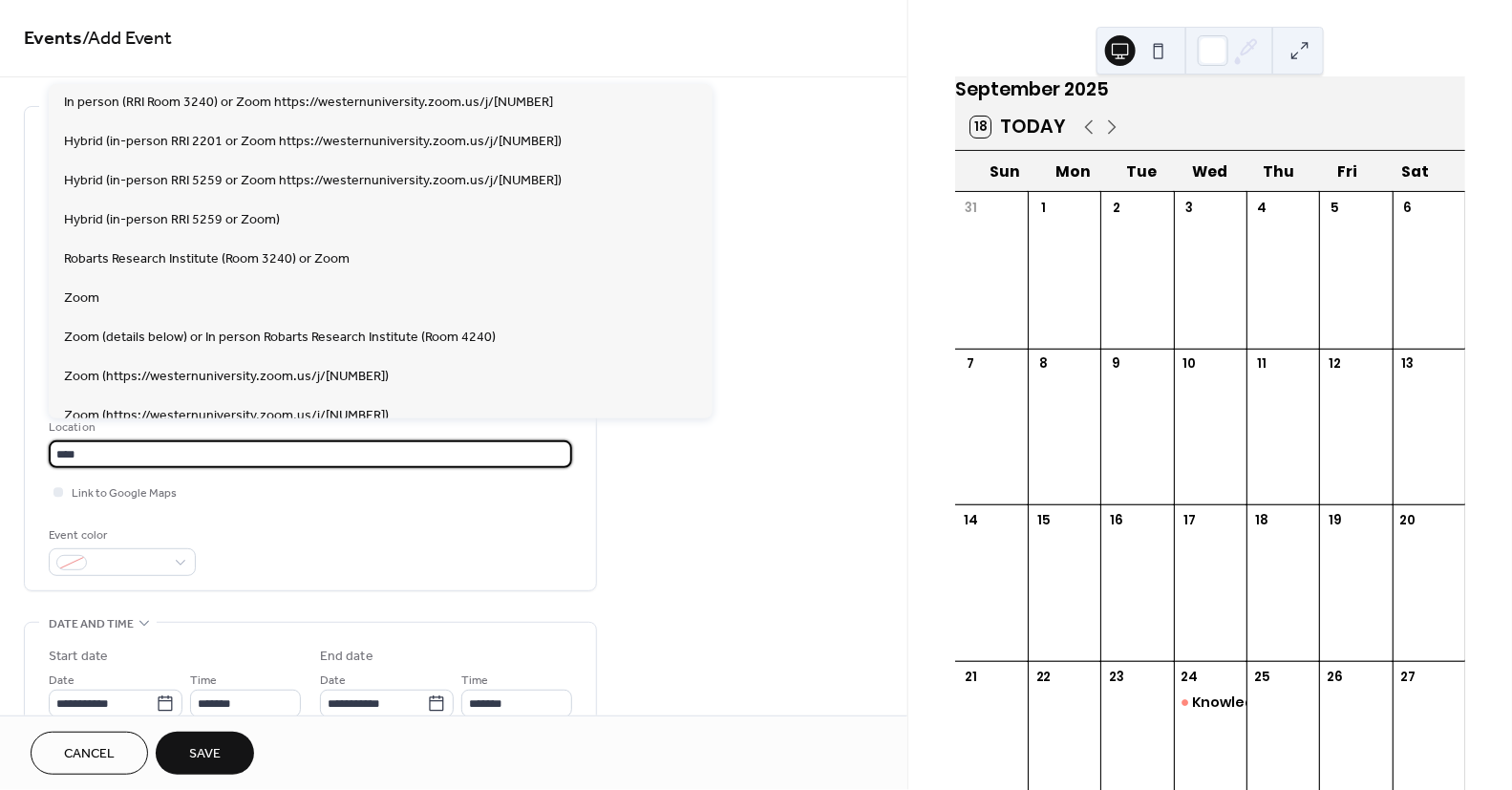 type on "****" 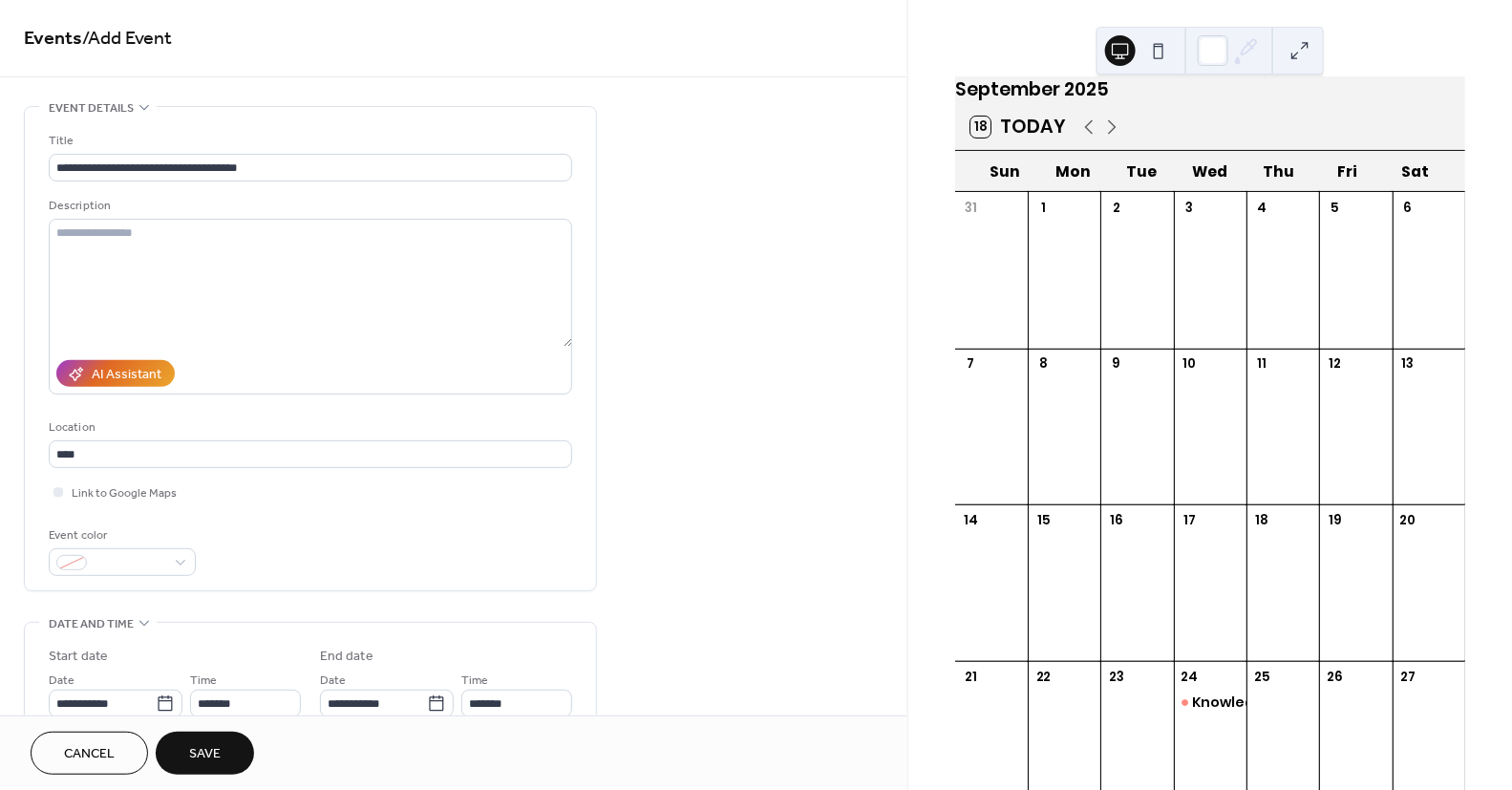 click on "**********" at bounding box center [454, 688] 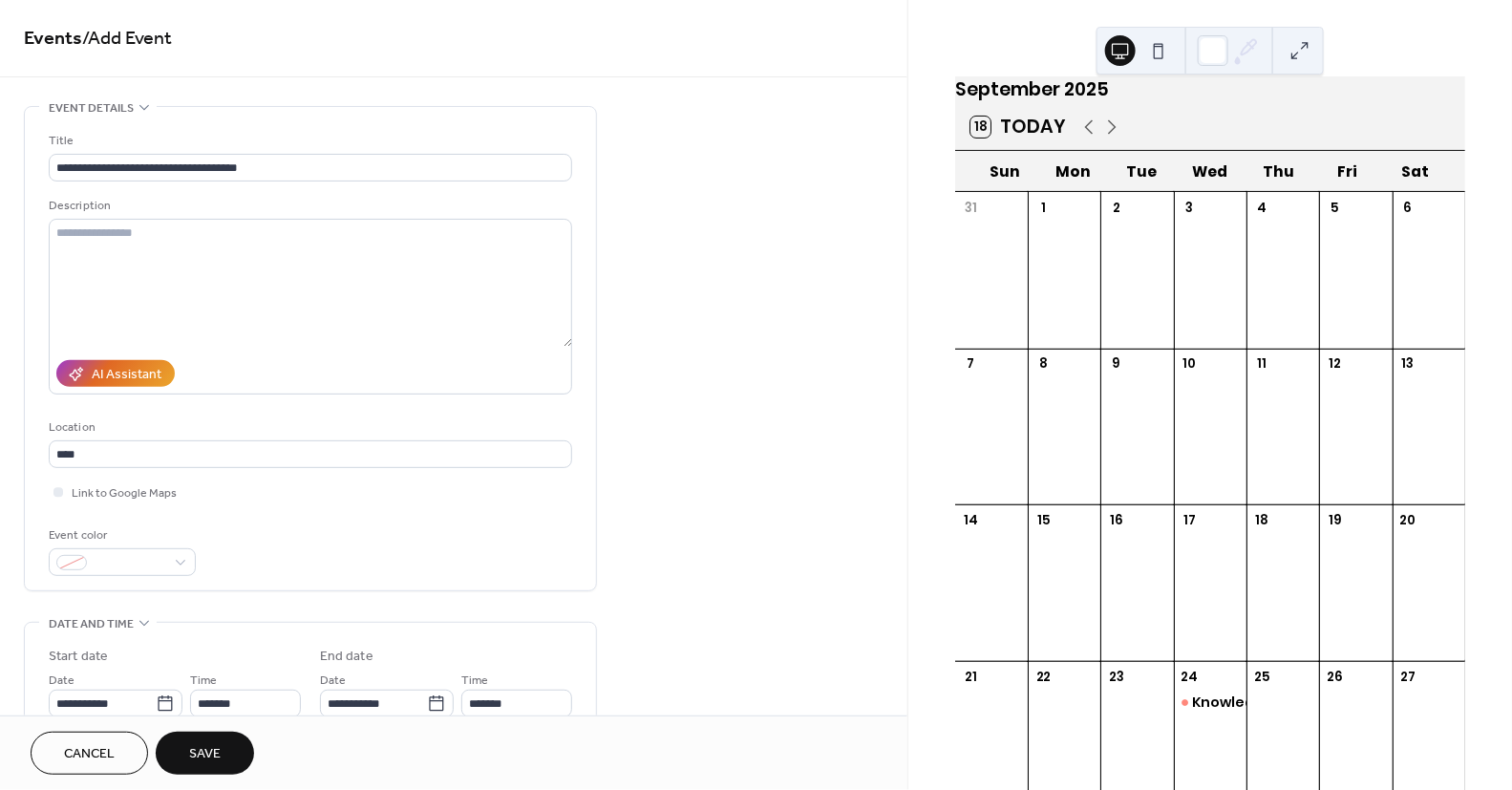 click on "Save" at bounding box center [204, 755] 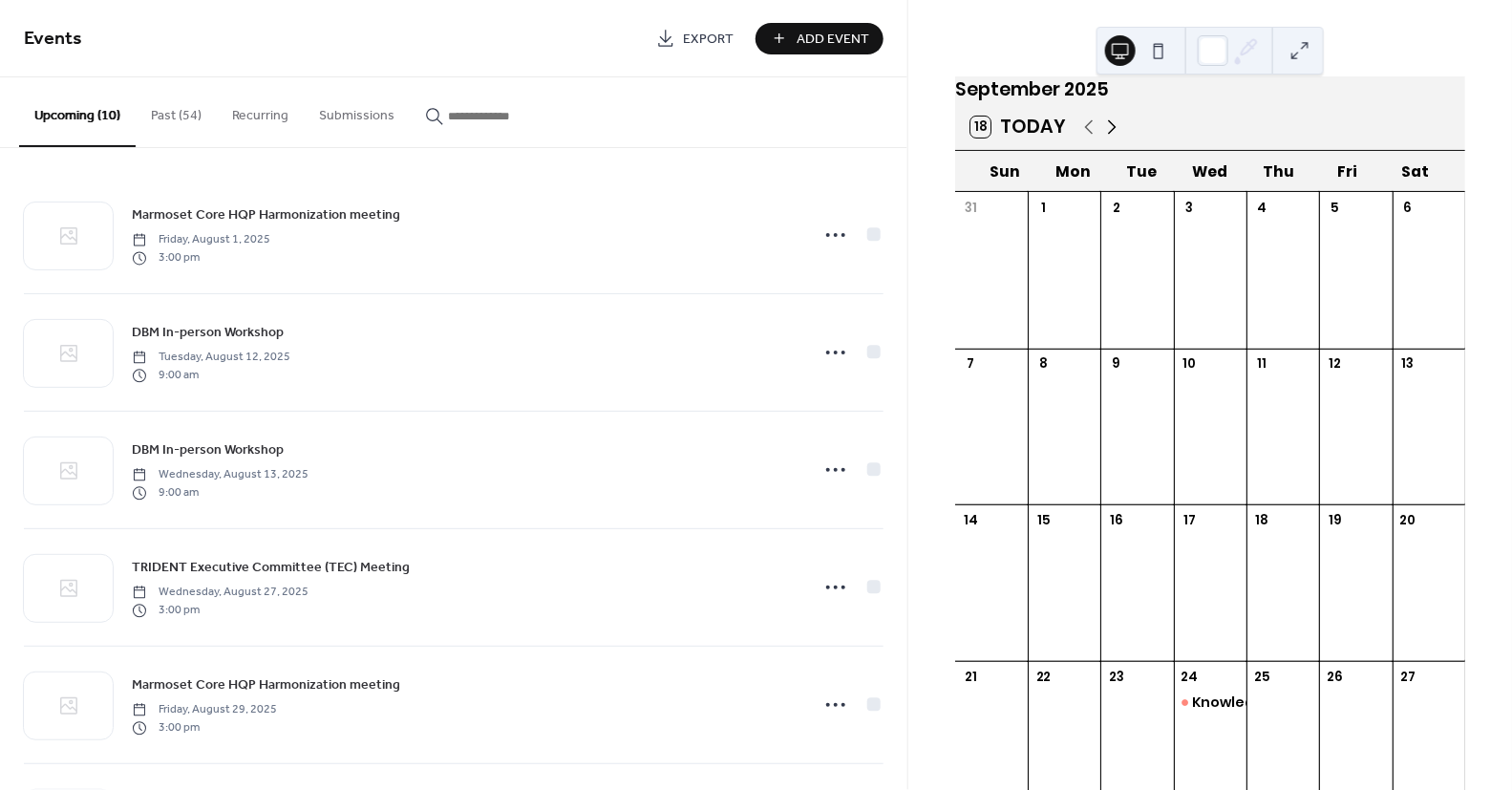click 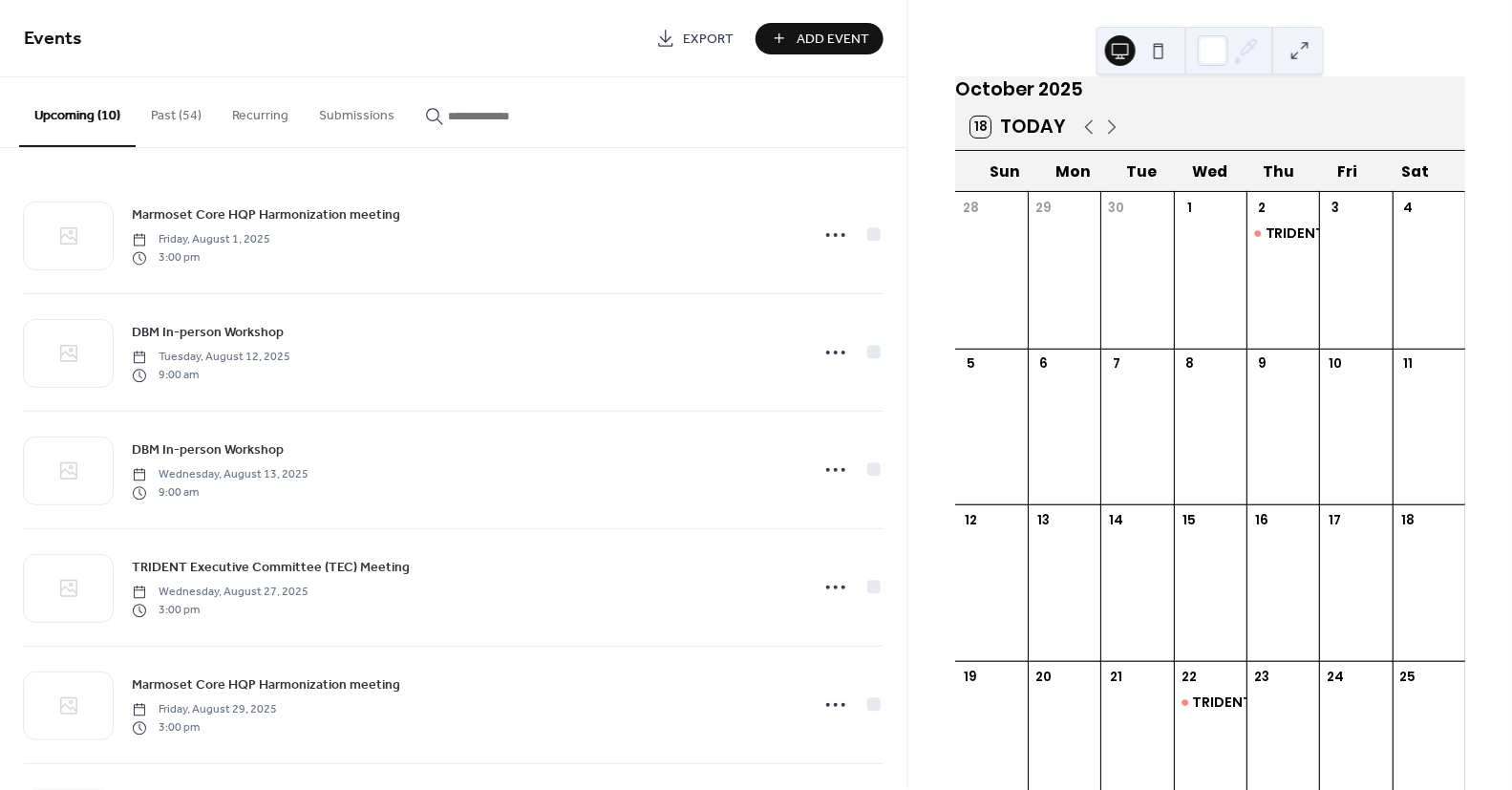 click at bounding box center [1210, 594] 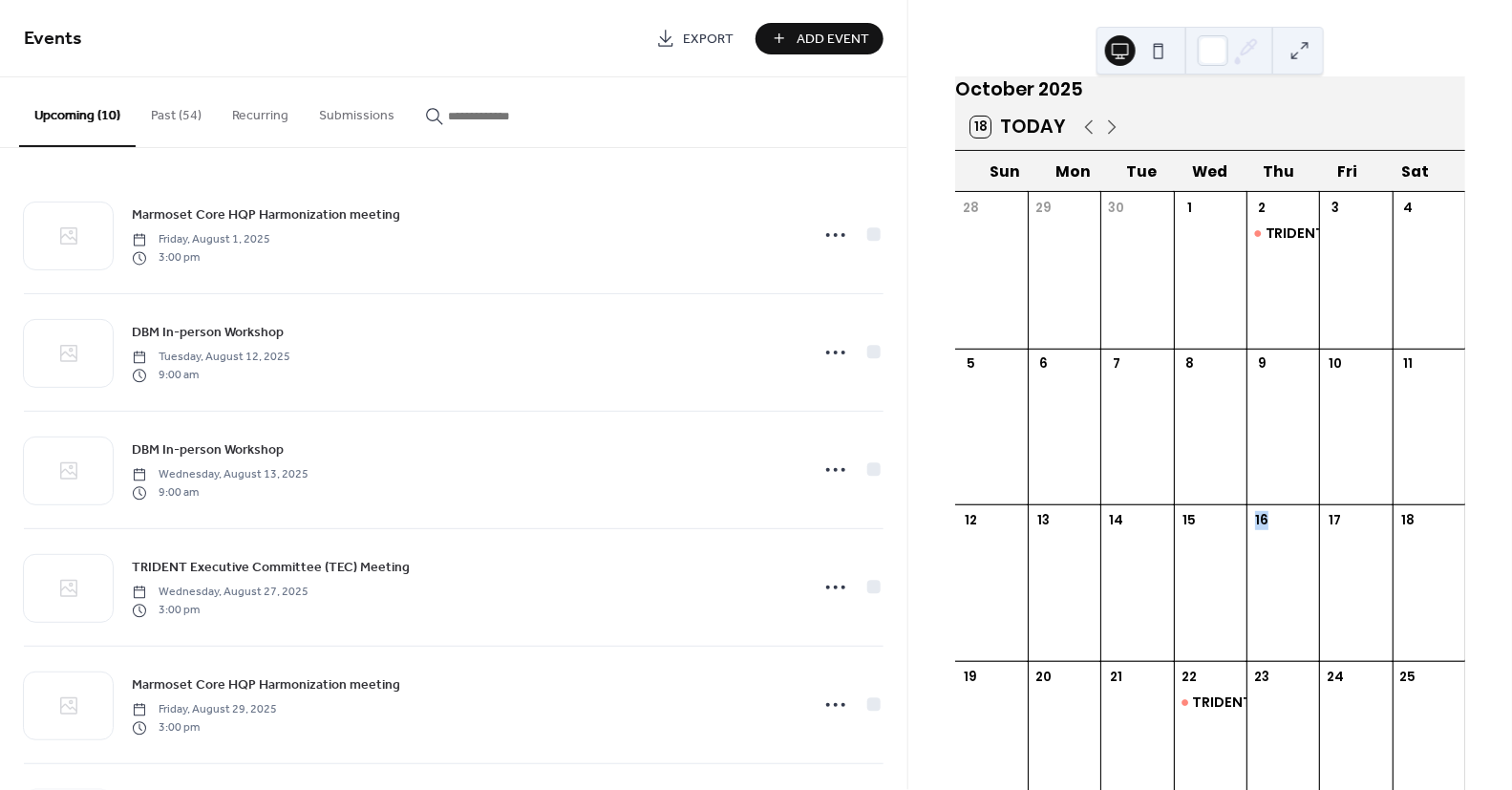 click at bounding box center [1210, 594] 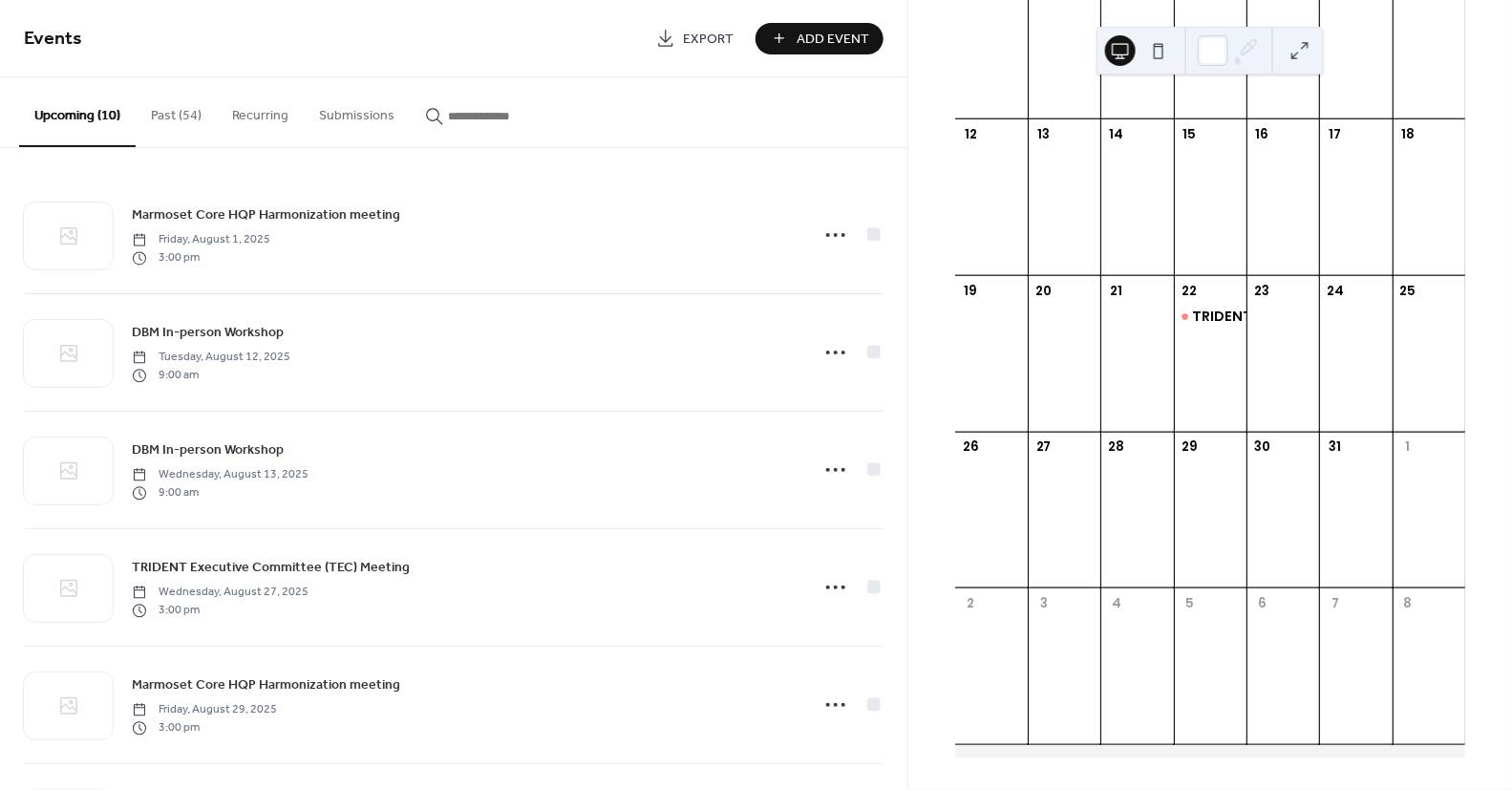 scroll, scrollTop: 421, scrollLeft: 0, axis: vertical 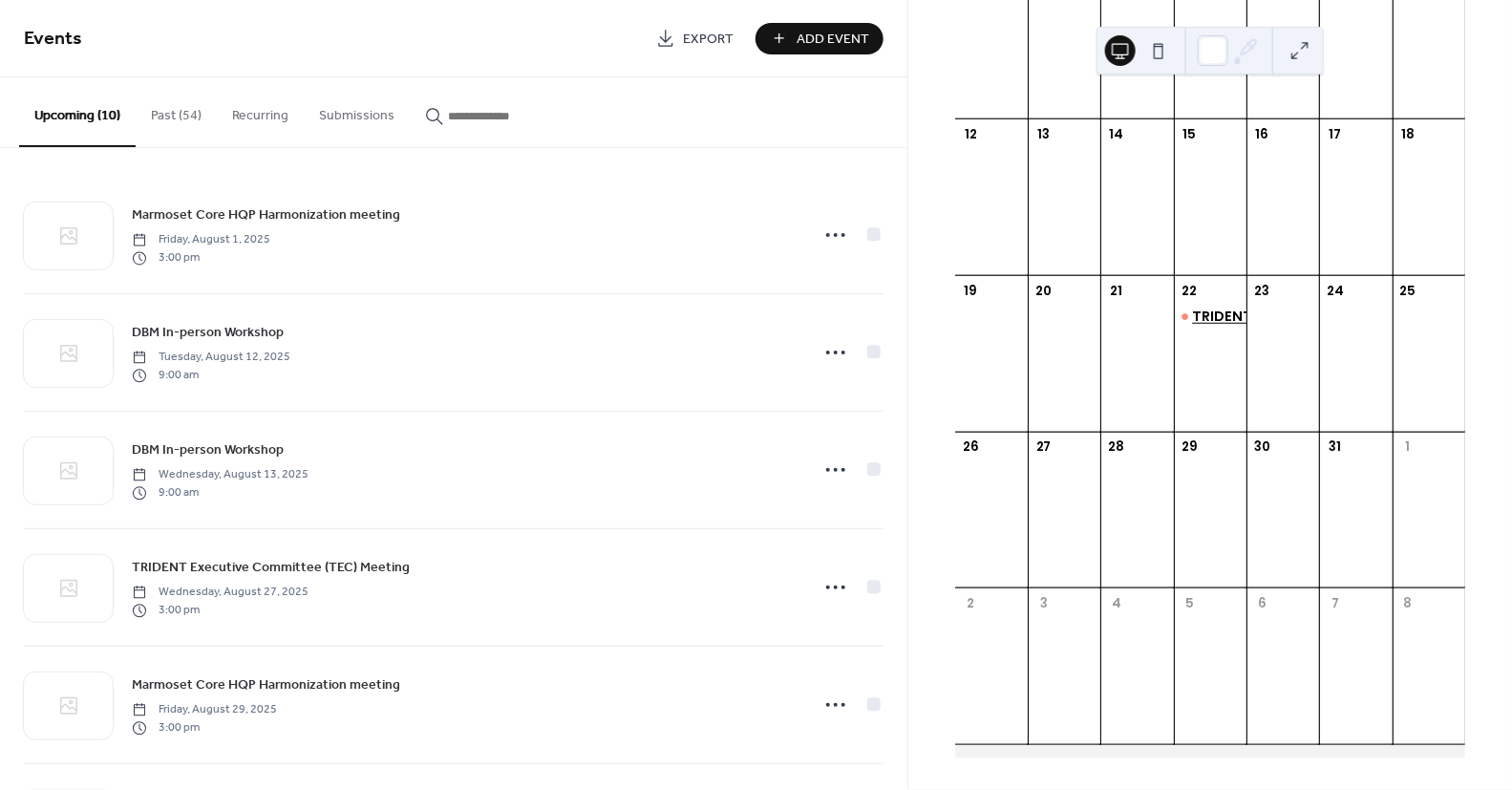 click on "TRIDENT Executive Committee (TEC) Meeting" at bounding box center (1358, 316) 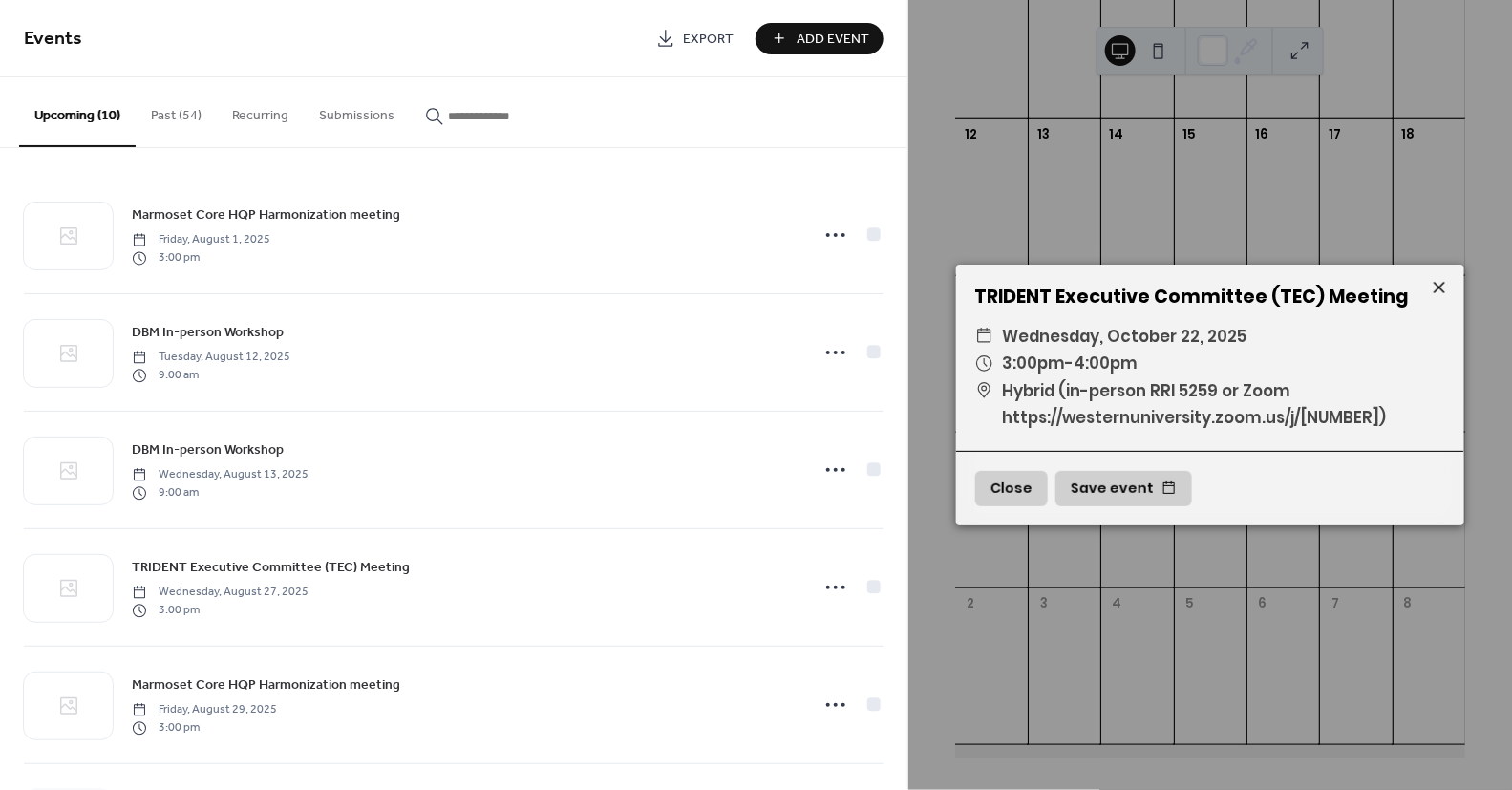 click 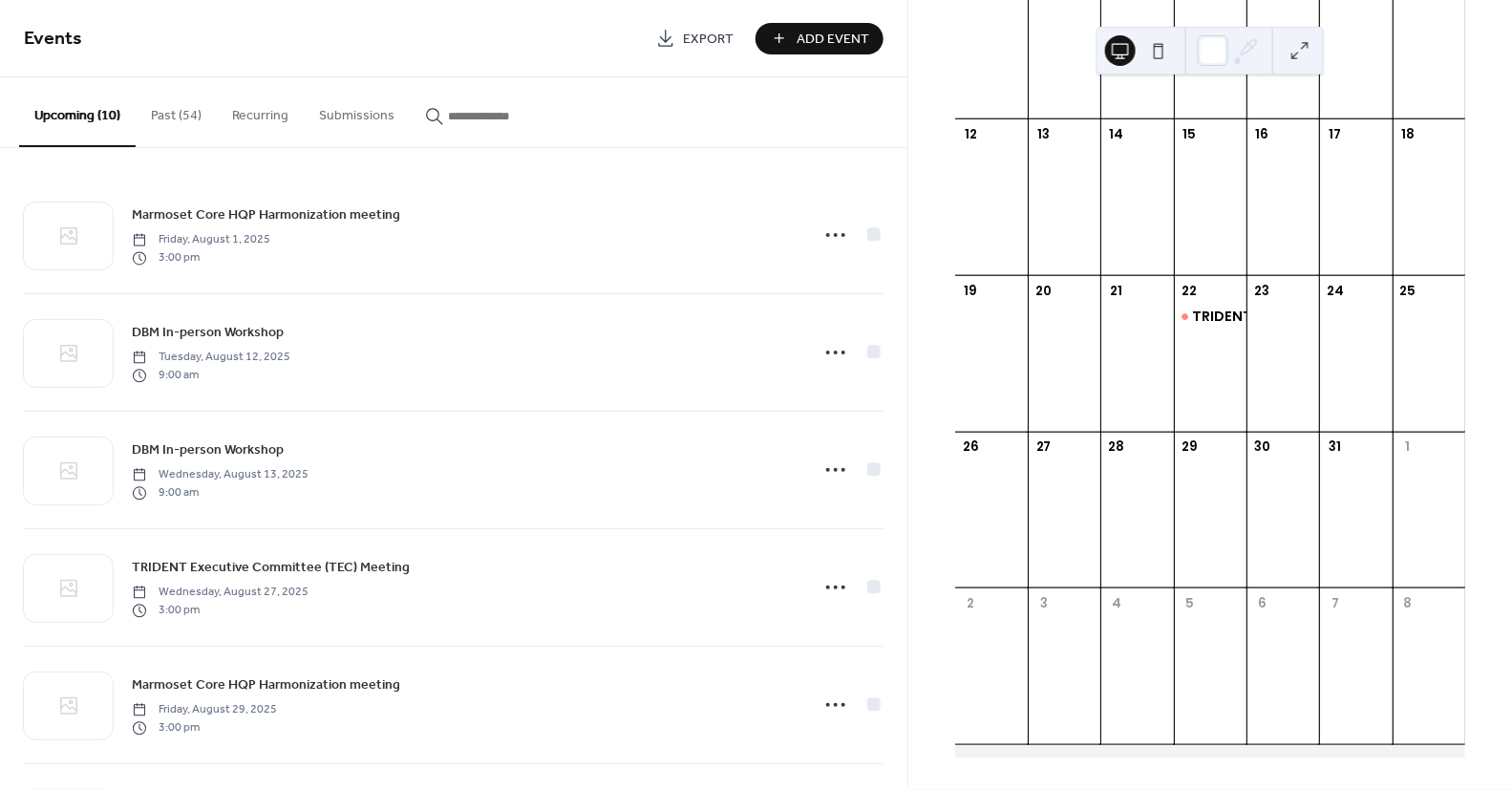 click on "Add Event" at bounding box center (833, 39) 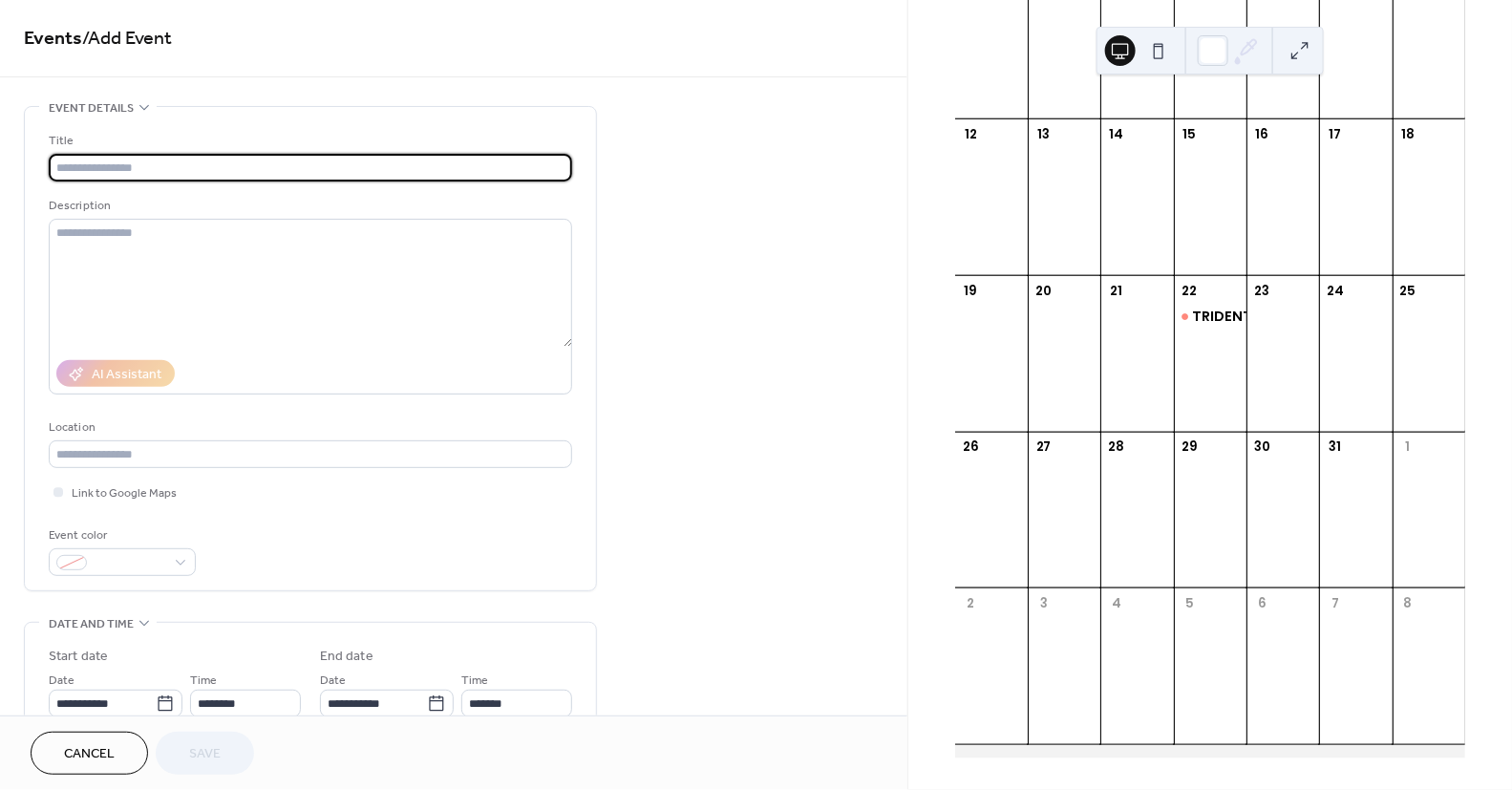 paste on "**********" 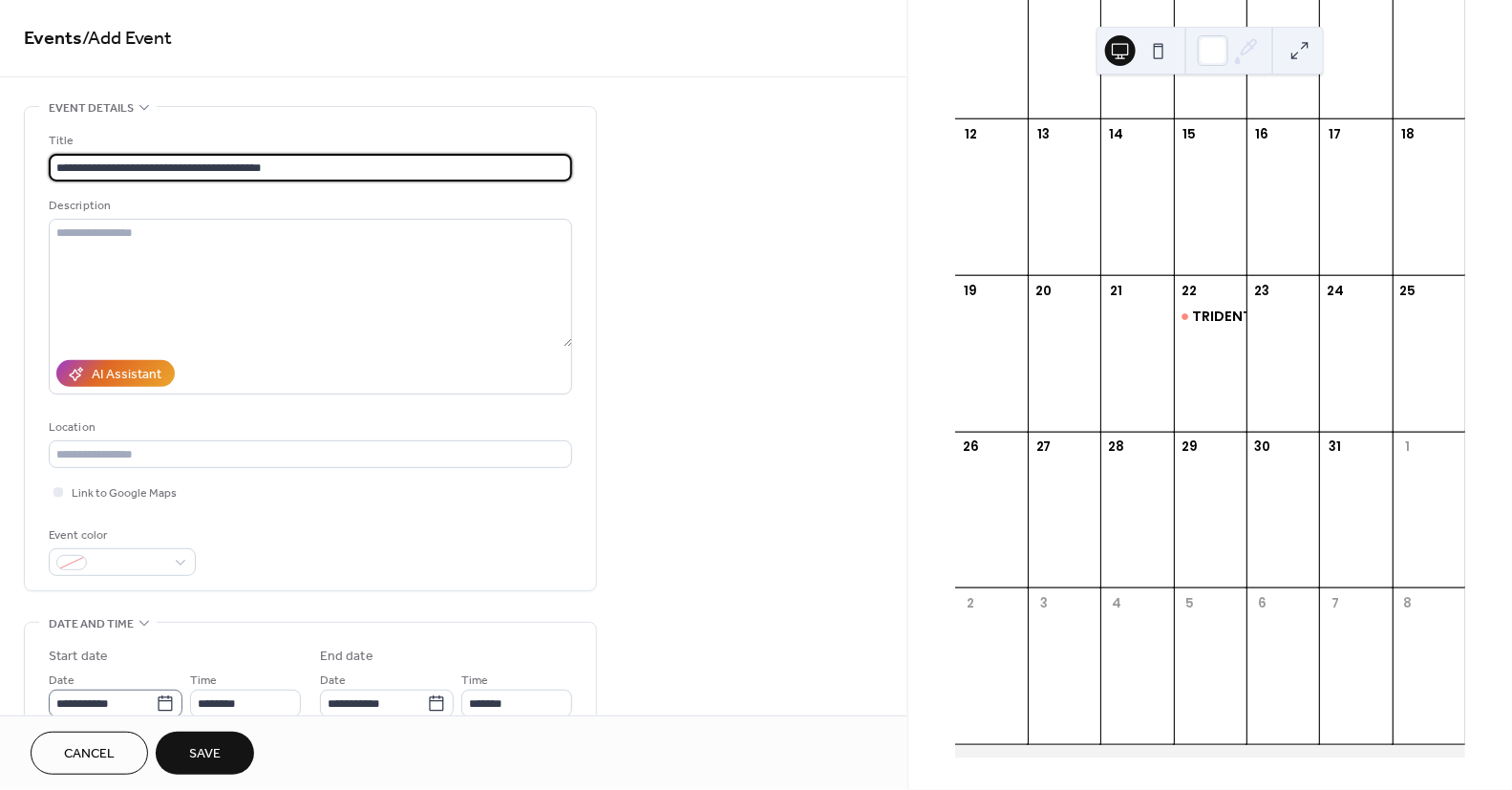 type on "**********" 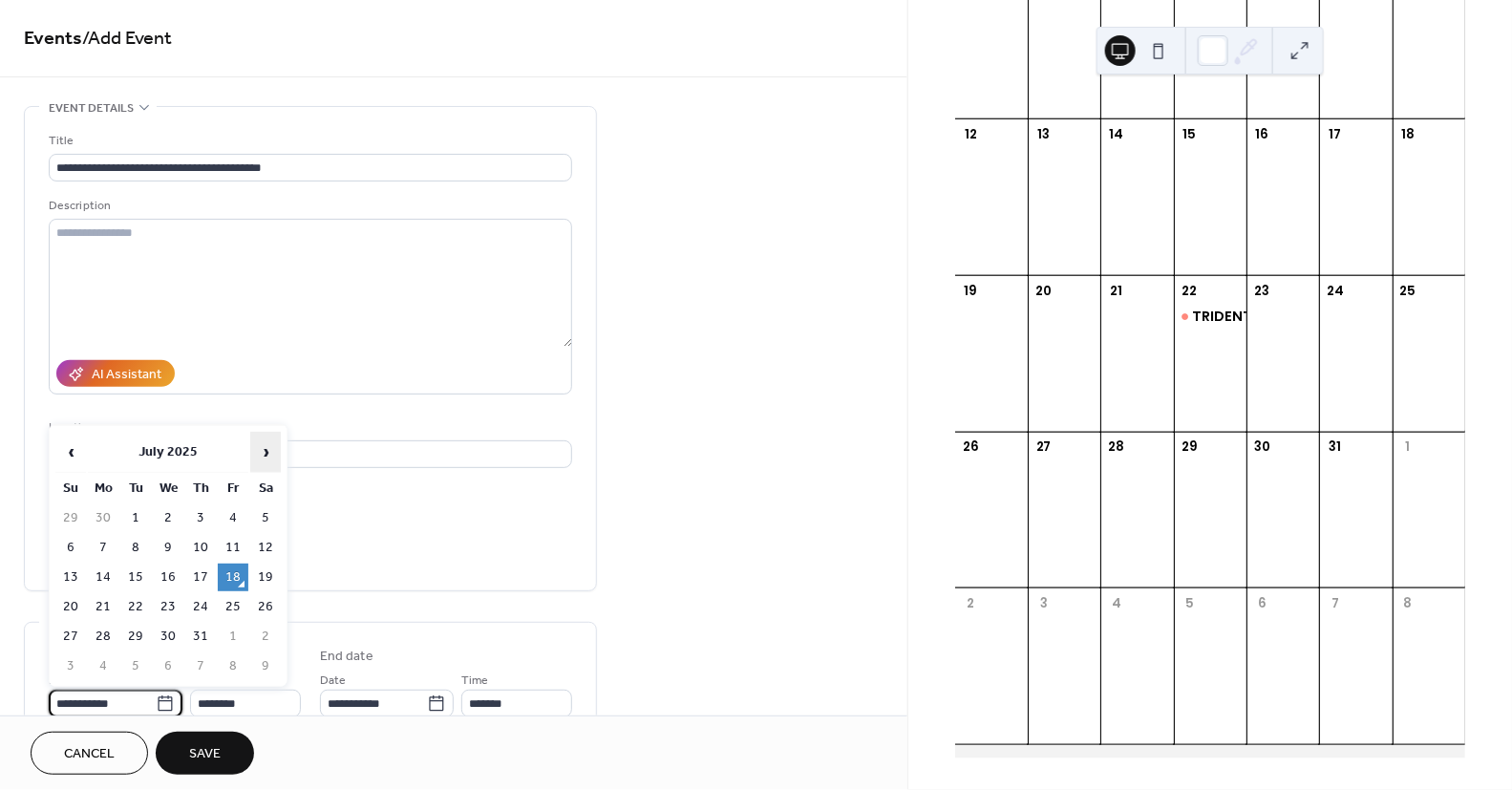 click on "›" at bounding box center [266, 452] 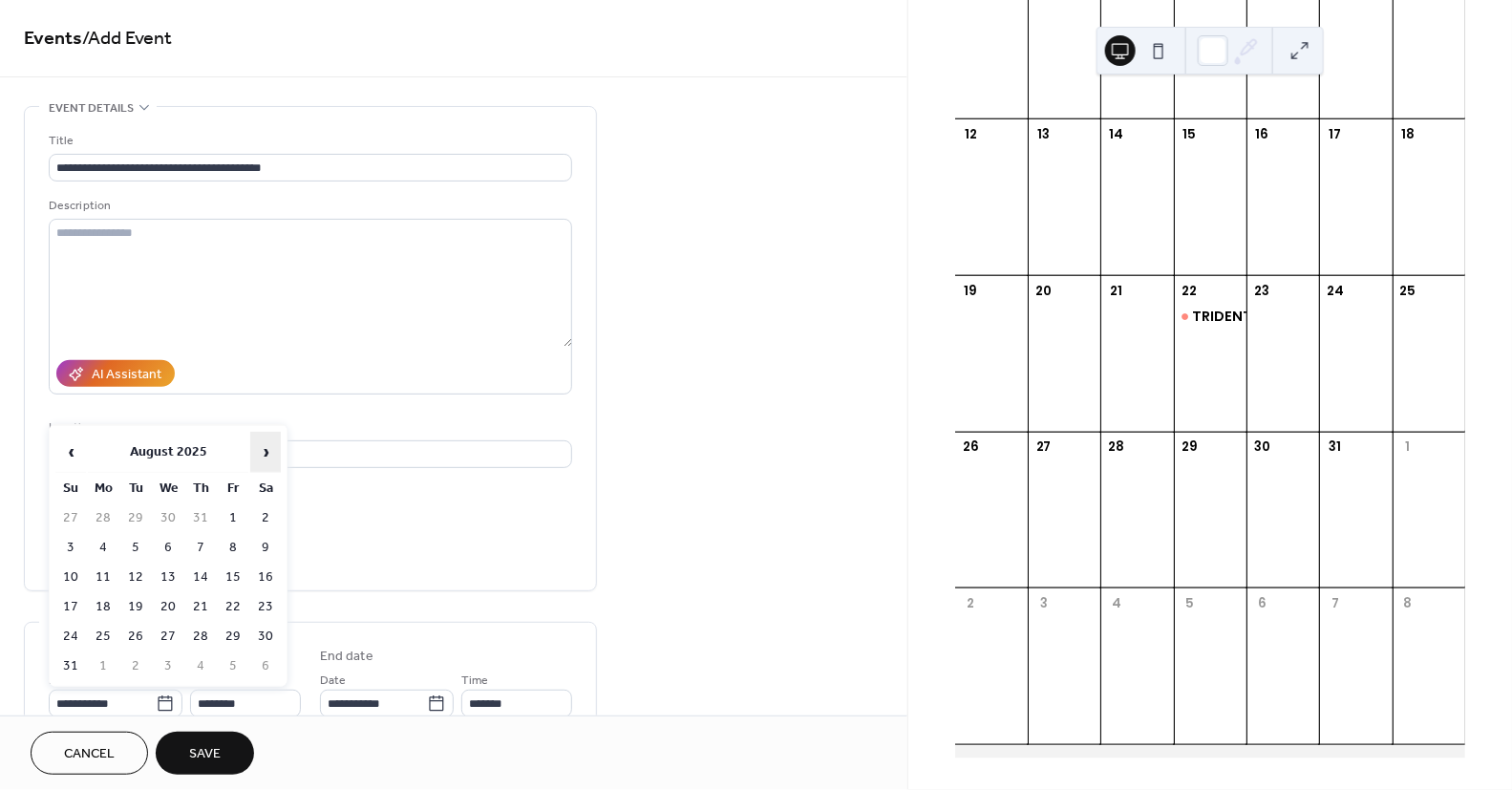 click on "›" at bounding box center [266, 452] 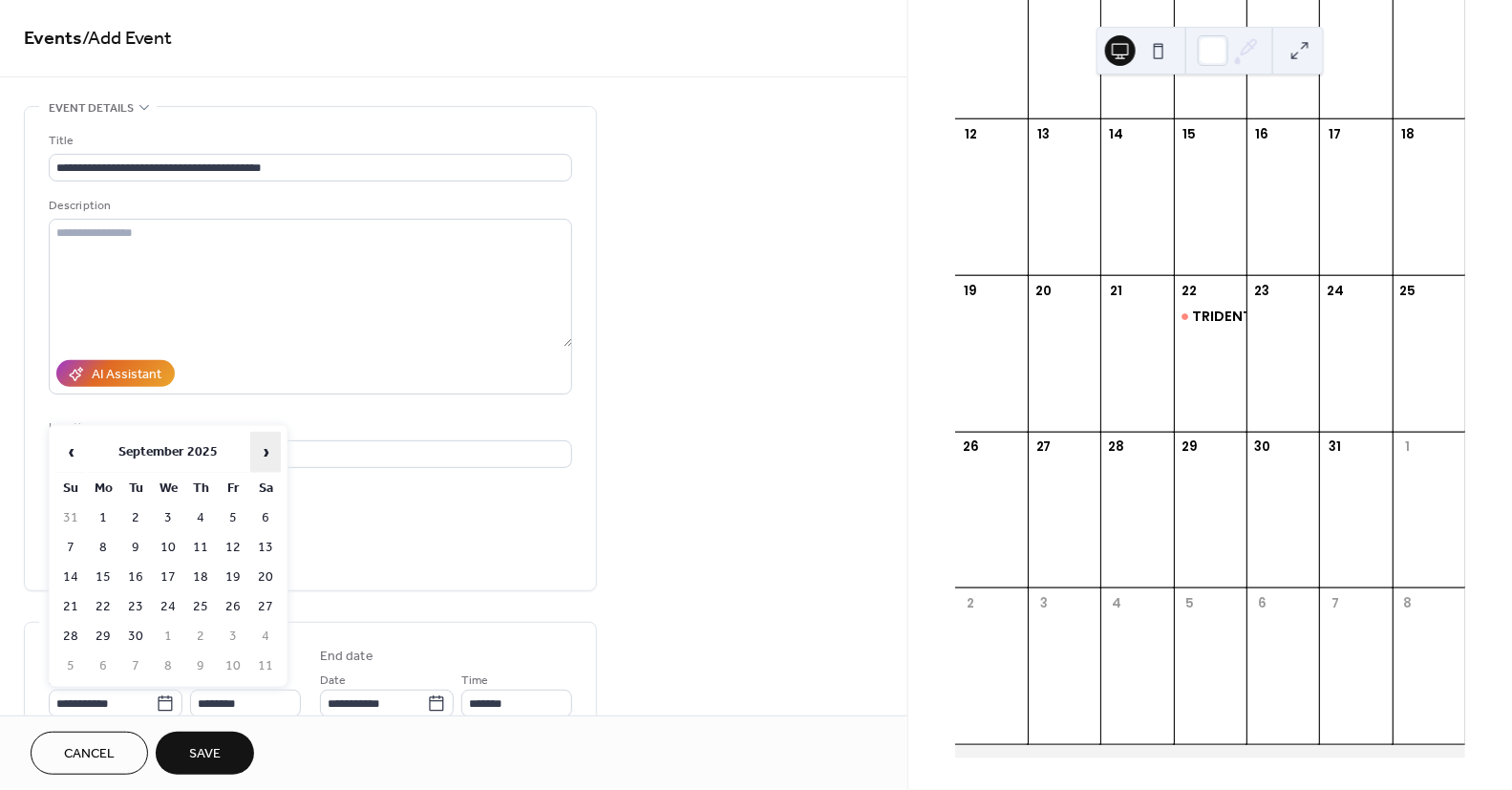 click on "›" at bounding box center [266, 452] 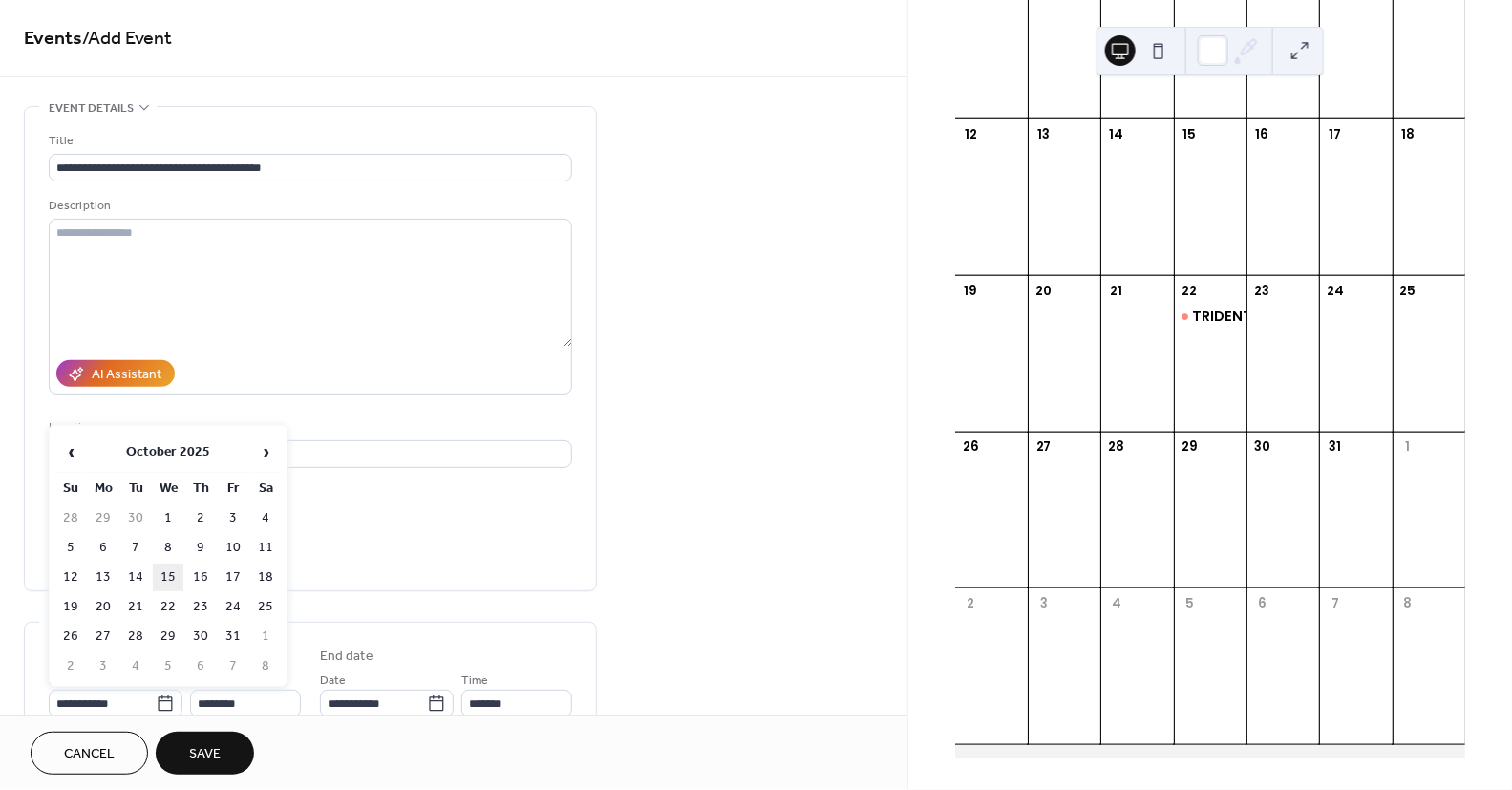 click on "15" at bounding box center (168, 577) 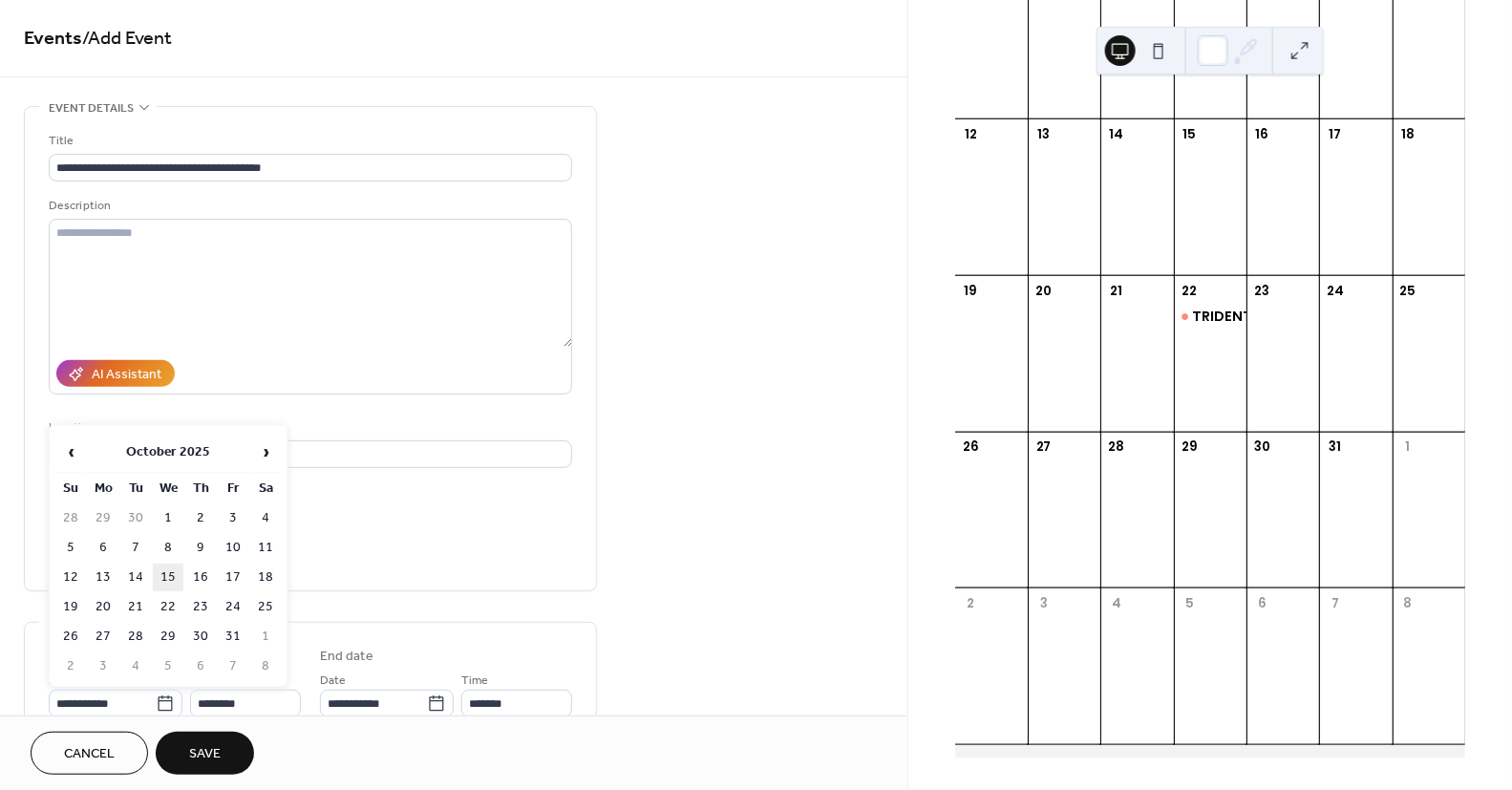type on "**********" 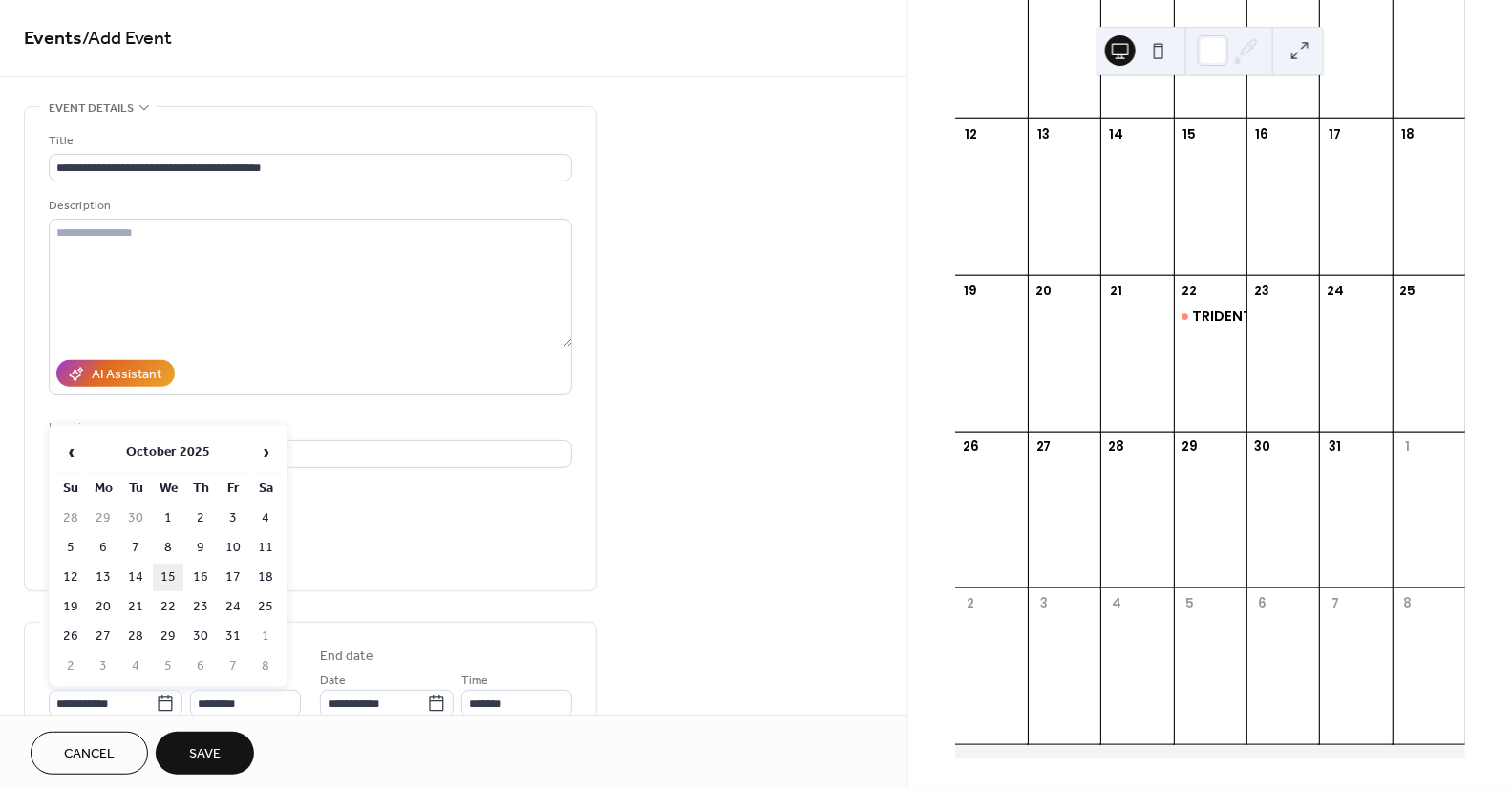 type on "**********" 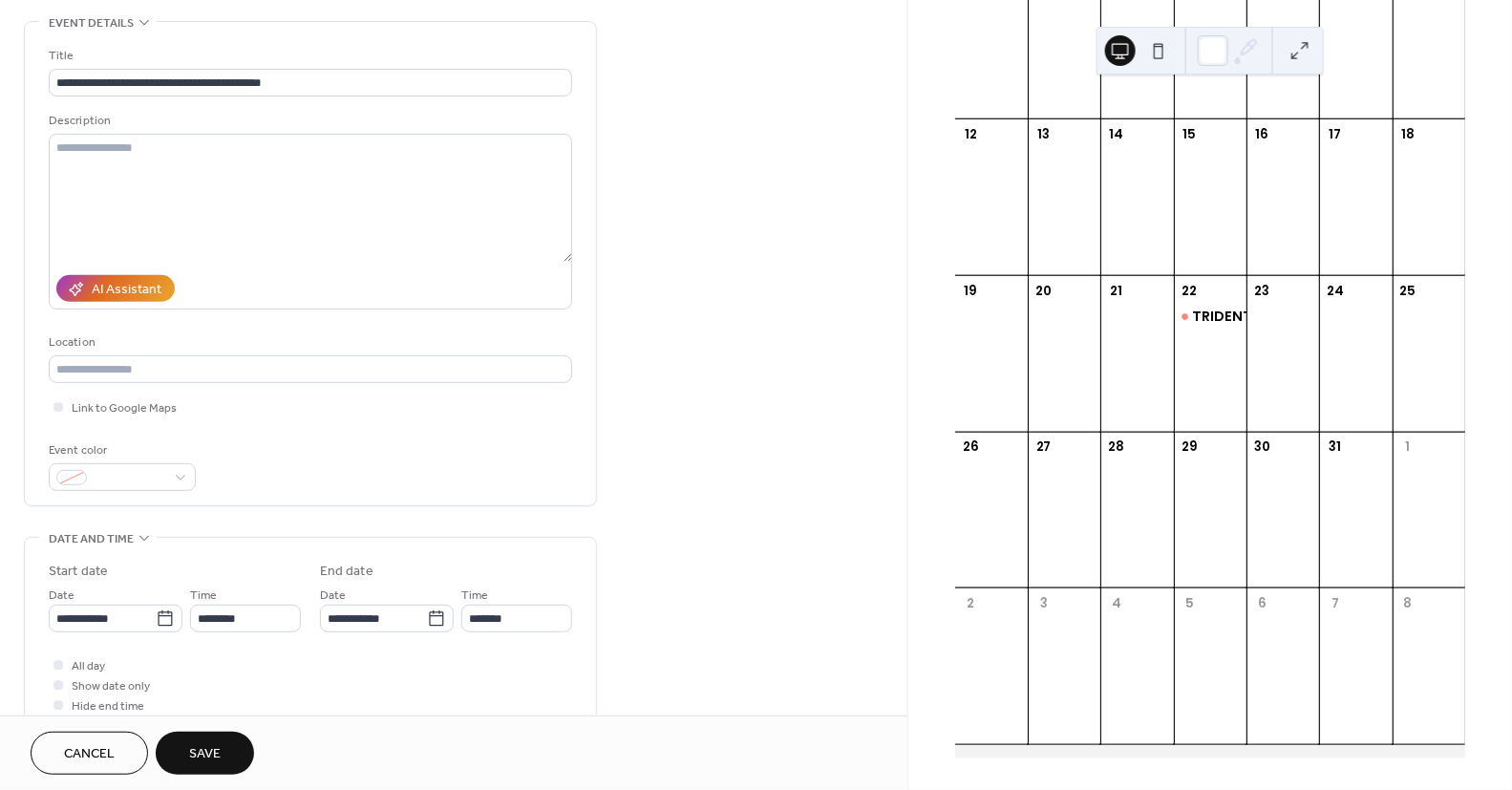 scroll, scrollTop: 117, scrollLeft: 0, axis: vertical 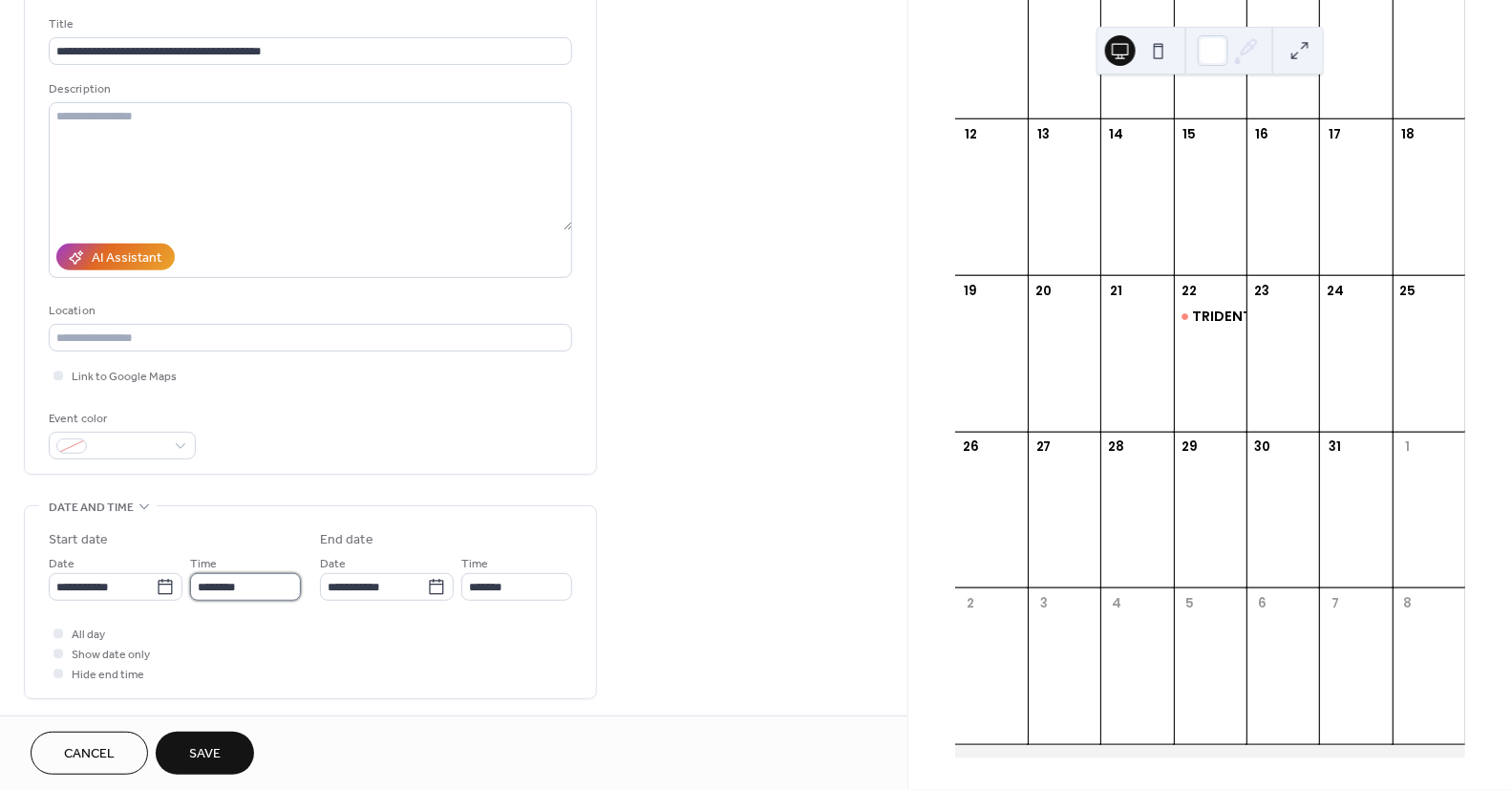 click on "********" at bounding box center (245, 587) 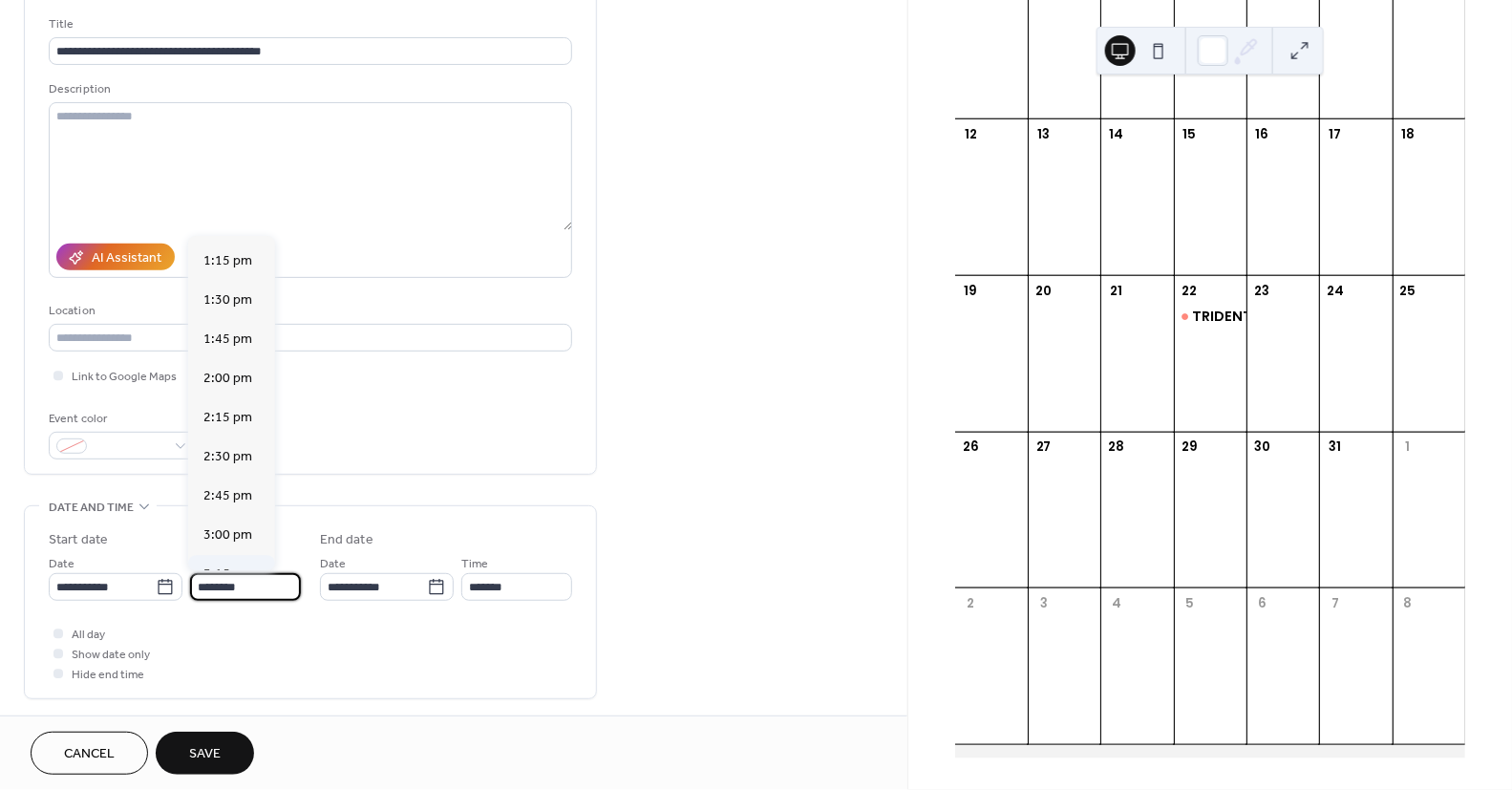 scroll, scrollTop: 2067, scrollLeft: 0, axis: vertical 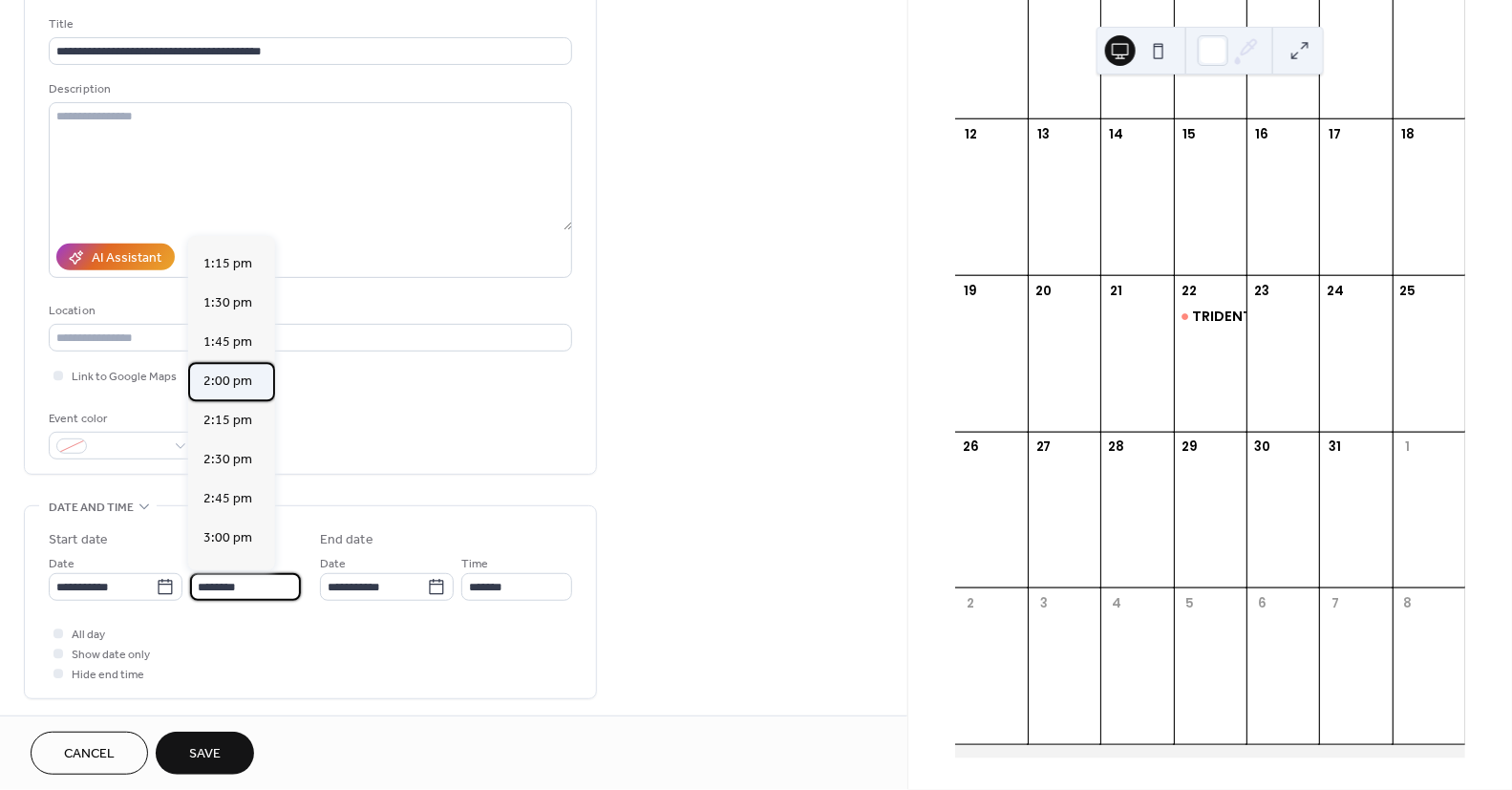 click on "2:00 pm" at bounding box center (227, 381) 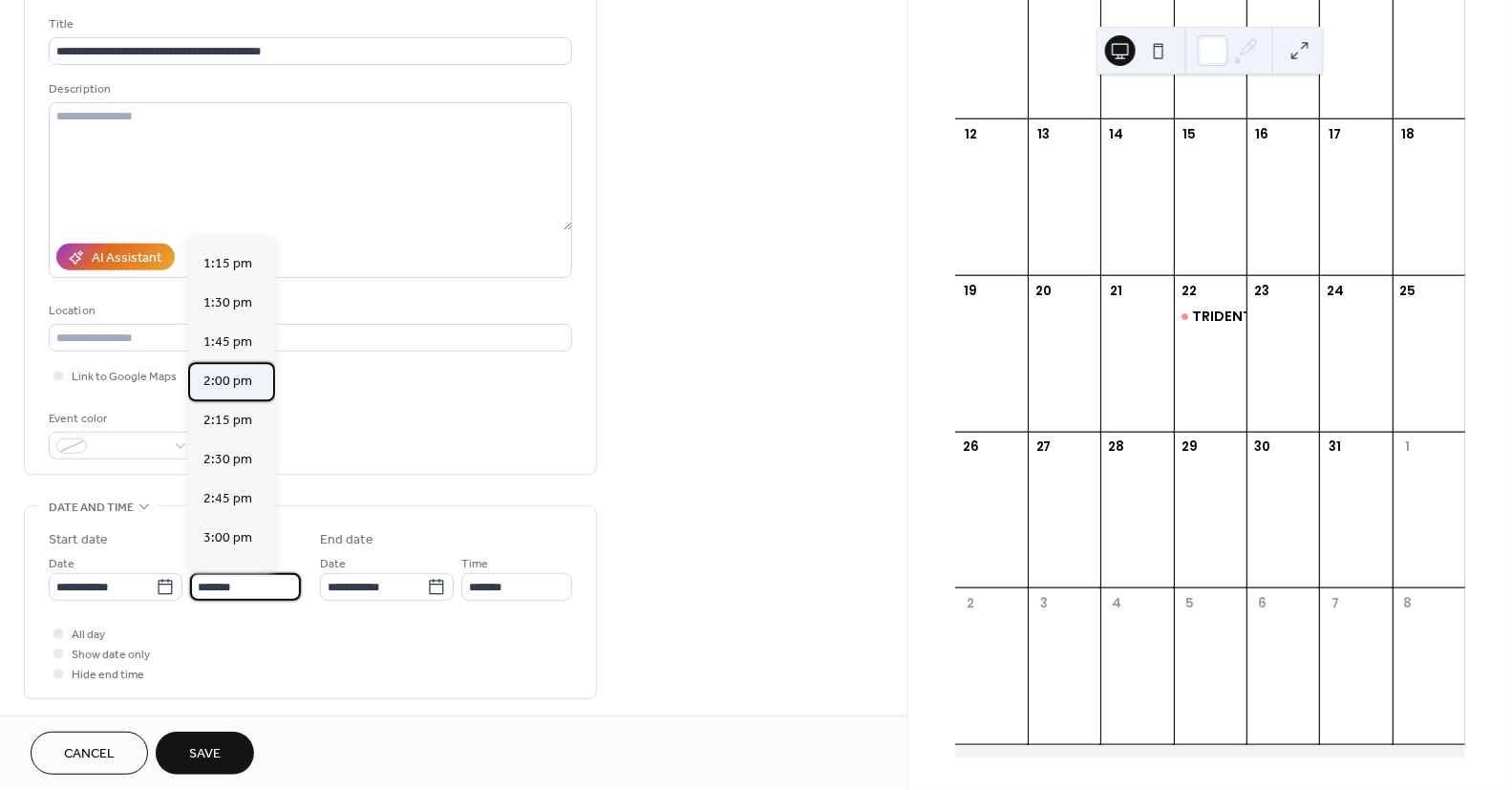 type on "*******" 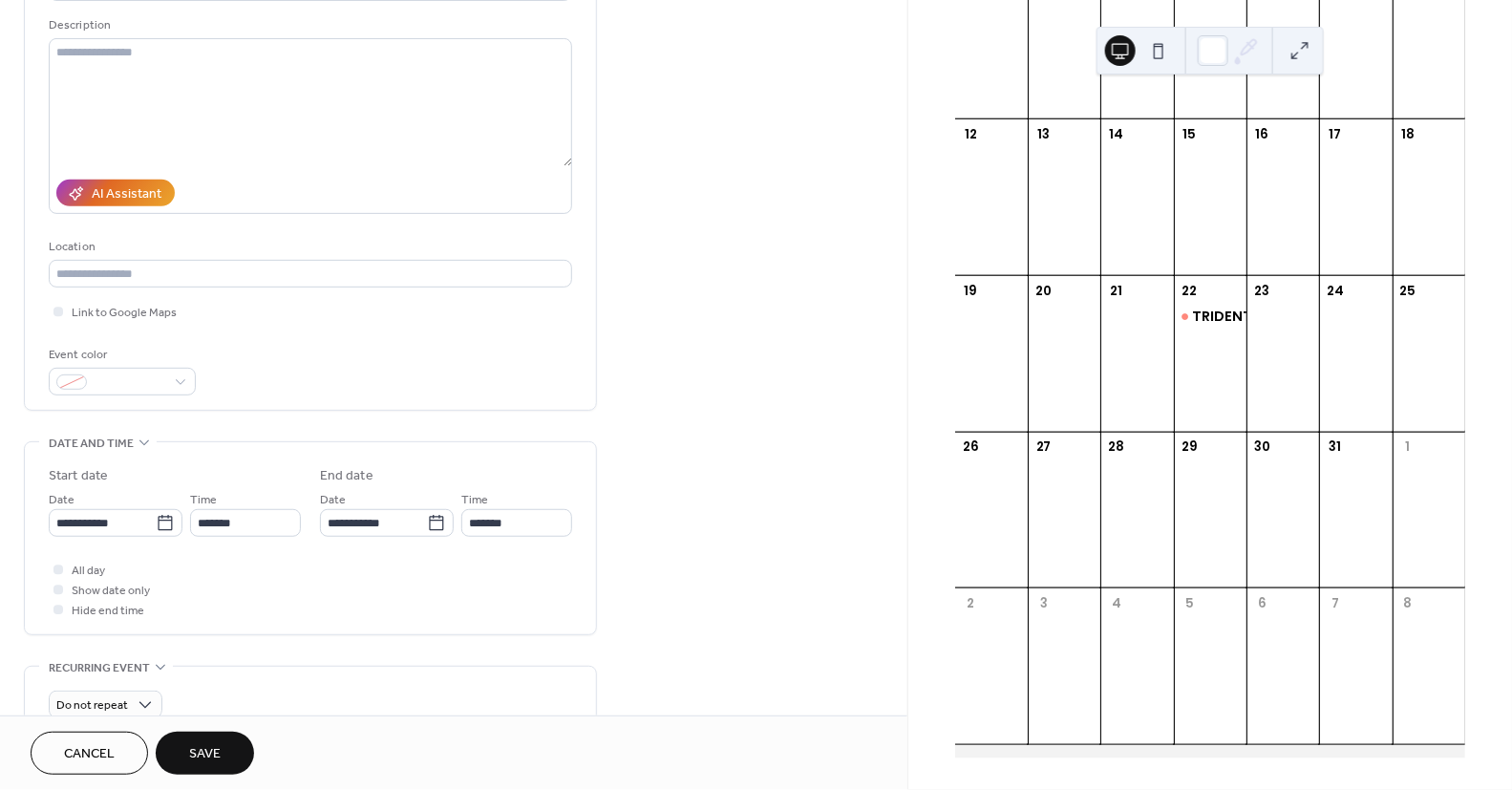 scroll, scrollTop: 182, scrollLeft: 0, axis: vertical 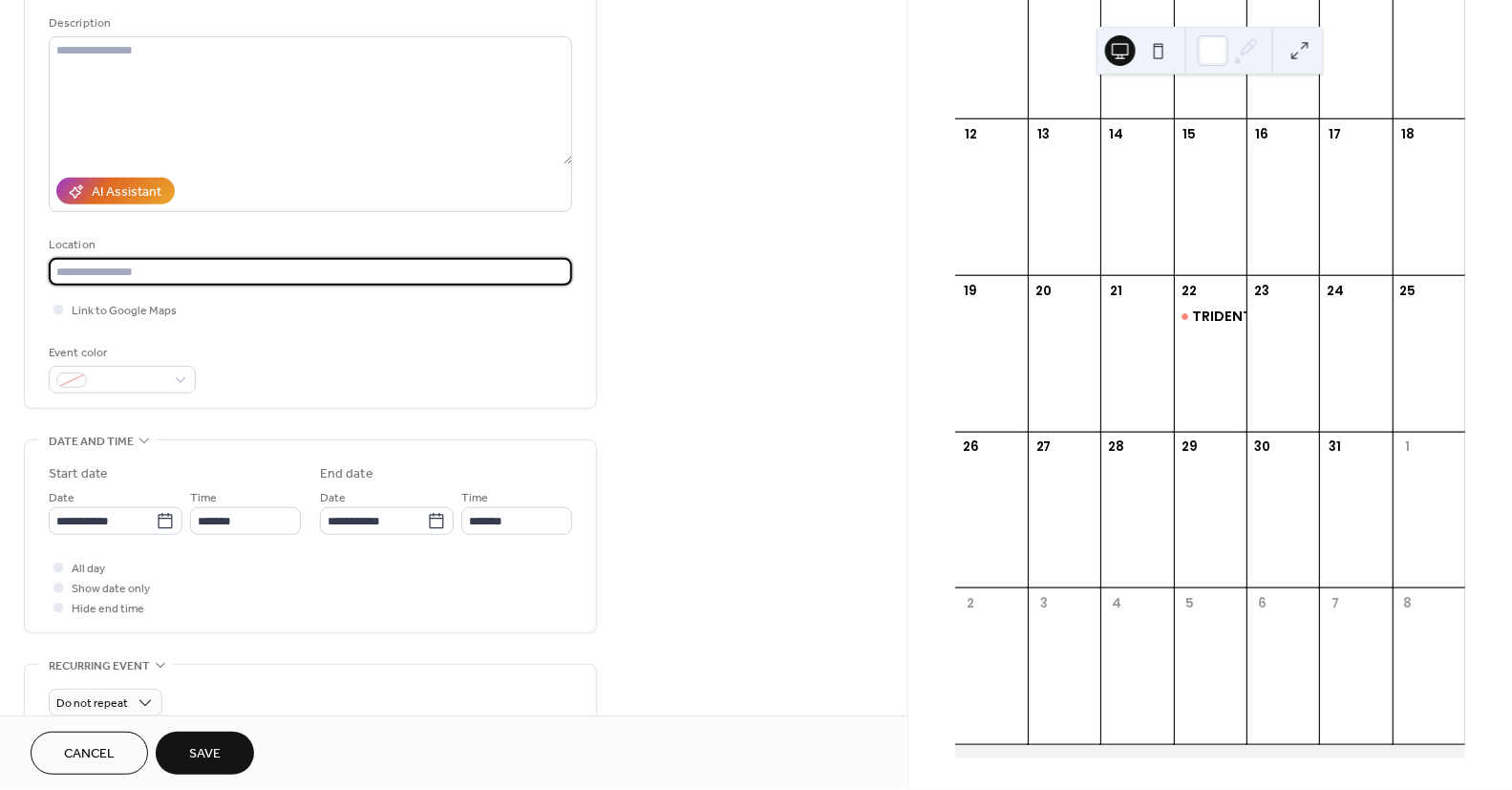 click at bounding box center [310, 271] 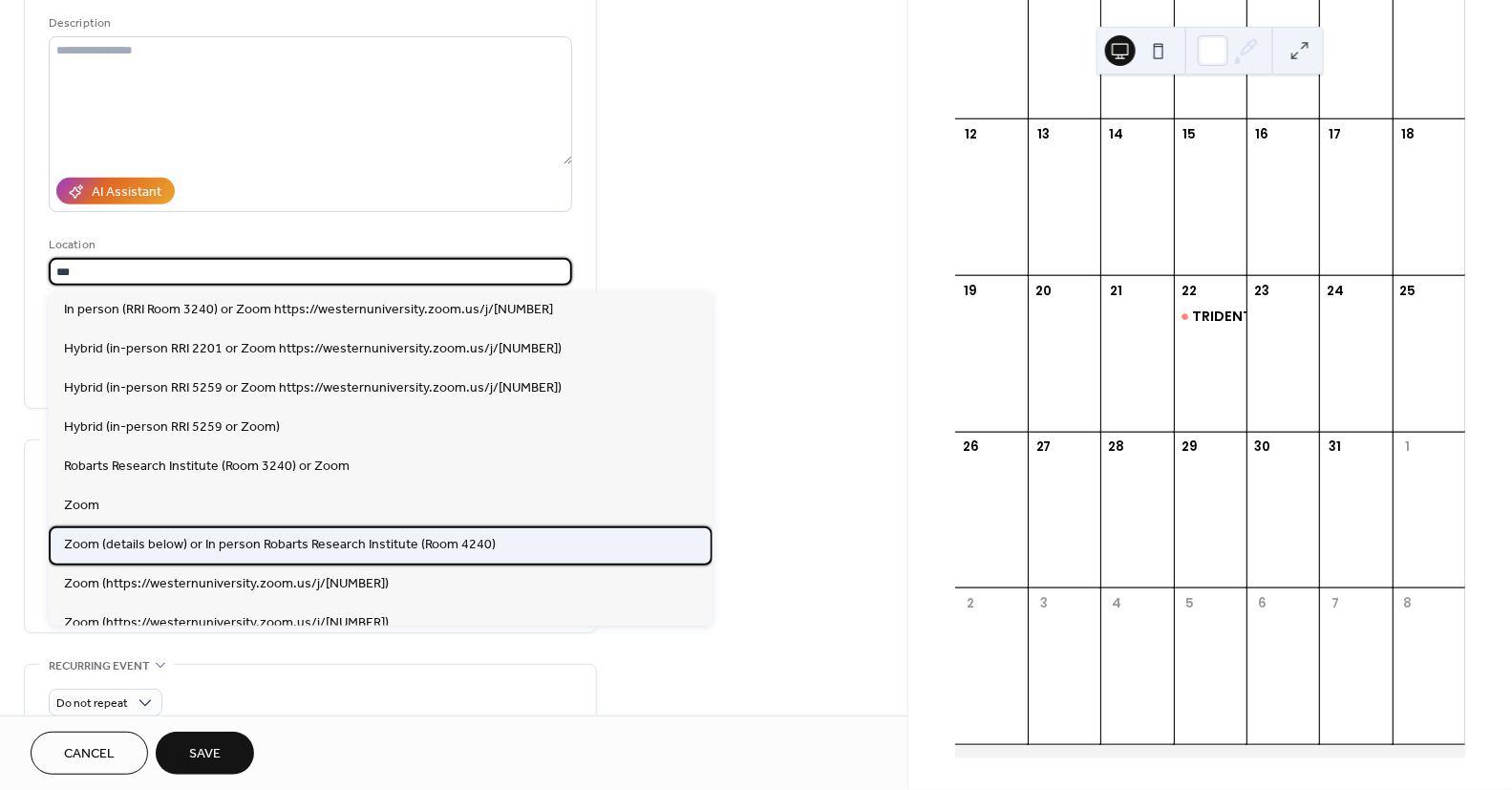 click on "Zoom (details below) or In person Robarts Research Institute (Room 4240)" at bounding box center [280, 544] 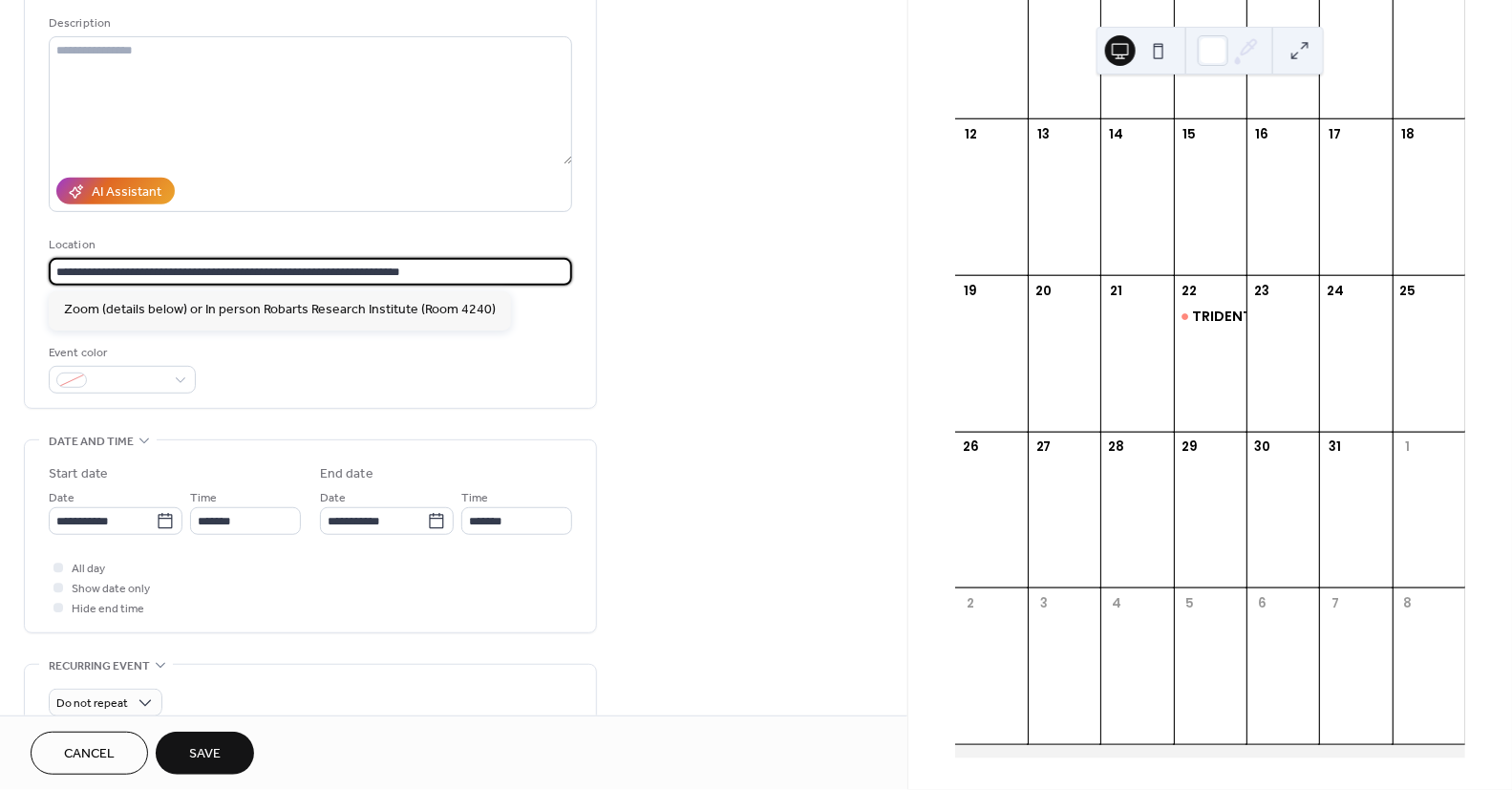 drag, startPoint x: 484, startPoint y: 275, endPoint x: 181, endPoint y: 259, distance: 303.42215 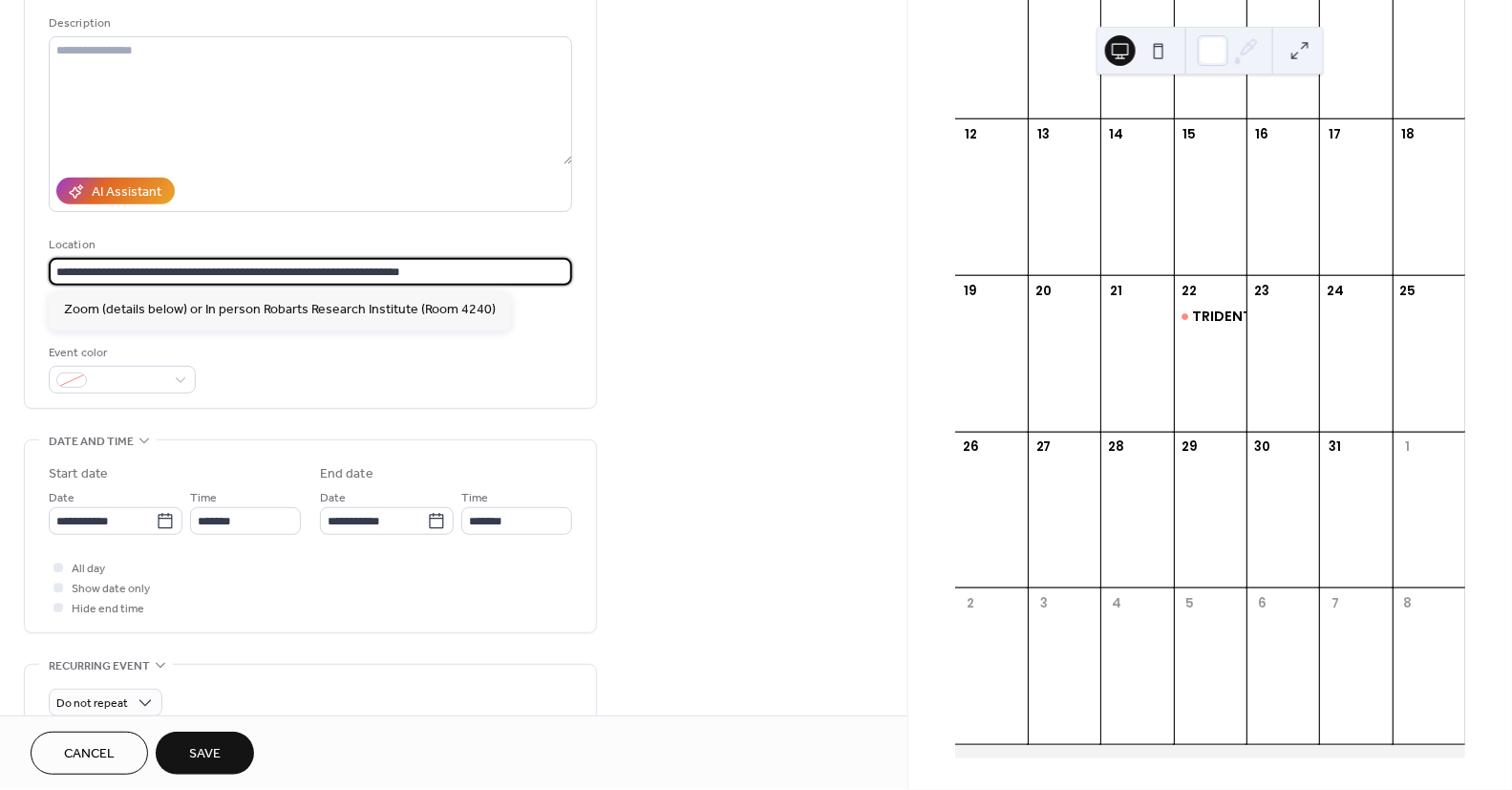 click on "**********" at bounding box center (310, 271) 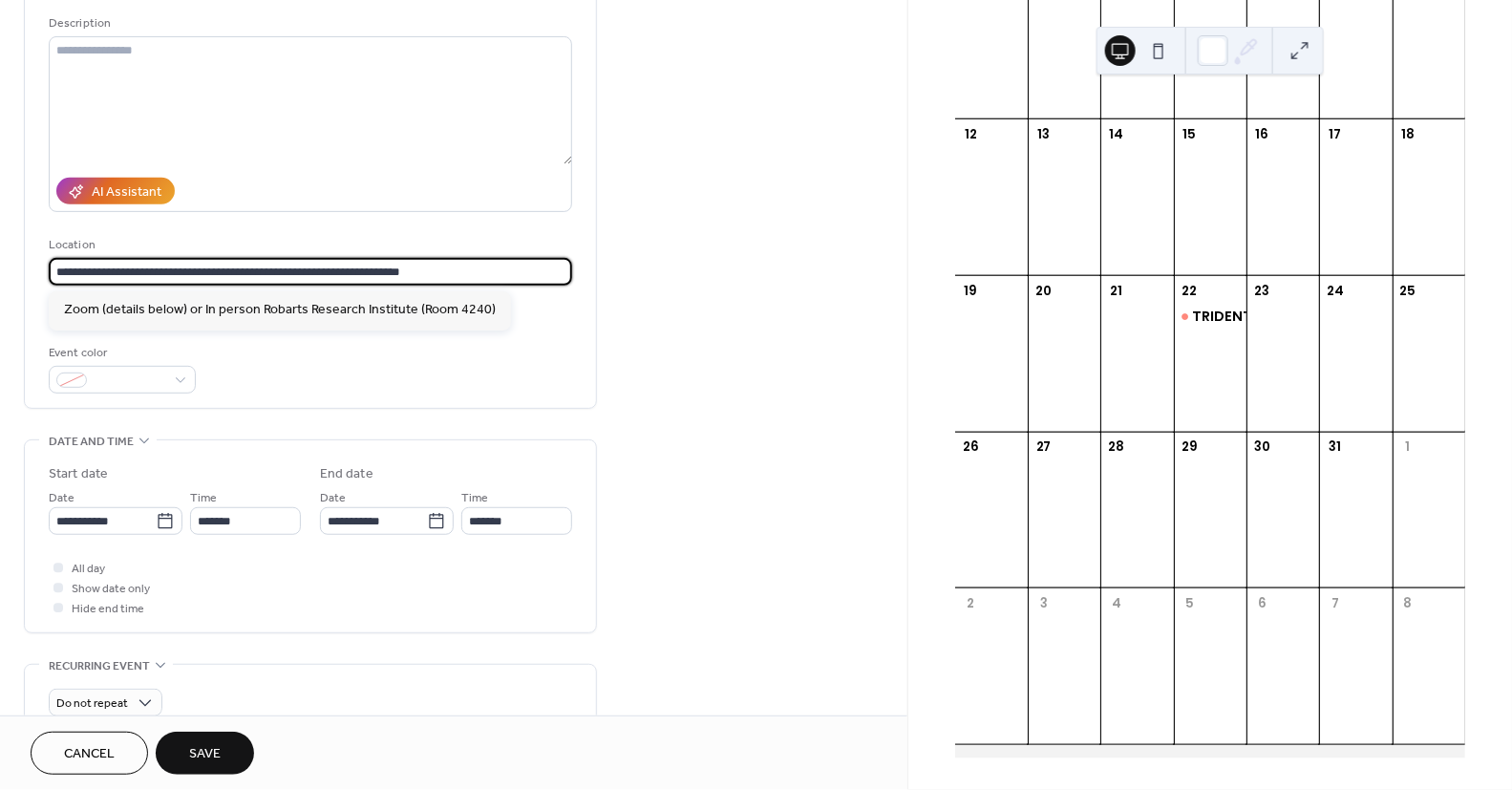 click on "**********" at bounding box center [310, 171] 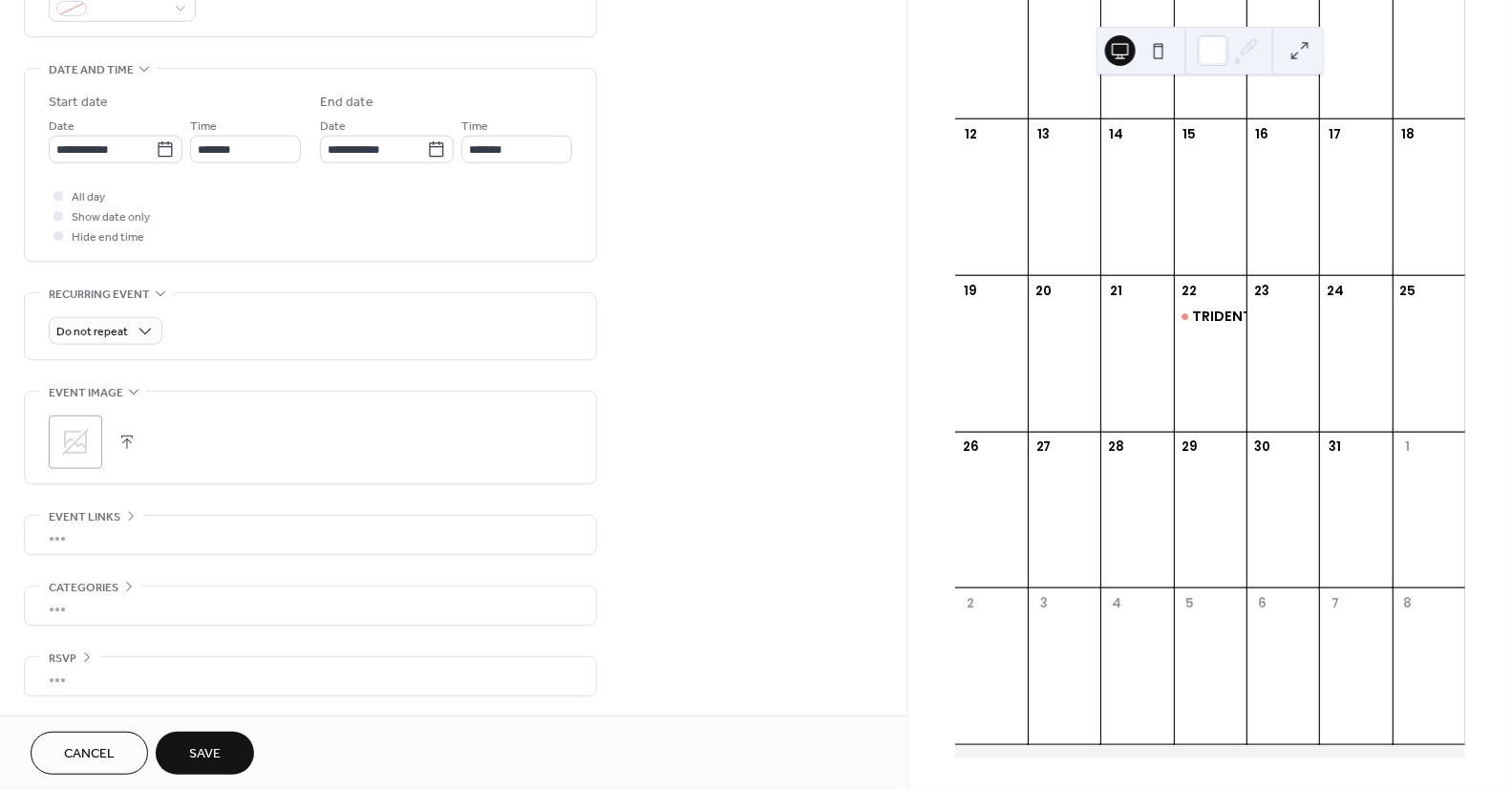 scroll, scrollTop: 552, scrollLeft: 0, axis: vertical 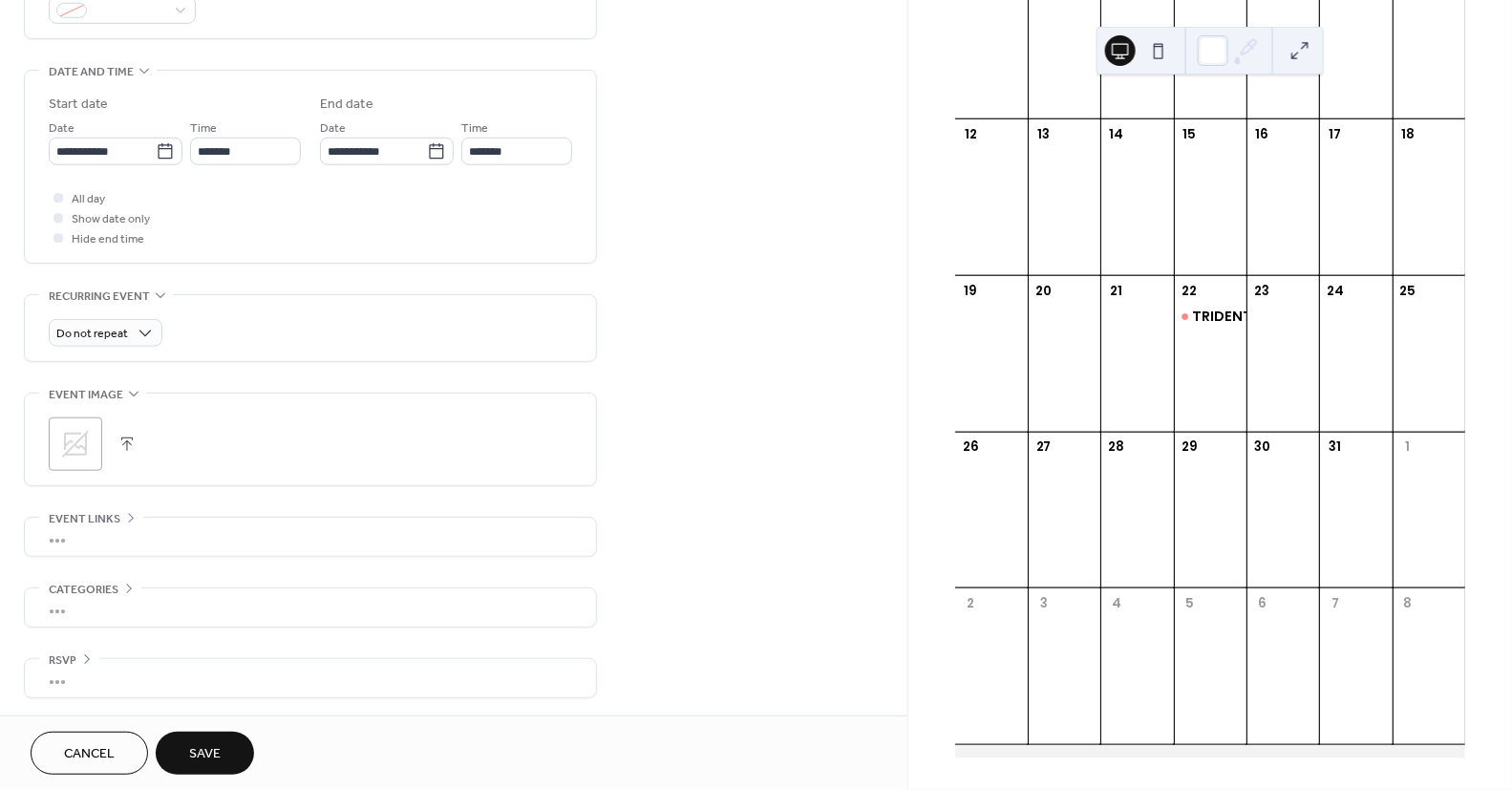 click on "•••" at bounding box center [310, 537] 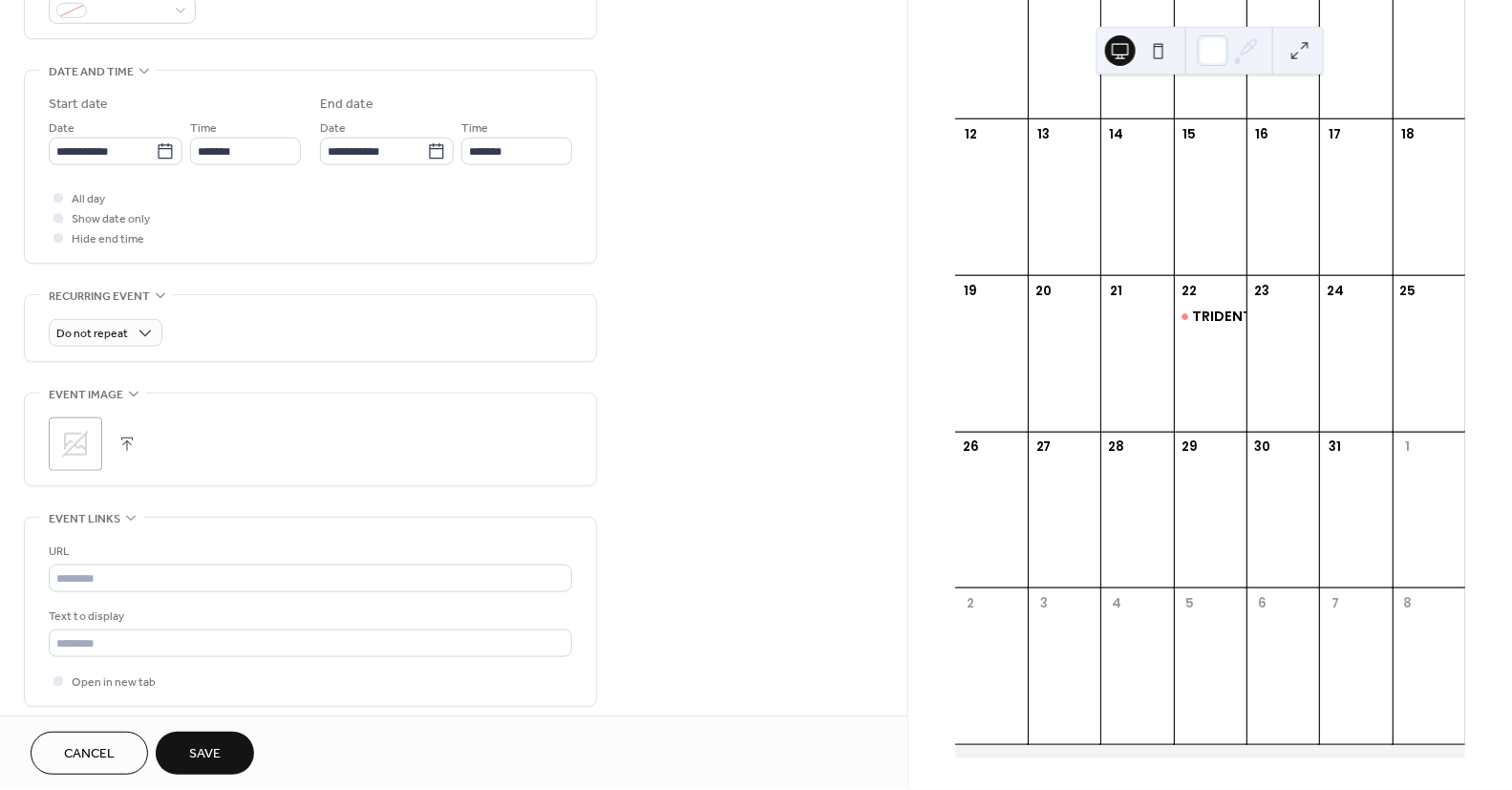scroll, scrollTop: 550, scrollLeft: 0, axis: vertical 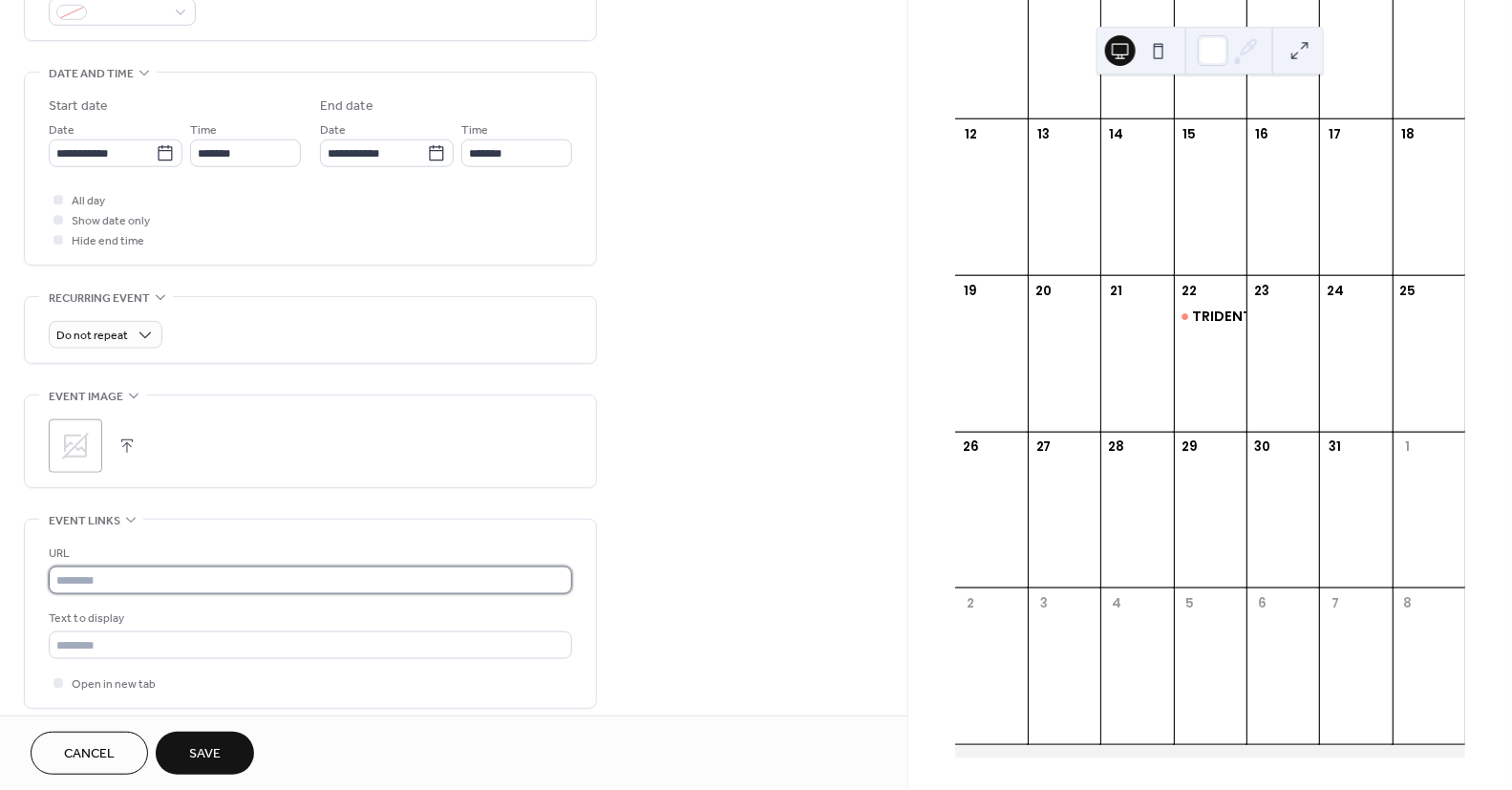 click at bounding box center [310, 580] 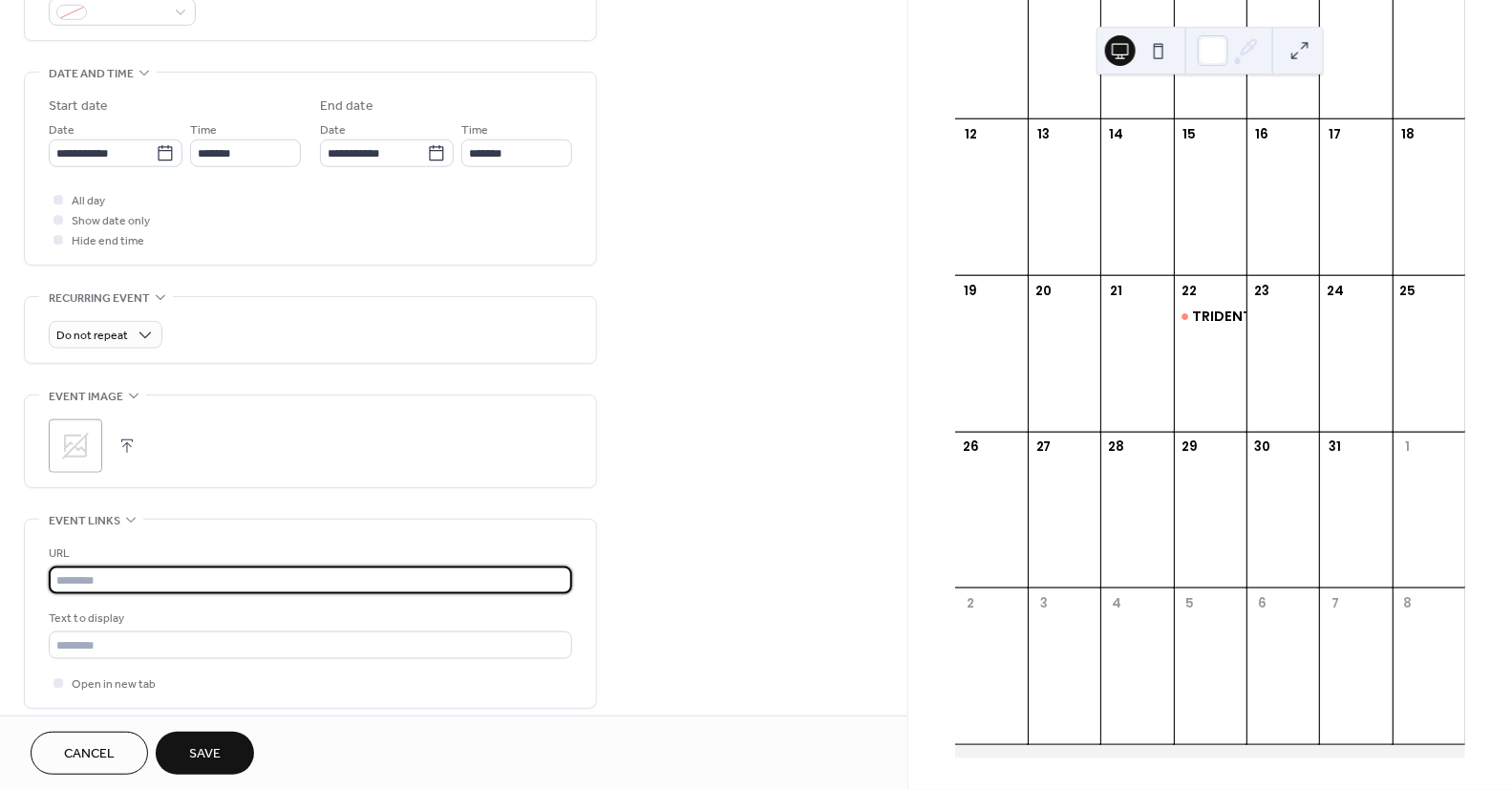 paste on "**********" 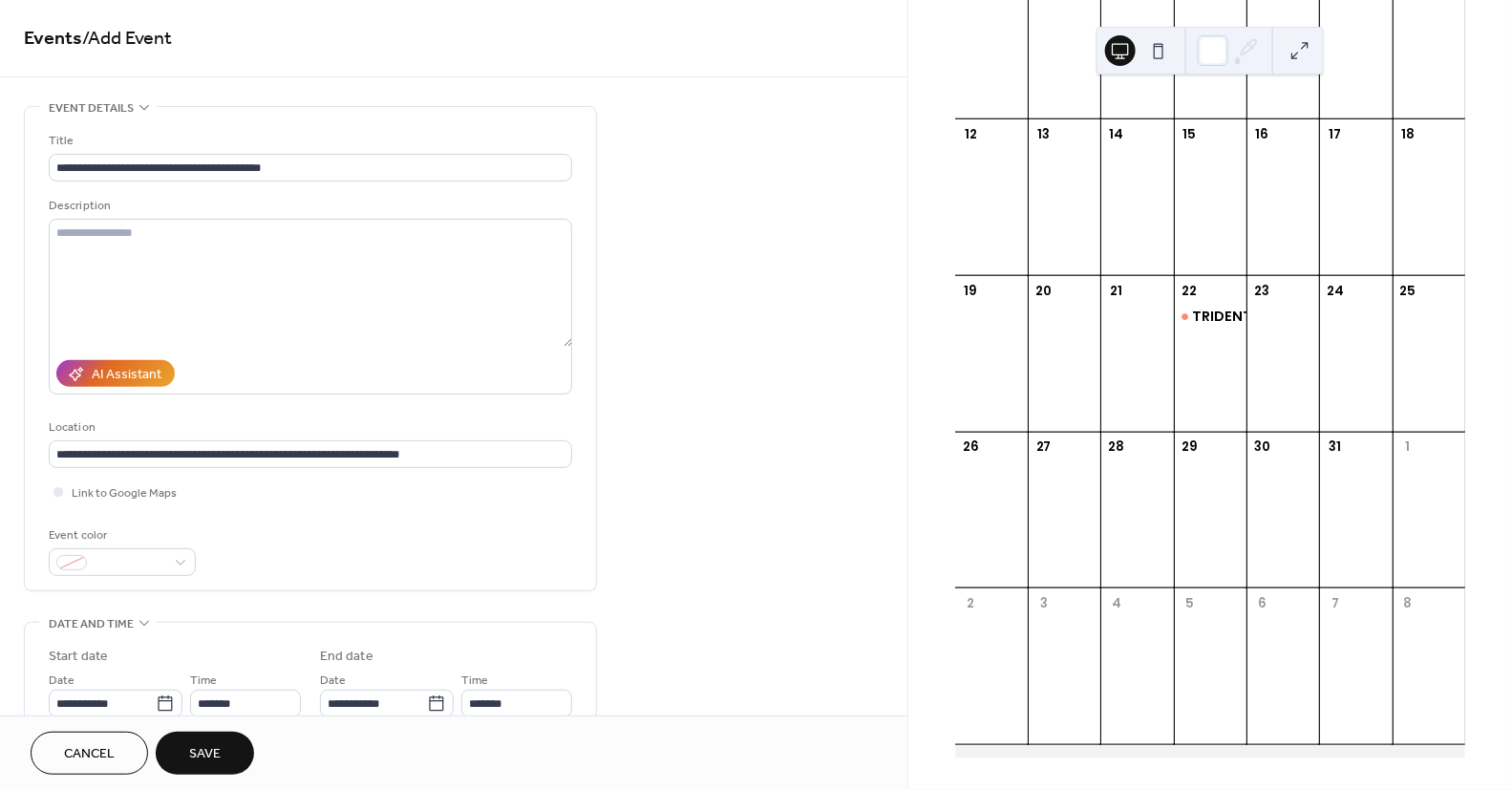 scroll, scrollTop: 0, scrollLeft: 0, axis: both 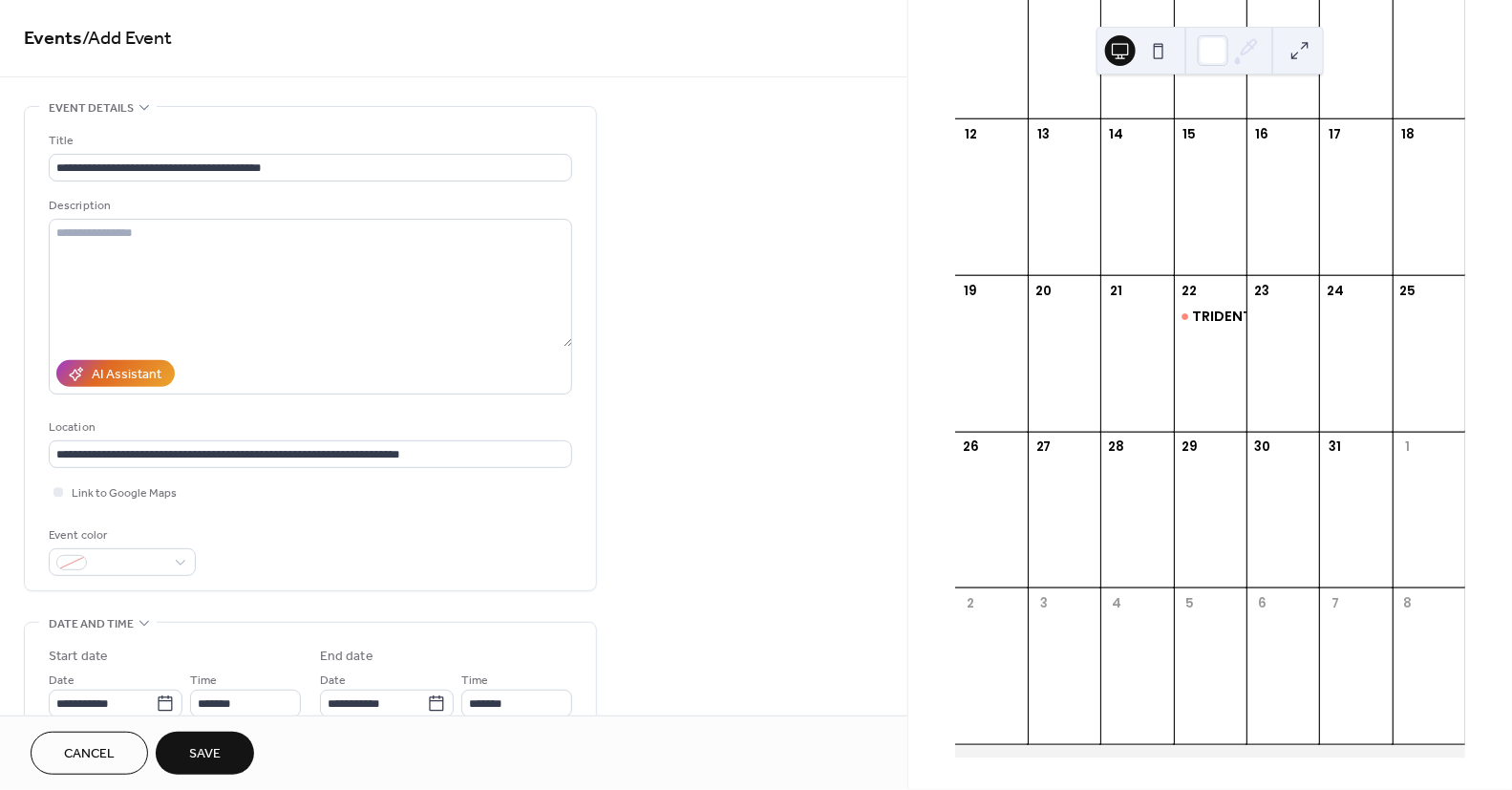 type on "**********" 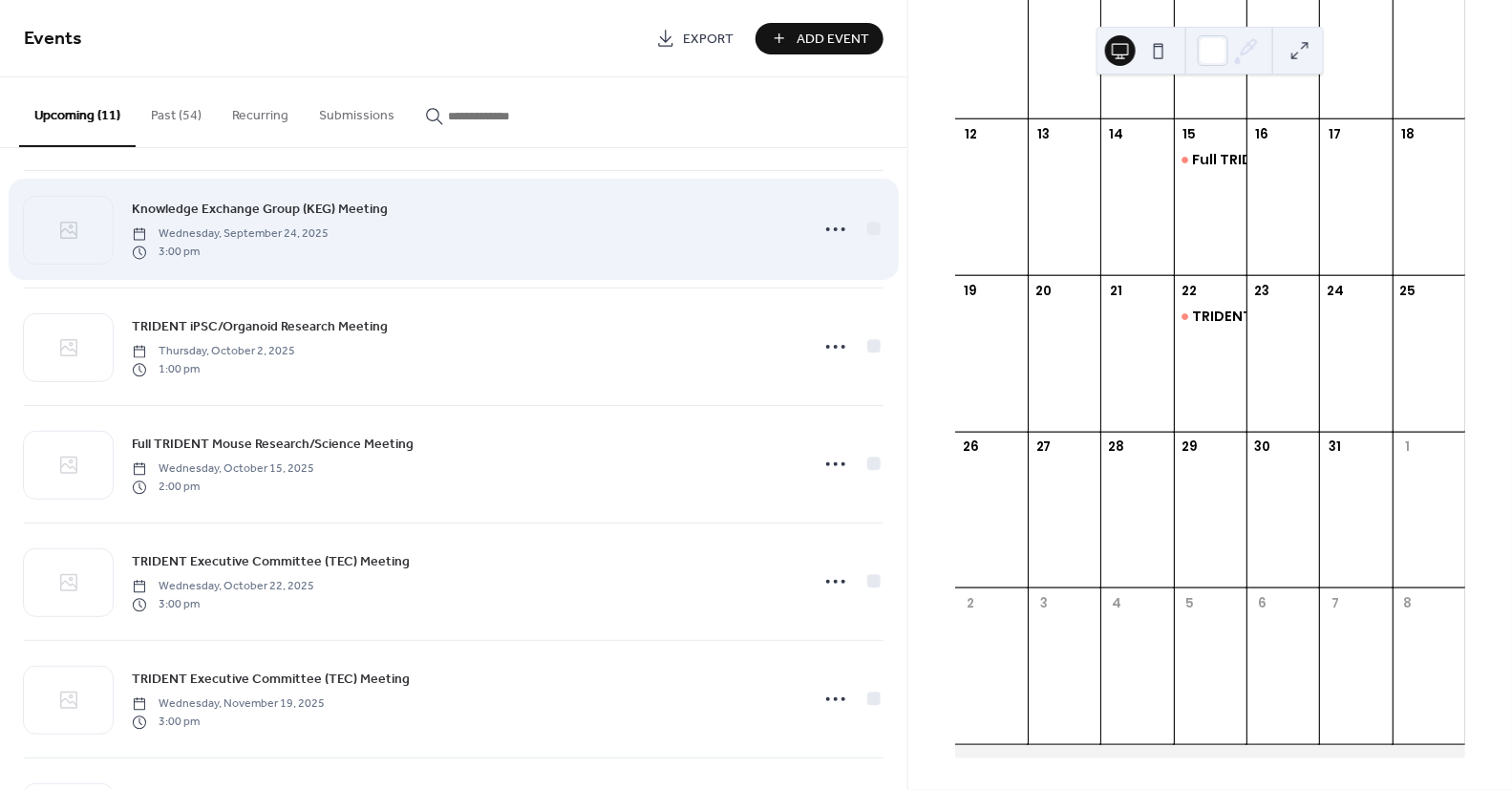 scroll, scrollTop: 632, scrollLeft: 0, axis: vertical 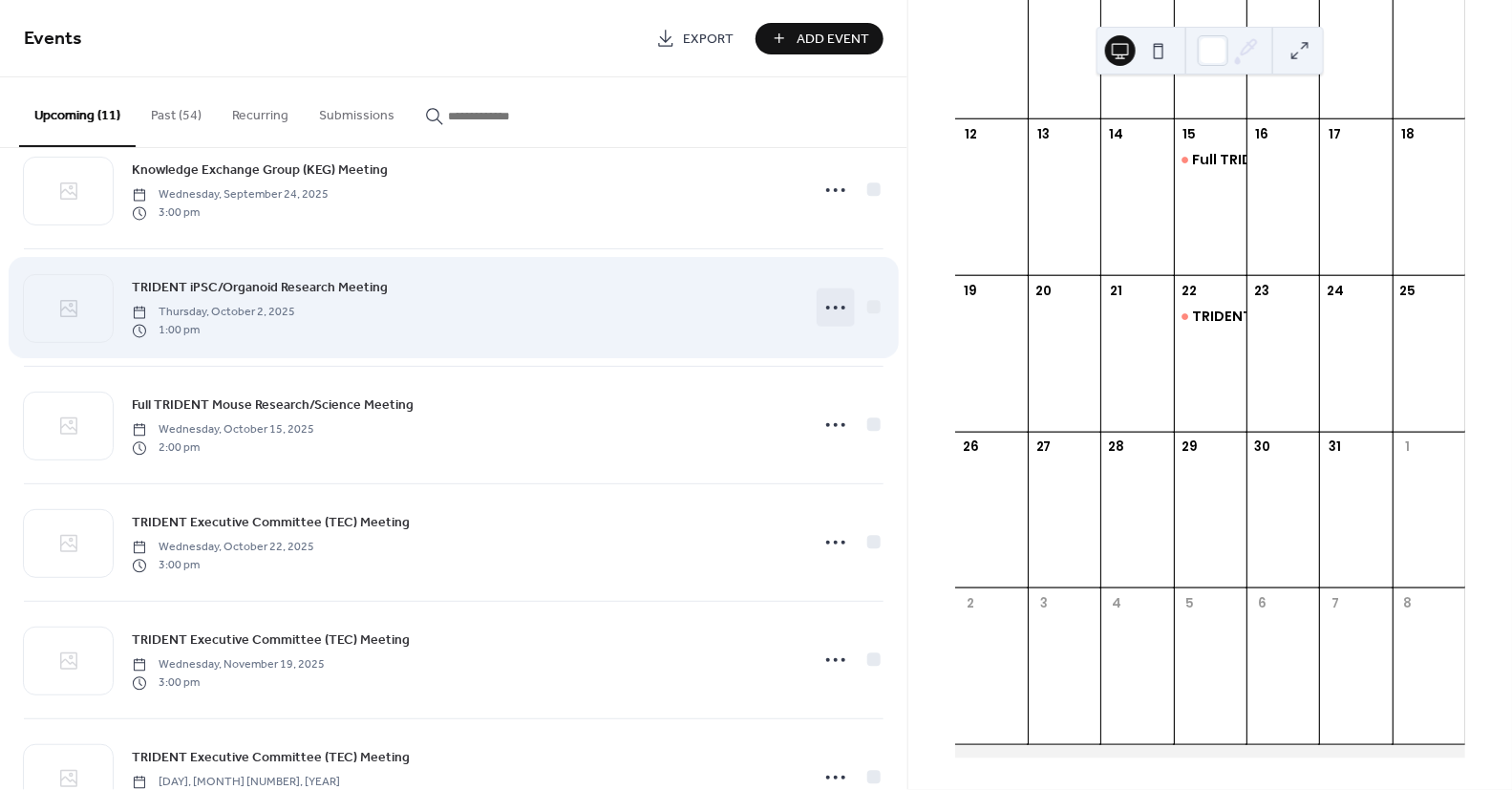 click 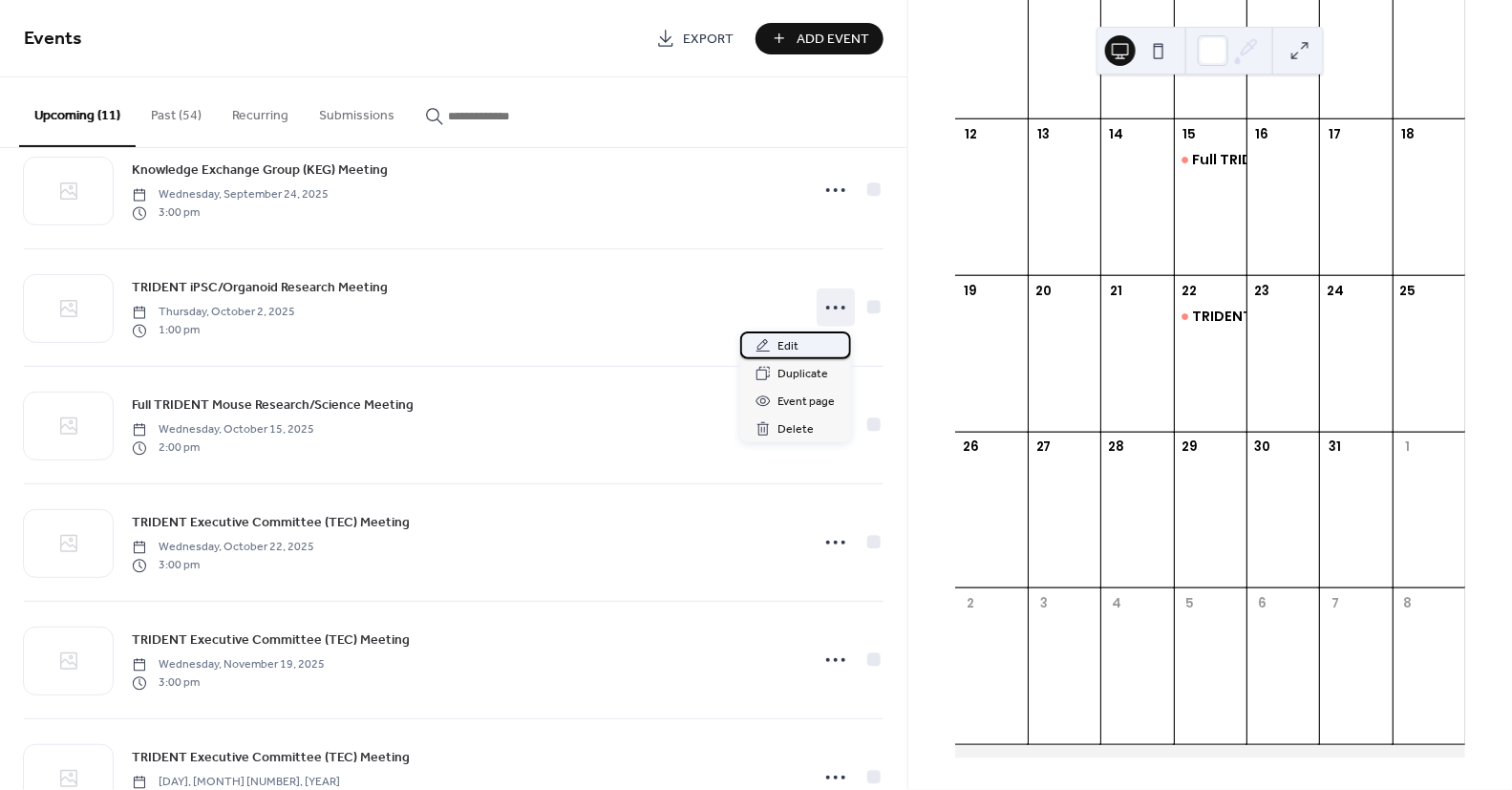 click on "Edit" at bounding box center (796, 345) 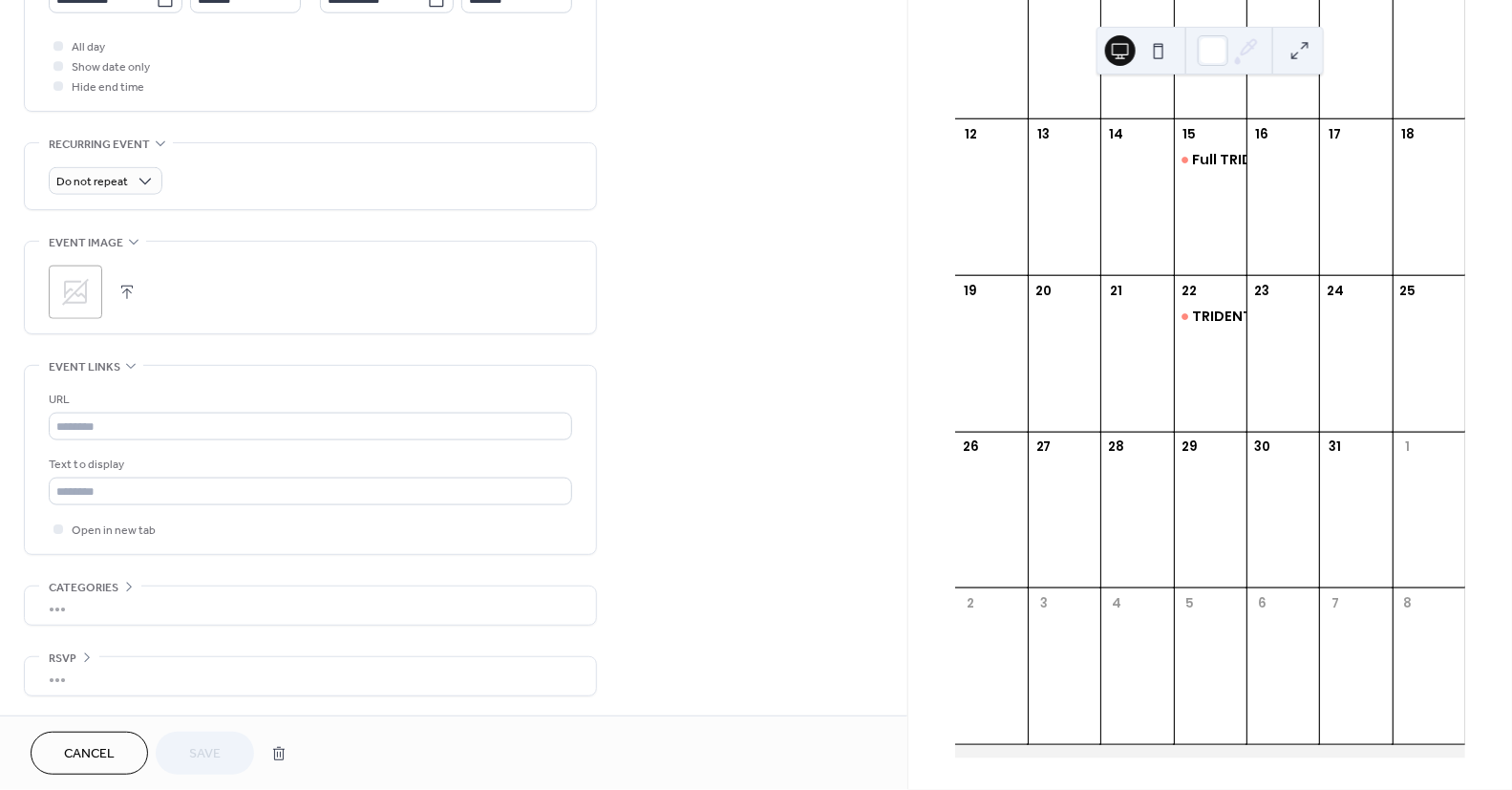 scroll, scrollTop: 704, scrollLeft: 0, axis: vertical 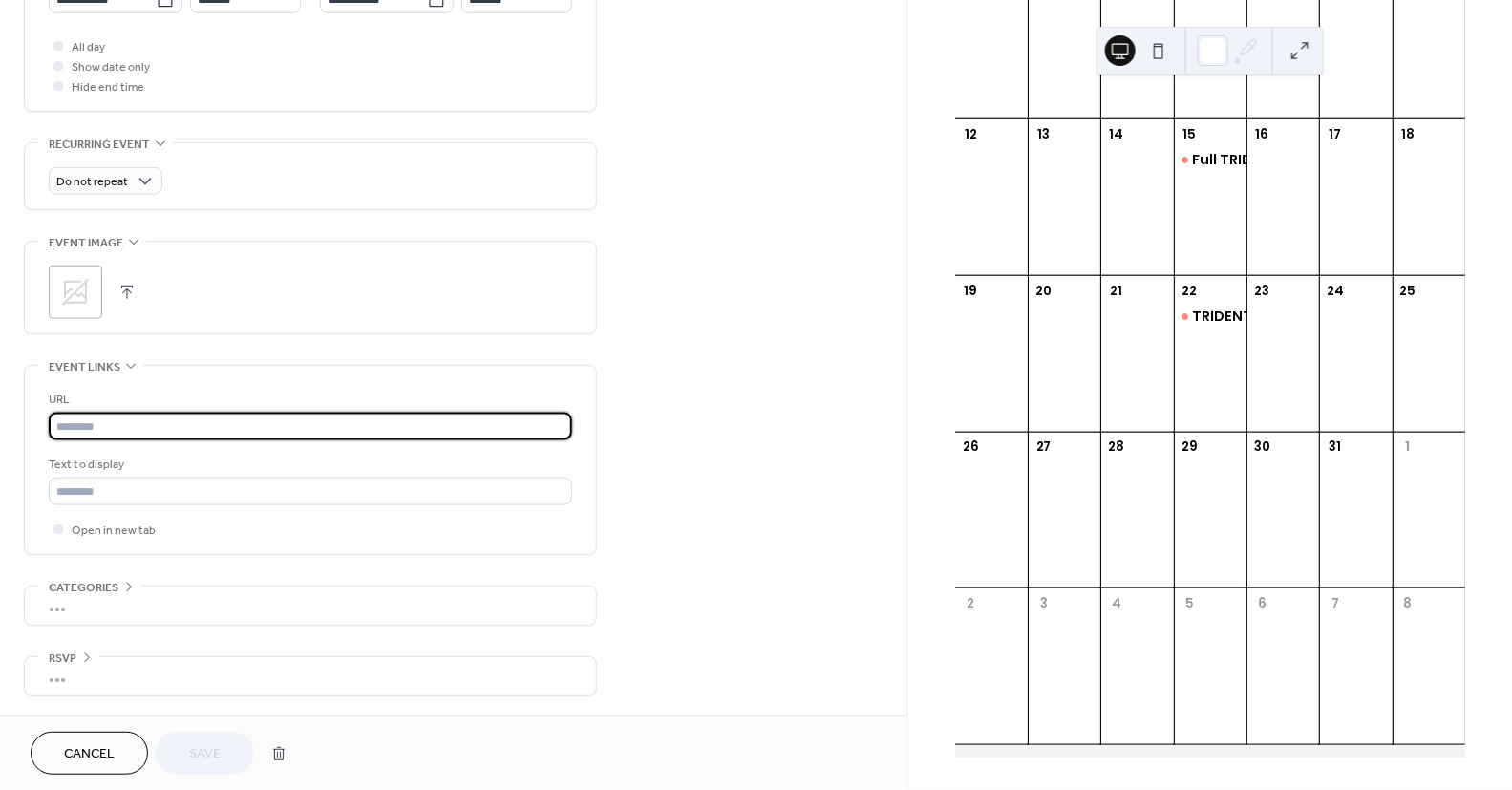 click at bounding box center [310, 426] 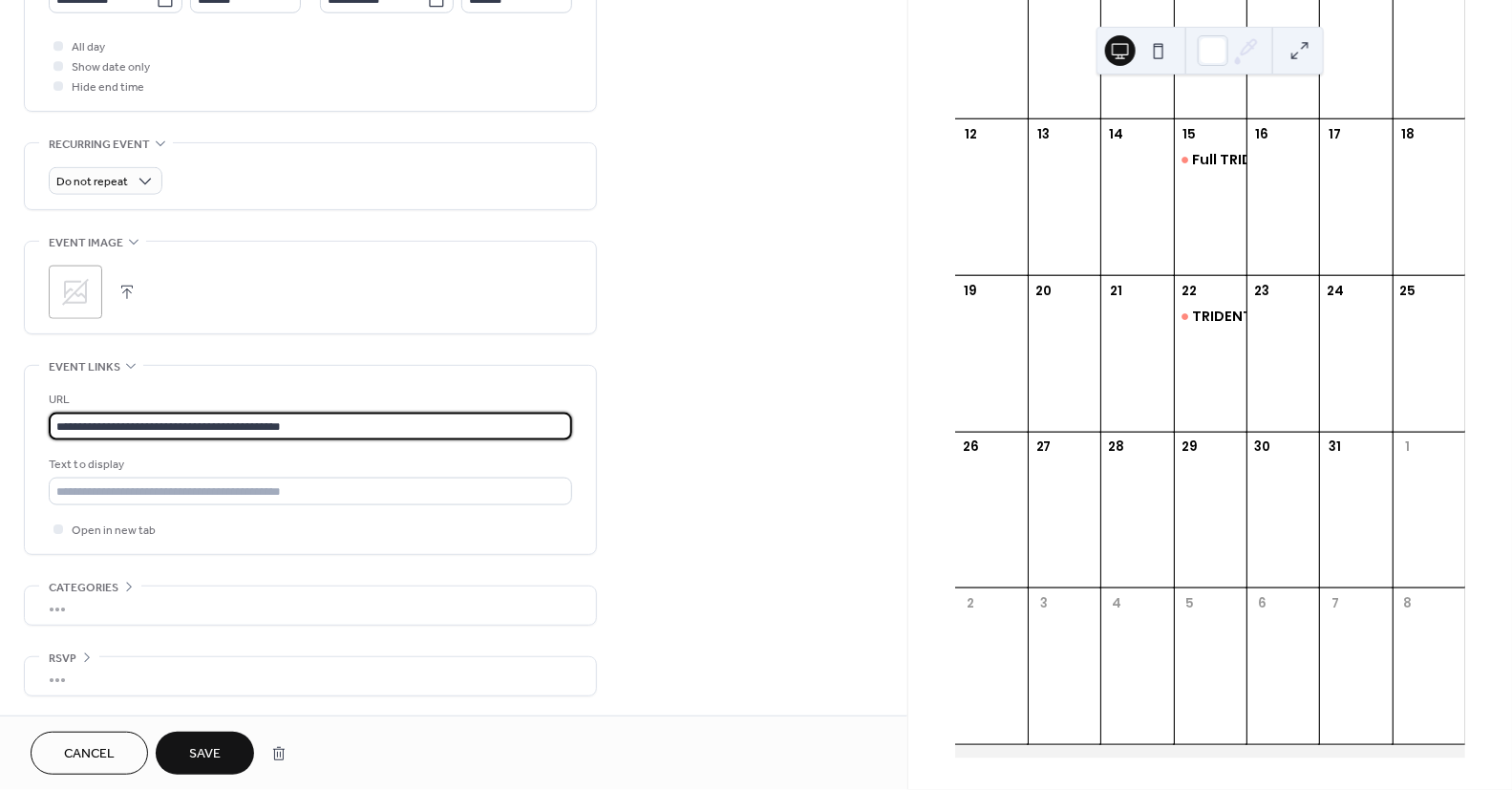 type on "**********" 